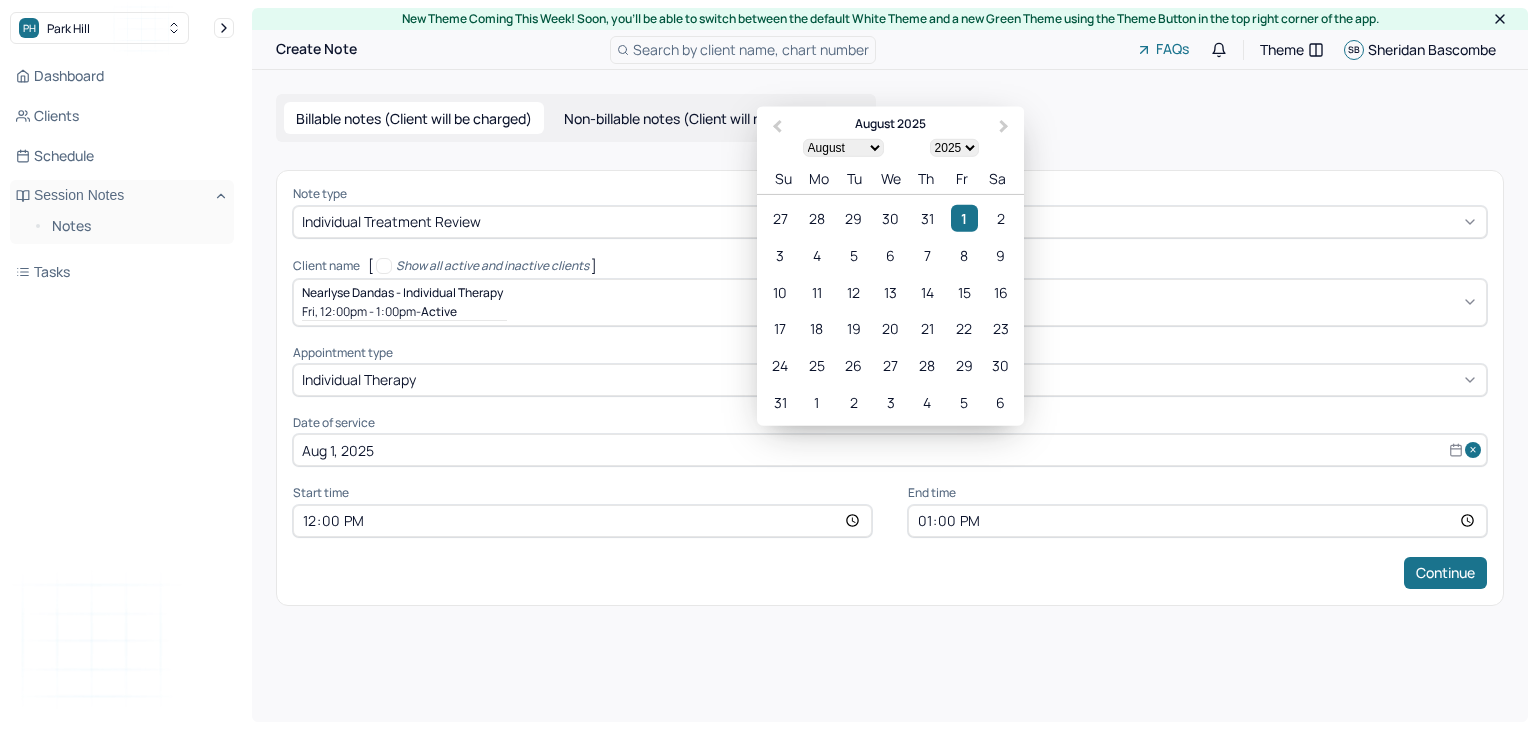 select on "7" 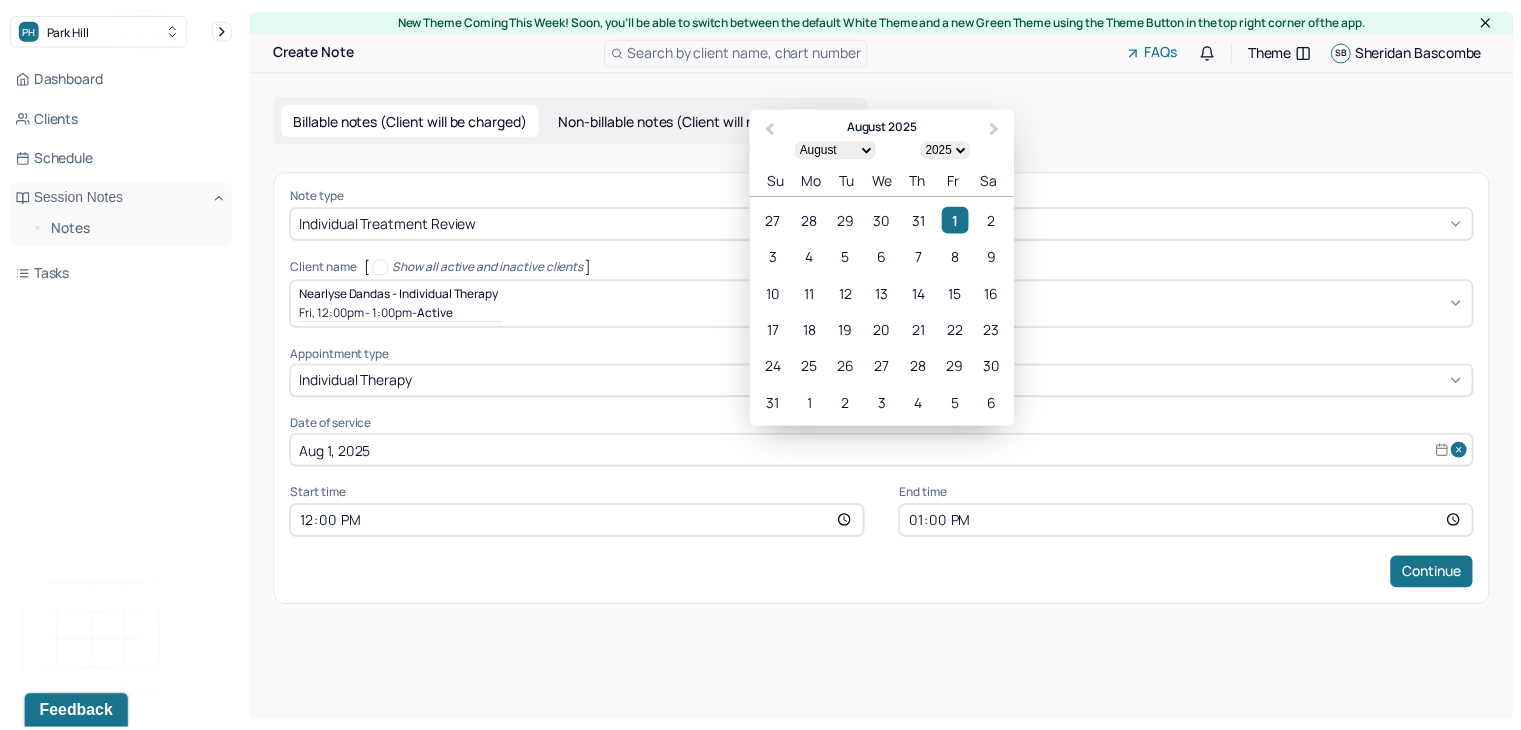 scroll, scrollTop: 0, scrollLeft: 0, axis: both 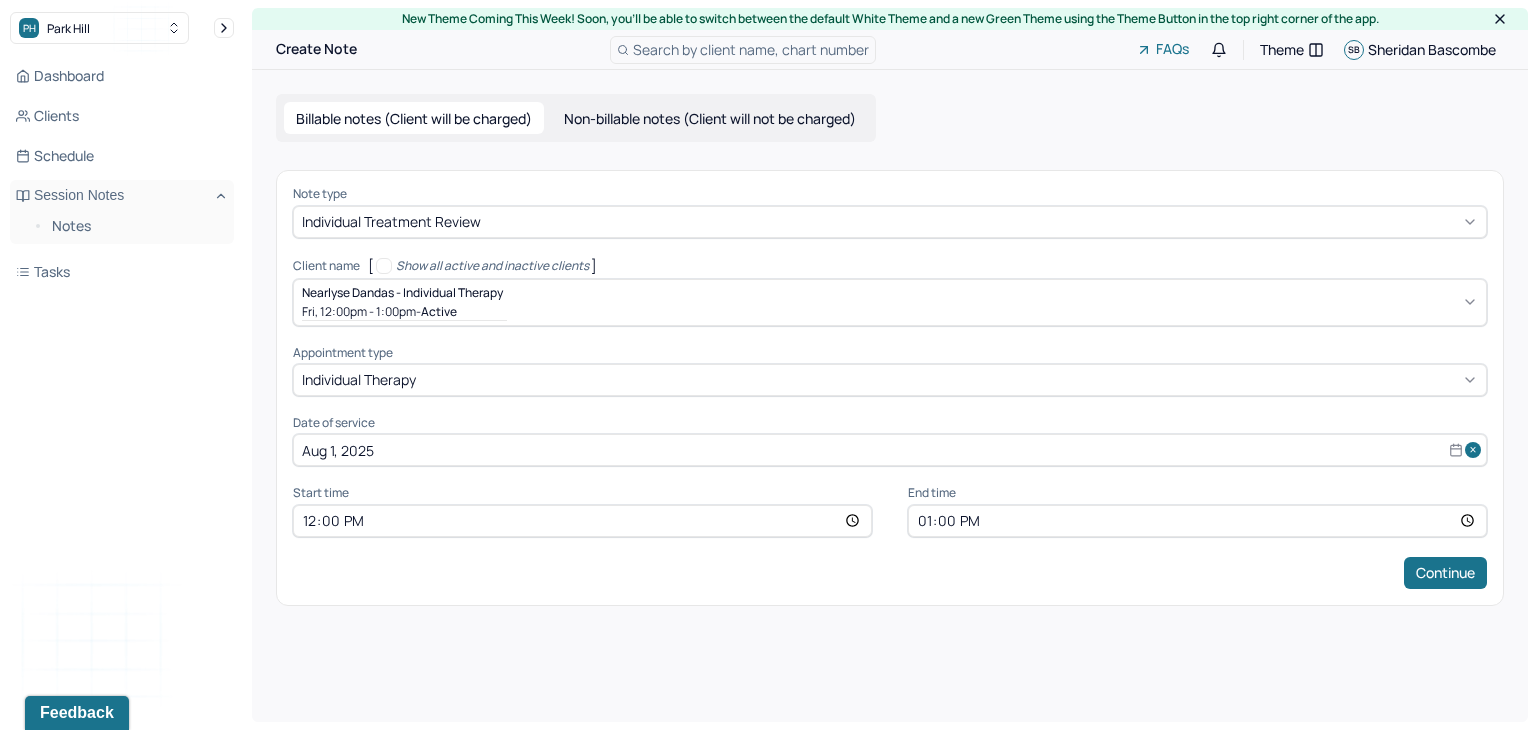 click on "New Theme Coming This Week! Soon, you’ll be able to switch between the default White Theme and a new Green Theme using the Theme Button in the top right corner of the app.  Create Note Search by client name, chart number  FAQs Theme SB Sheridan   Bascombe Billable notes (Client will be charged) Non-billable notes (Client will not be charged) Note type Individual treatment review Client name [ Show all active and inactive clients ] Nearlyse Dandas - Individual therapy Fri, 12:00pm - 1:00pm  -  active Supervisee name Sheridan Bascombe Appointment type individual therapy Date of service Aug 1, 2025 Start time 12:00 End time 13:00 Continue" at bounding box center (890, 365) 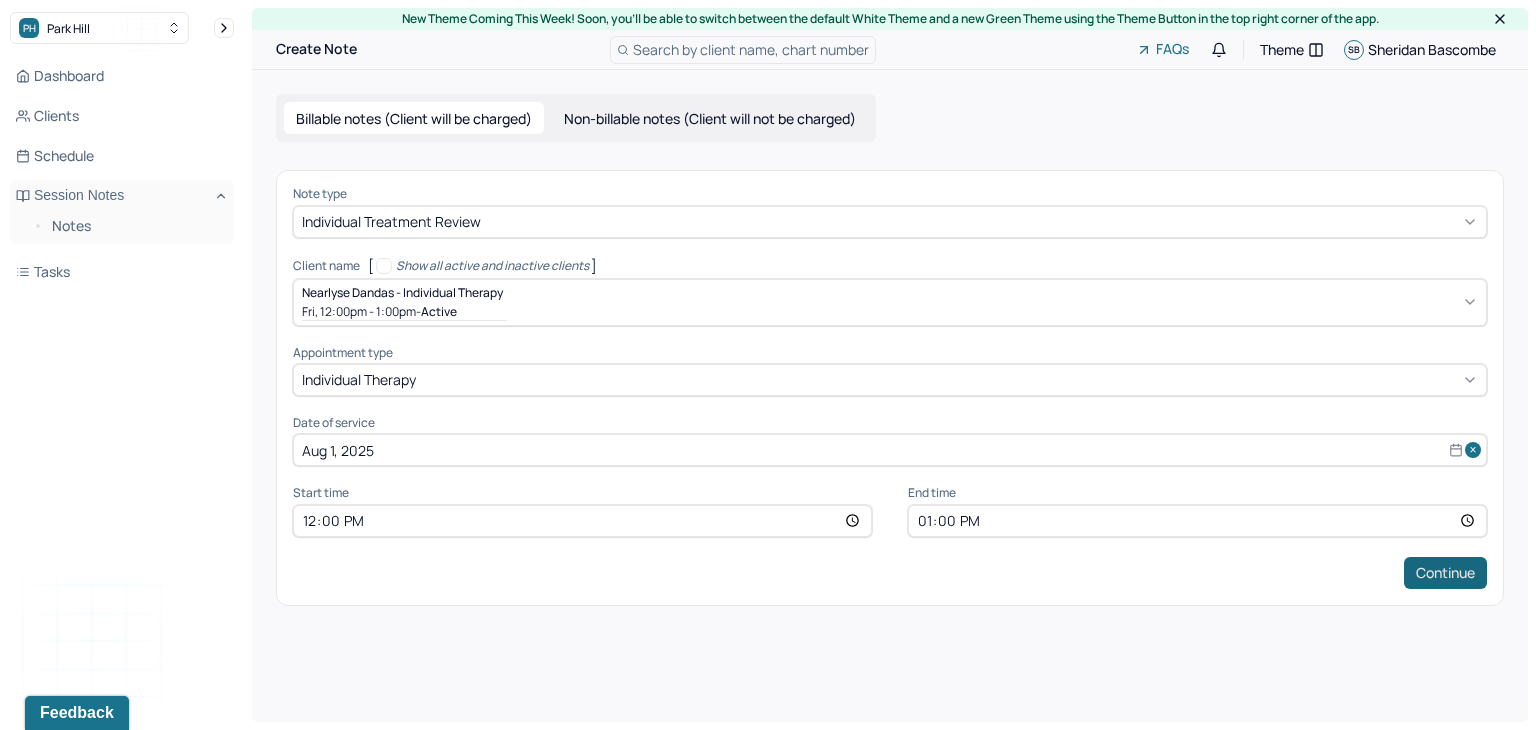 click on "Continue" at bounding box center [1445, 573] 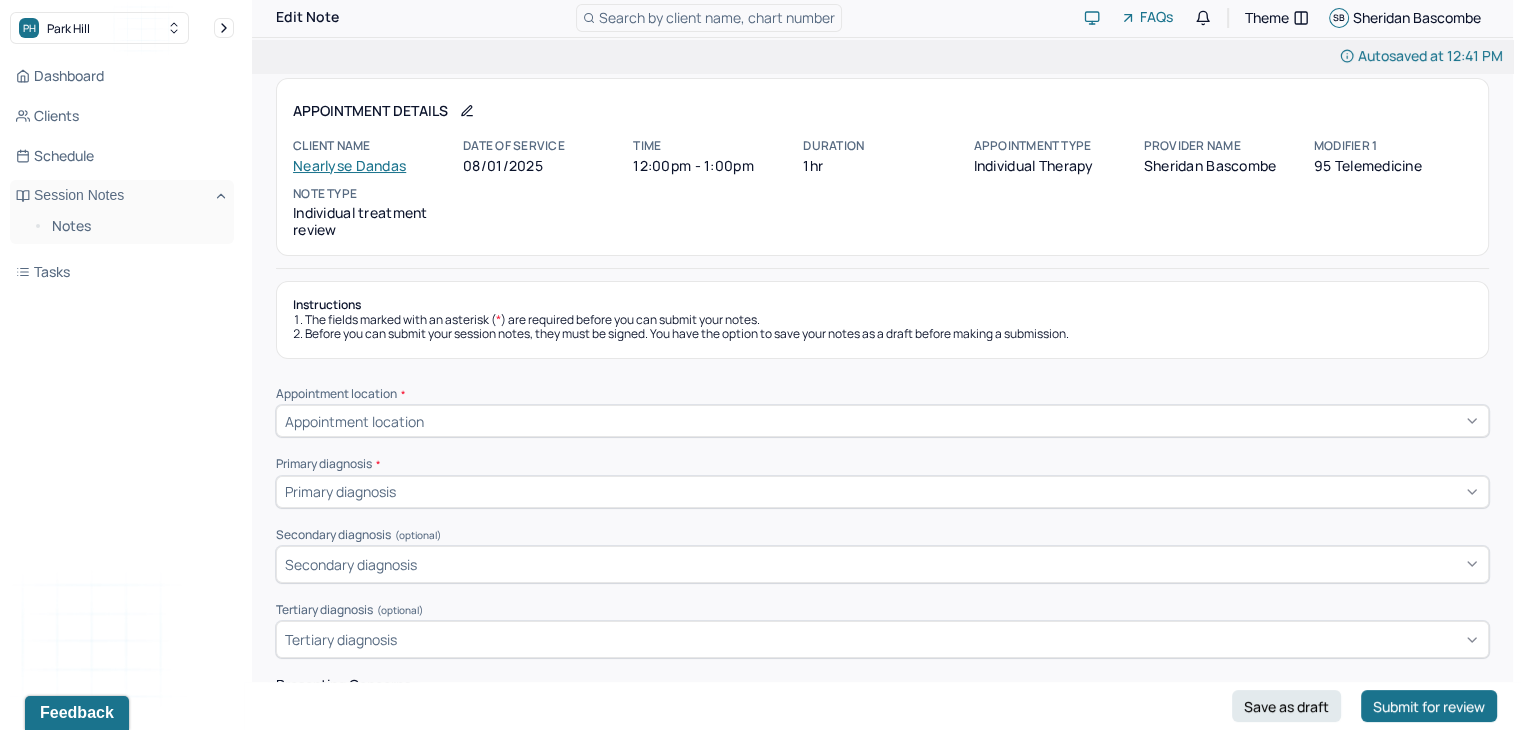 scroll, scrollTop: 15, scrollLeft: 0, axis: vertical 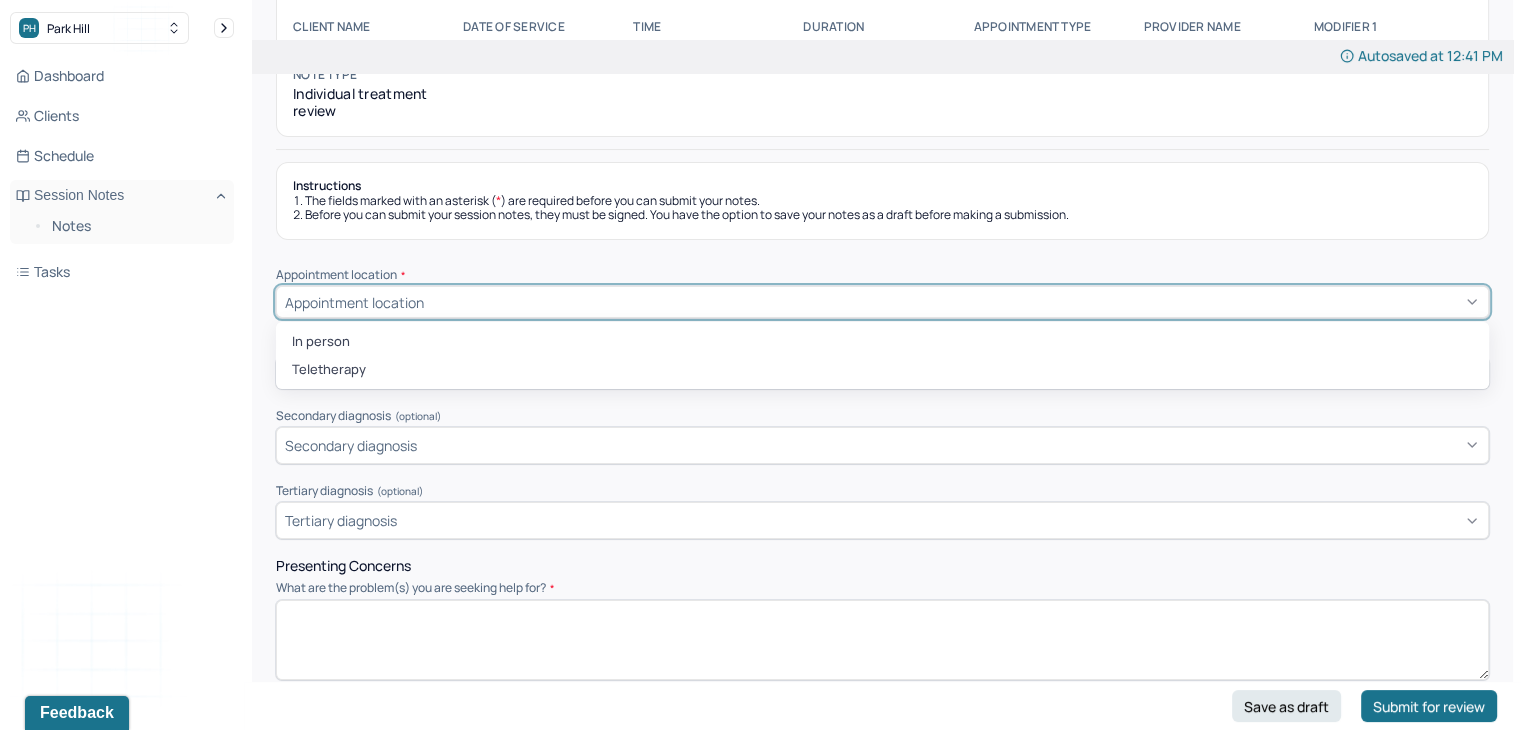 click on "Appointment location" at bounding box center (882, 302) 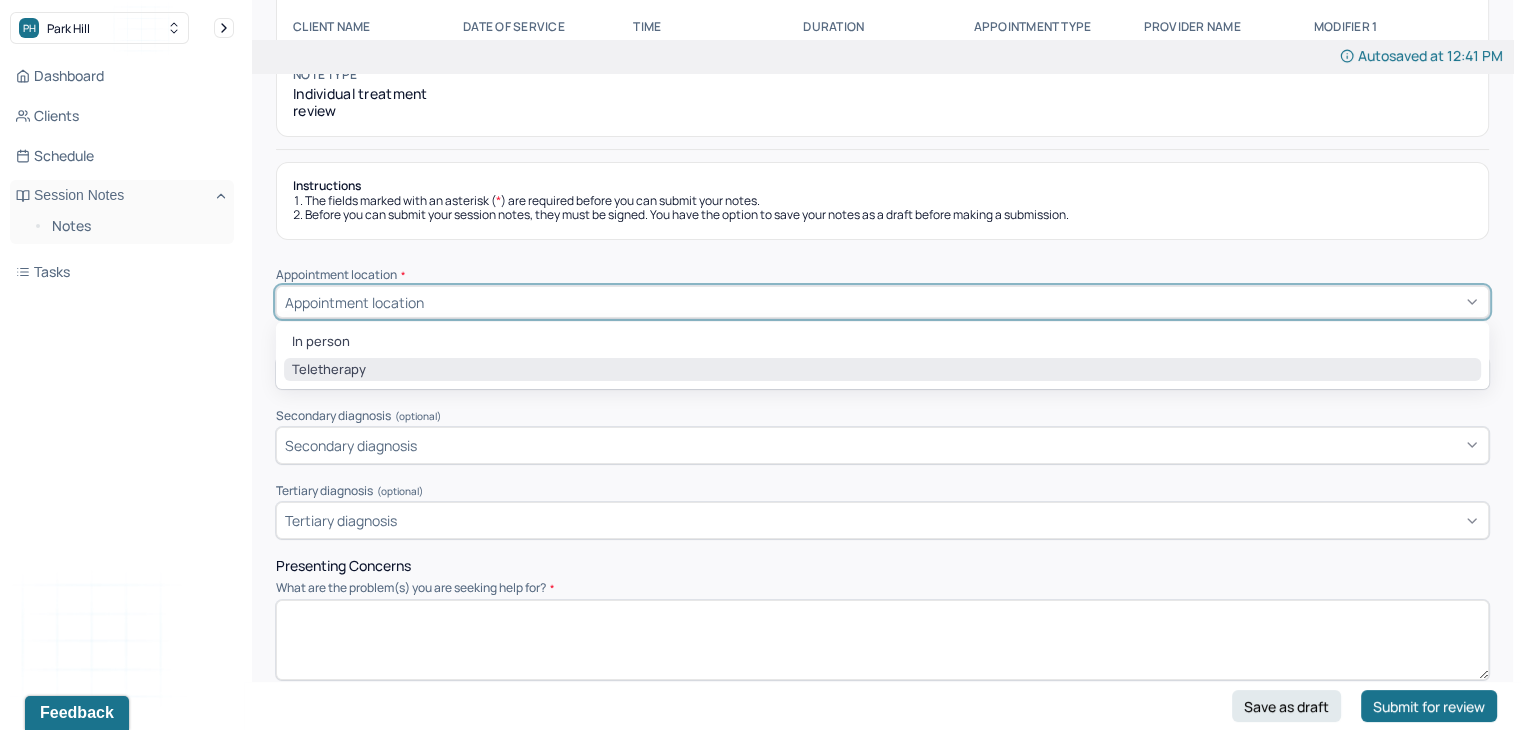 click on "Teletherapy" at bounding box center (882, 370) 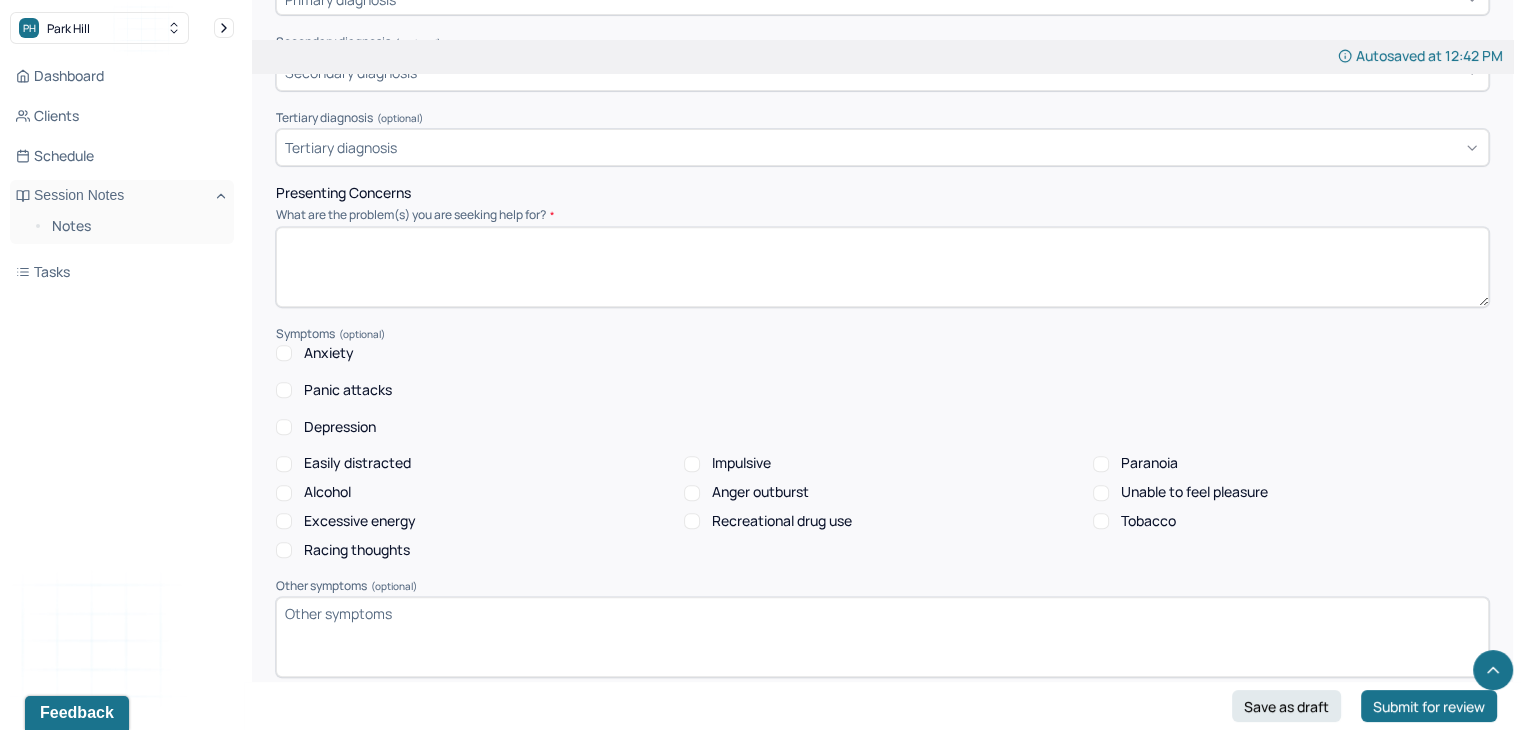 scroll, scrollTop: 760, scrollLeft: 0, axis: vertical 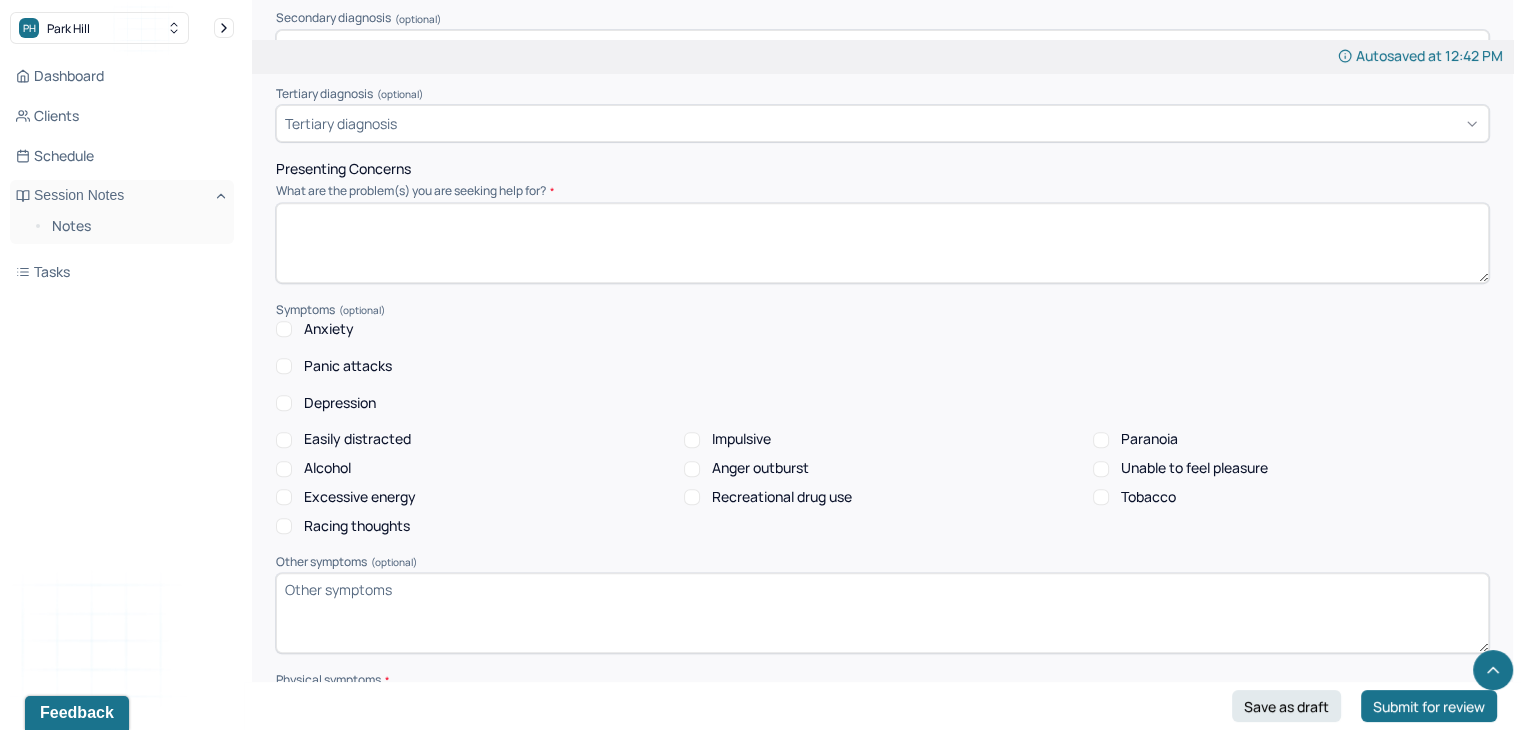 click at bounding box center [882, 243] 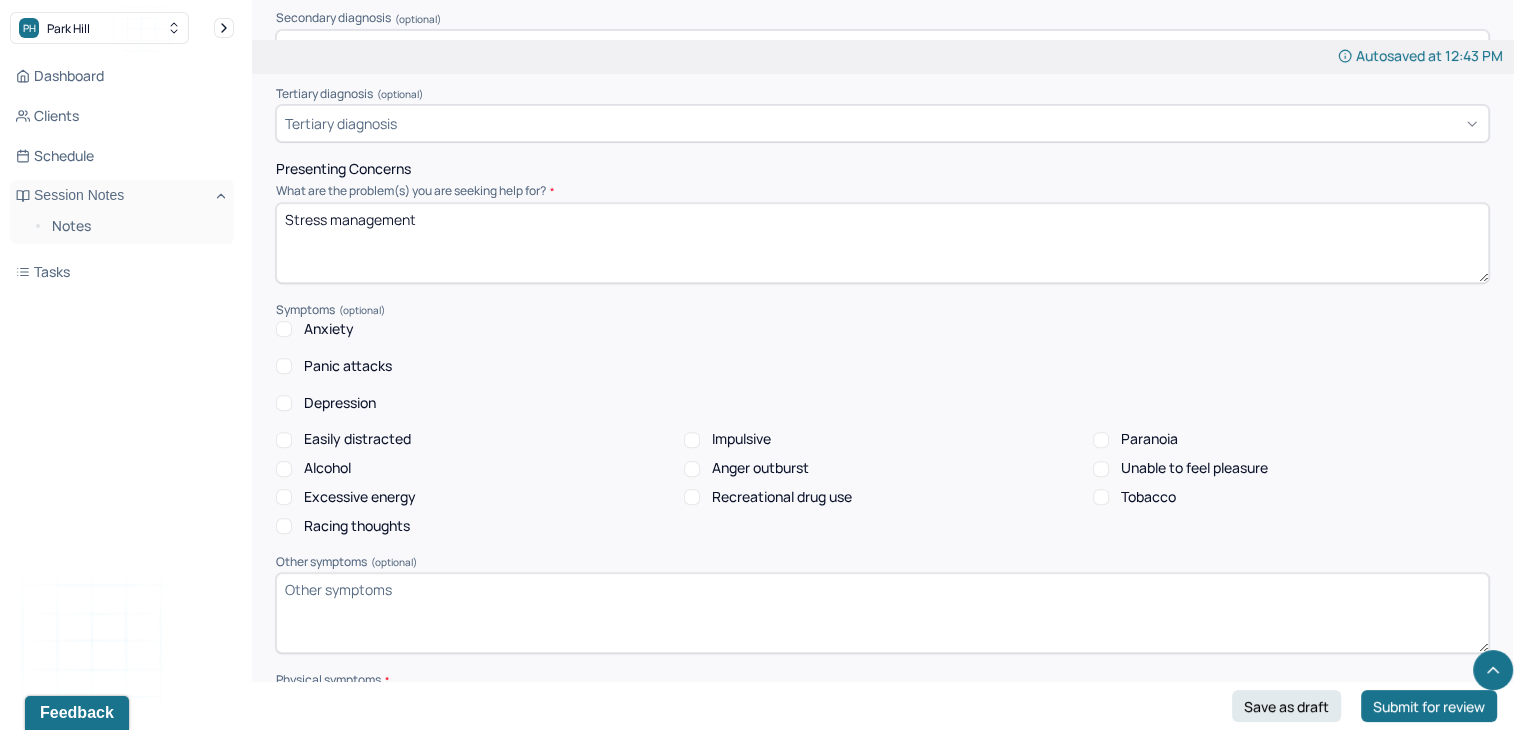 type on "Stress management" 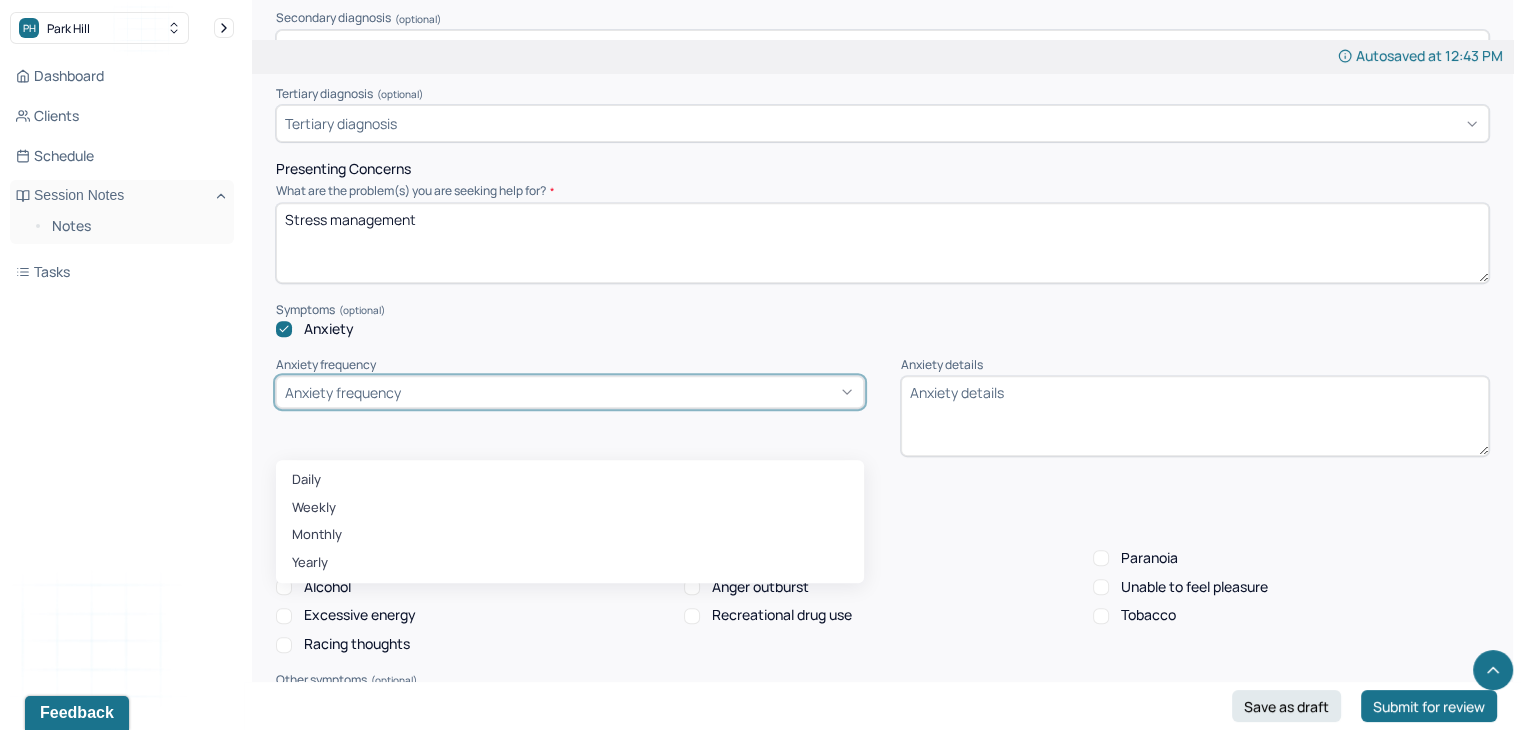 click on "Anxiety frequency" at bounding box center (343, 392) 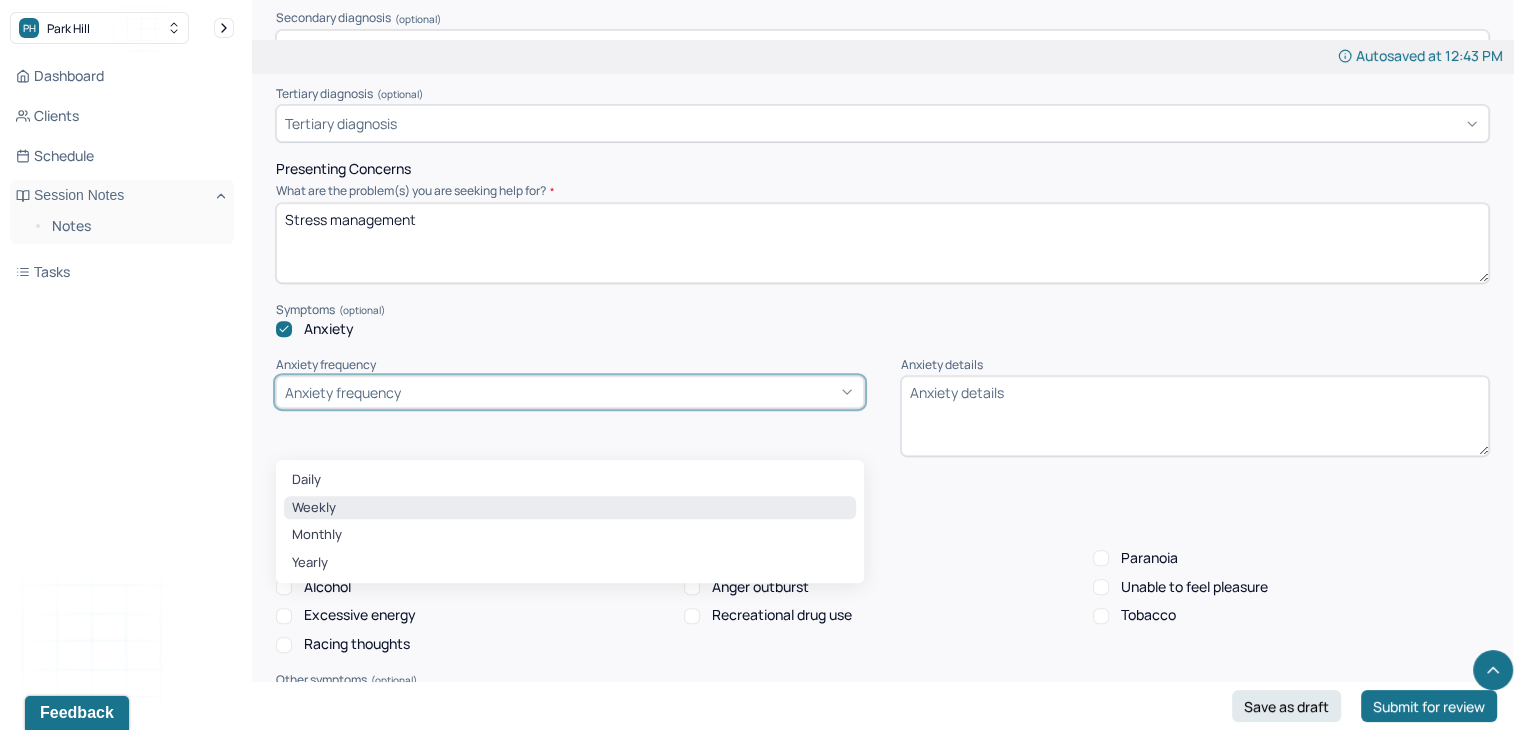 click on "Weekly" at bounding box center [570, 508] 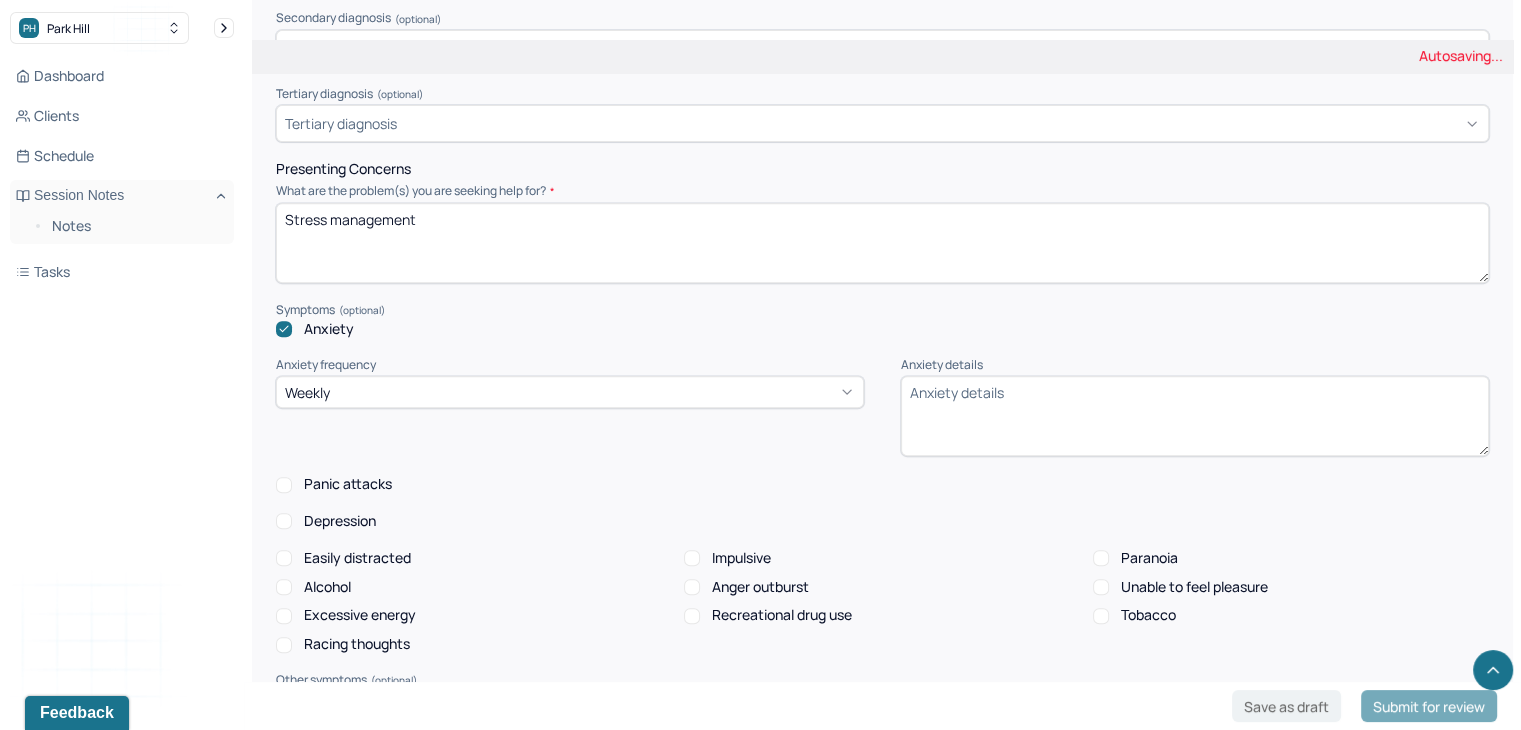 click on "Anxiety details" at bounding box center (1195, 416) 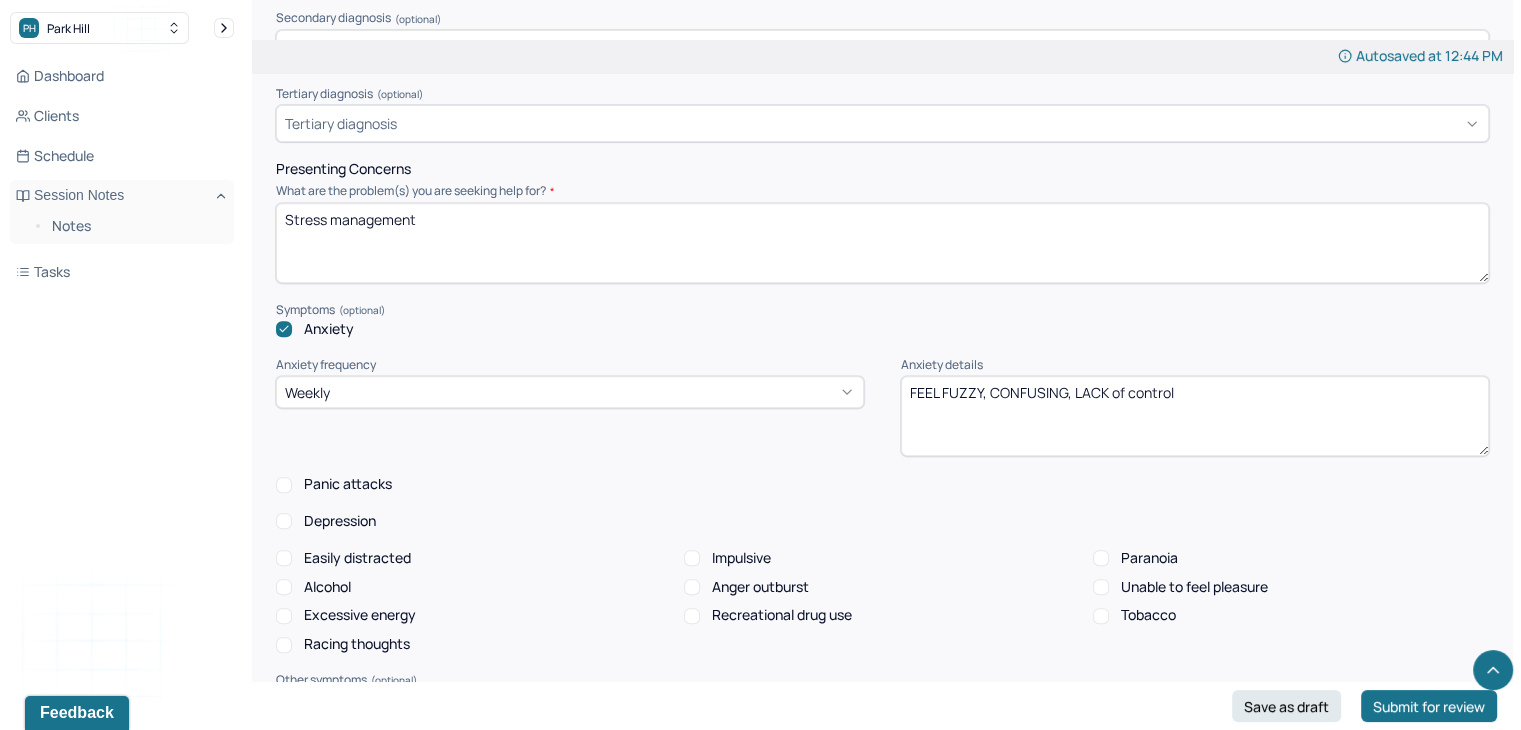 drag, startPoint x: 980, startPoint y: 392, endPoint x: 884, endPoint y: 389, distance: 96.04687 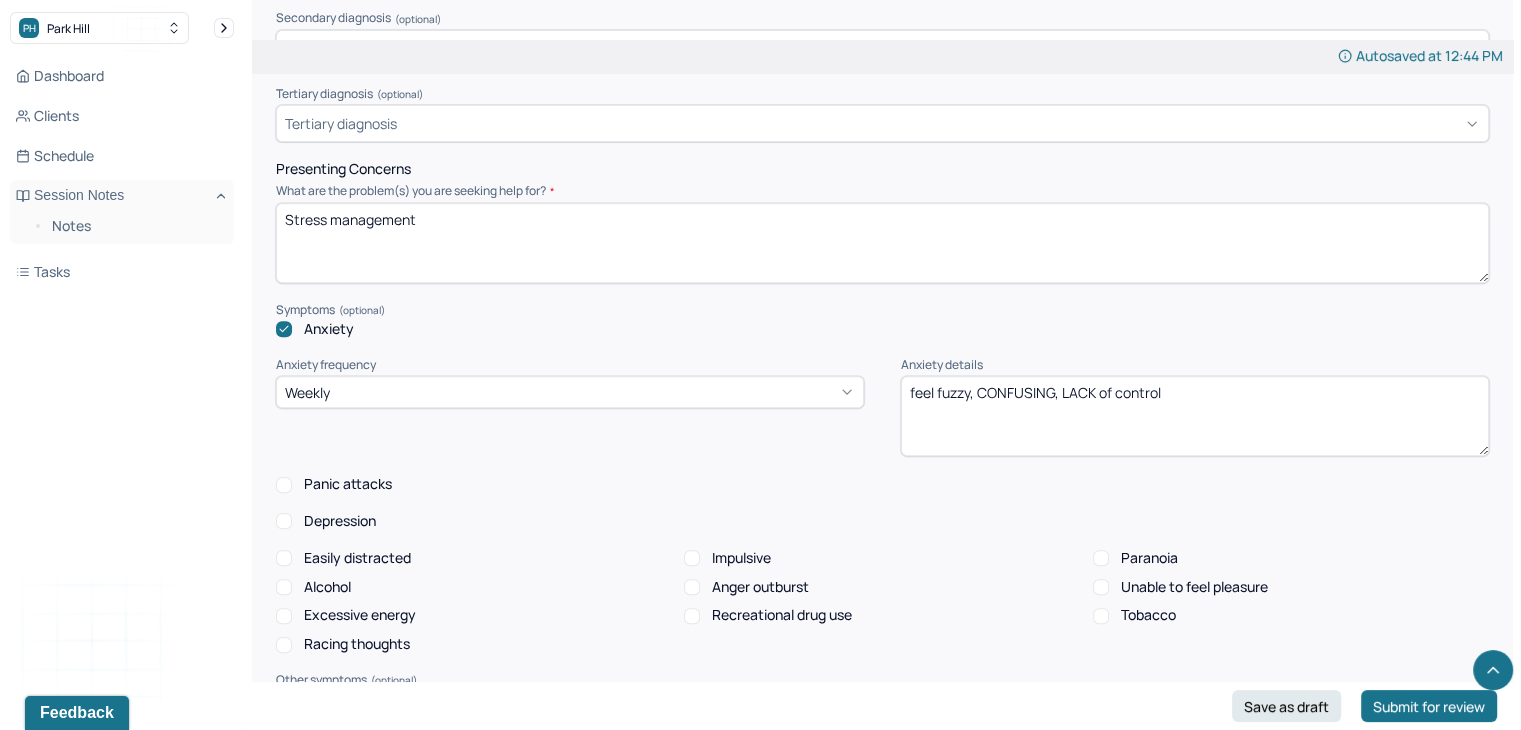 drag, startPoint x: 1052, startPoint y: 395, endPoint x: 980, endPoint y: 398, distance: 72.06247 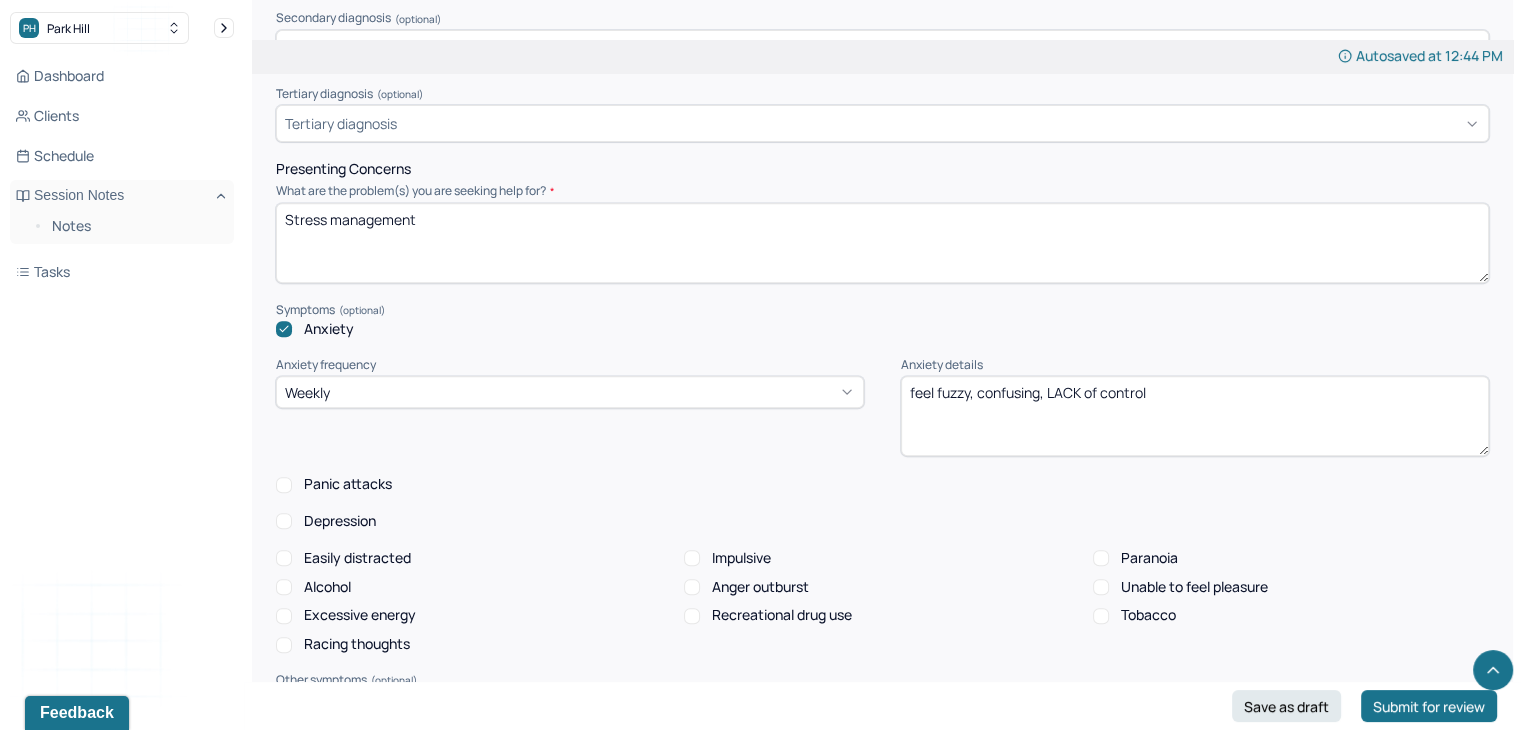 drag, startPoint x: 1080, startPoint y: 398, endPoint x: 1050, endPoint y: 394, distance: 30.265491 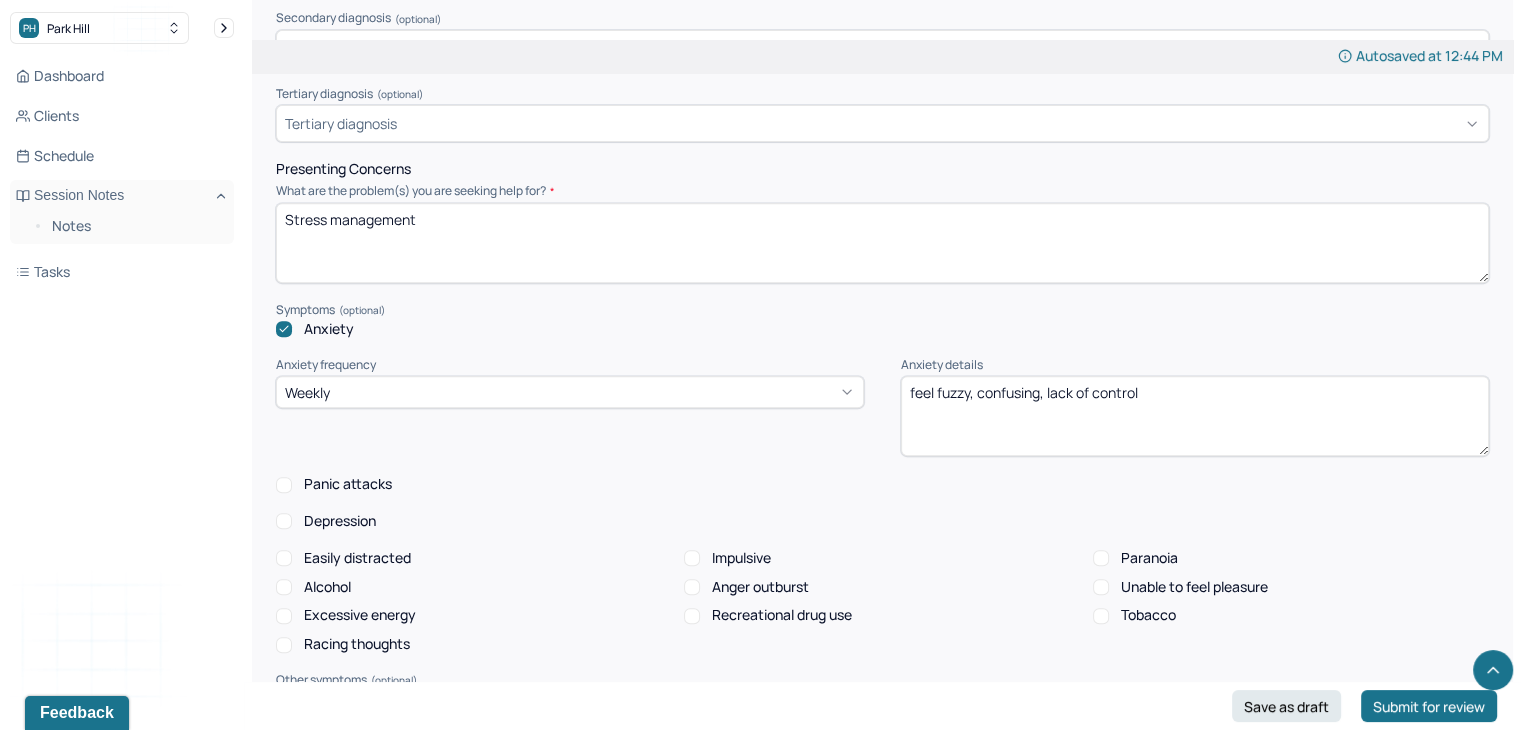 click on "feel fuzzy, confusing, lack of control" at bounding box center [1195, 416] 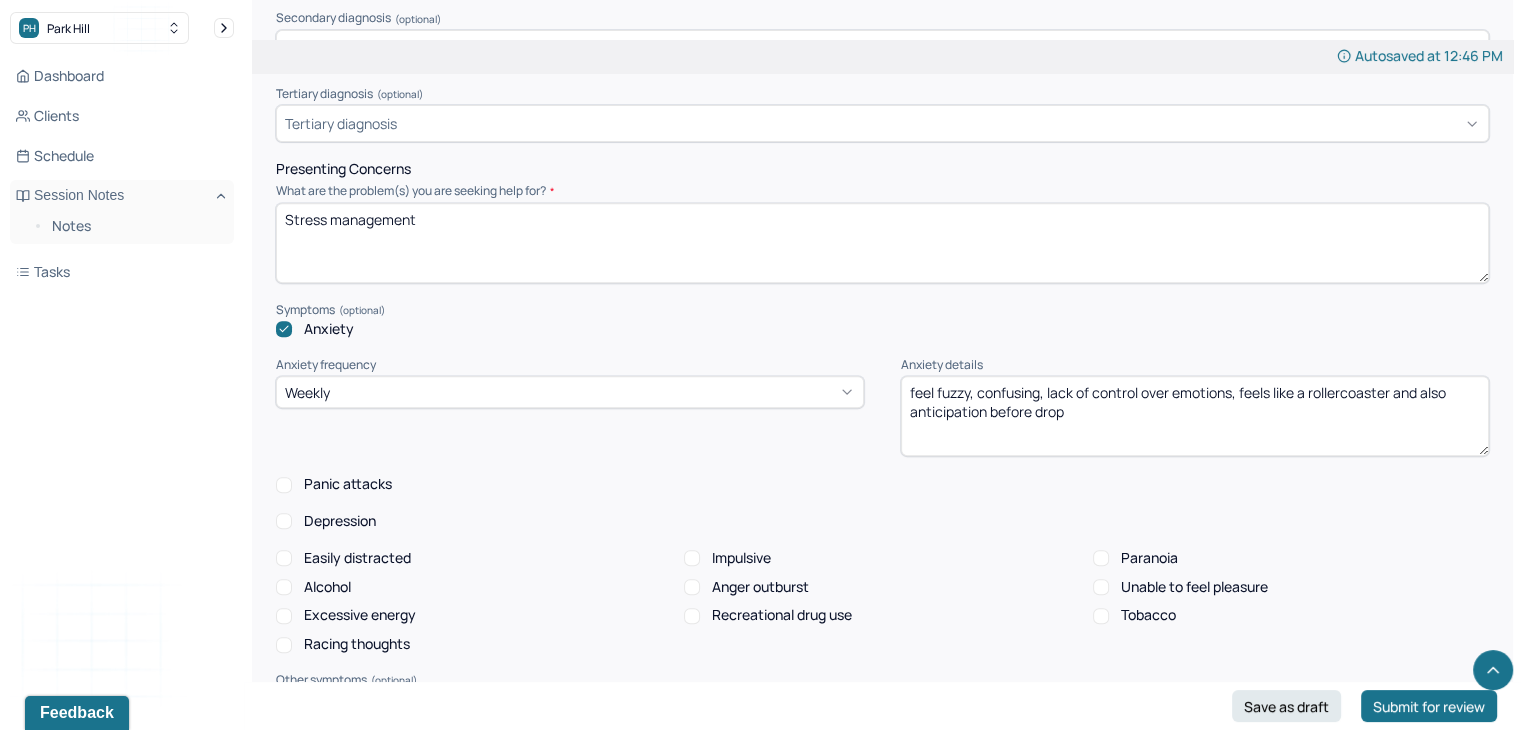 click on "feel fuzzy, confusing, lack of control over emotions, feels like a rollercoaster and also anticipation before drop" at bounding box center [1195, 416] 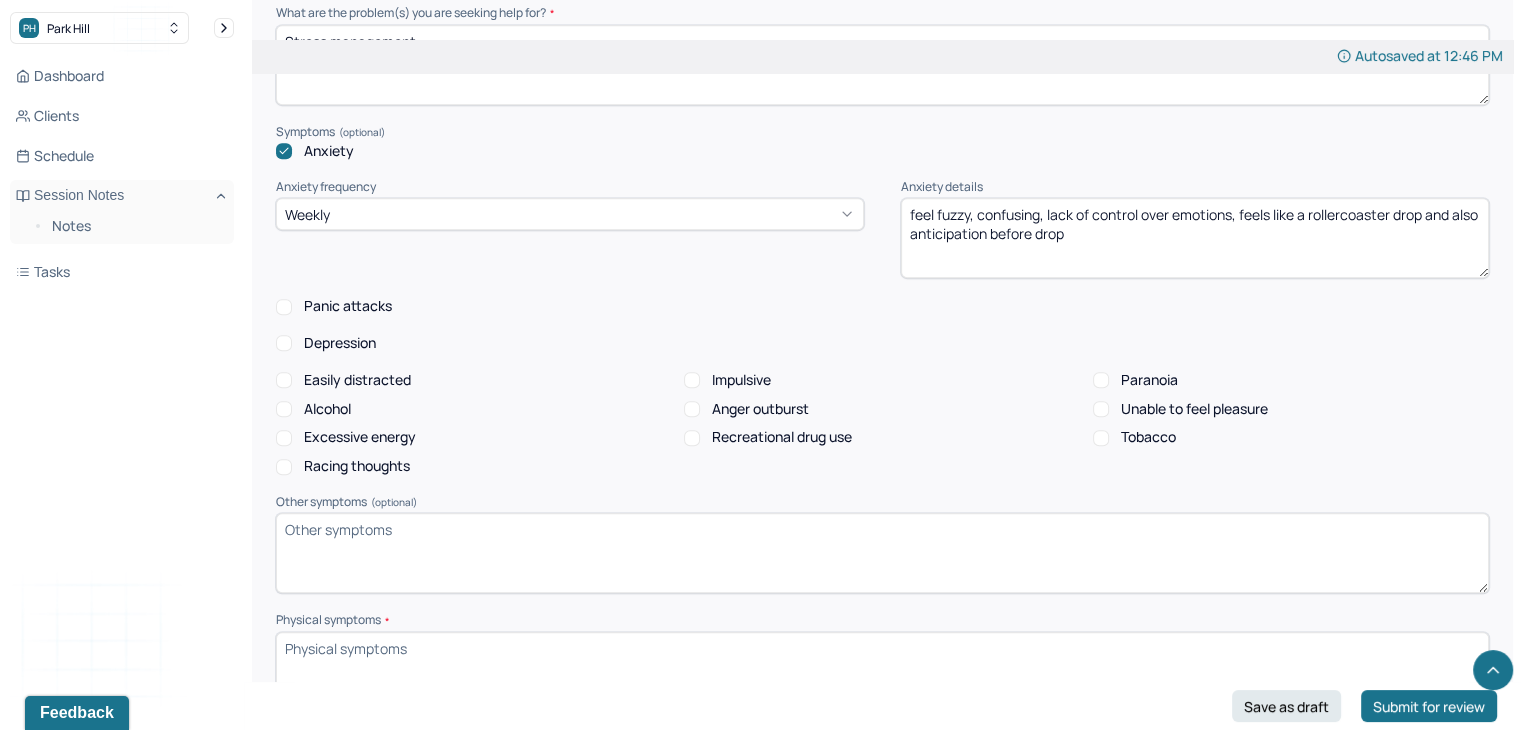 scroll, scrollTop: 950, scrollLeft: 0, axis: vertical 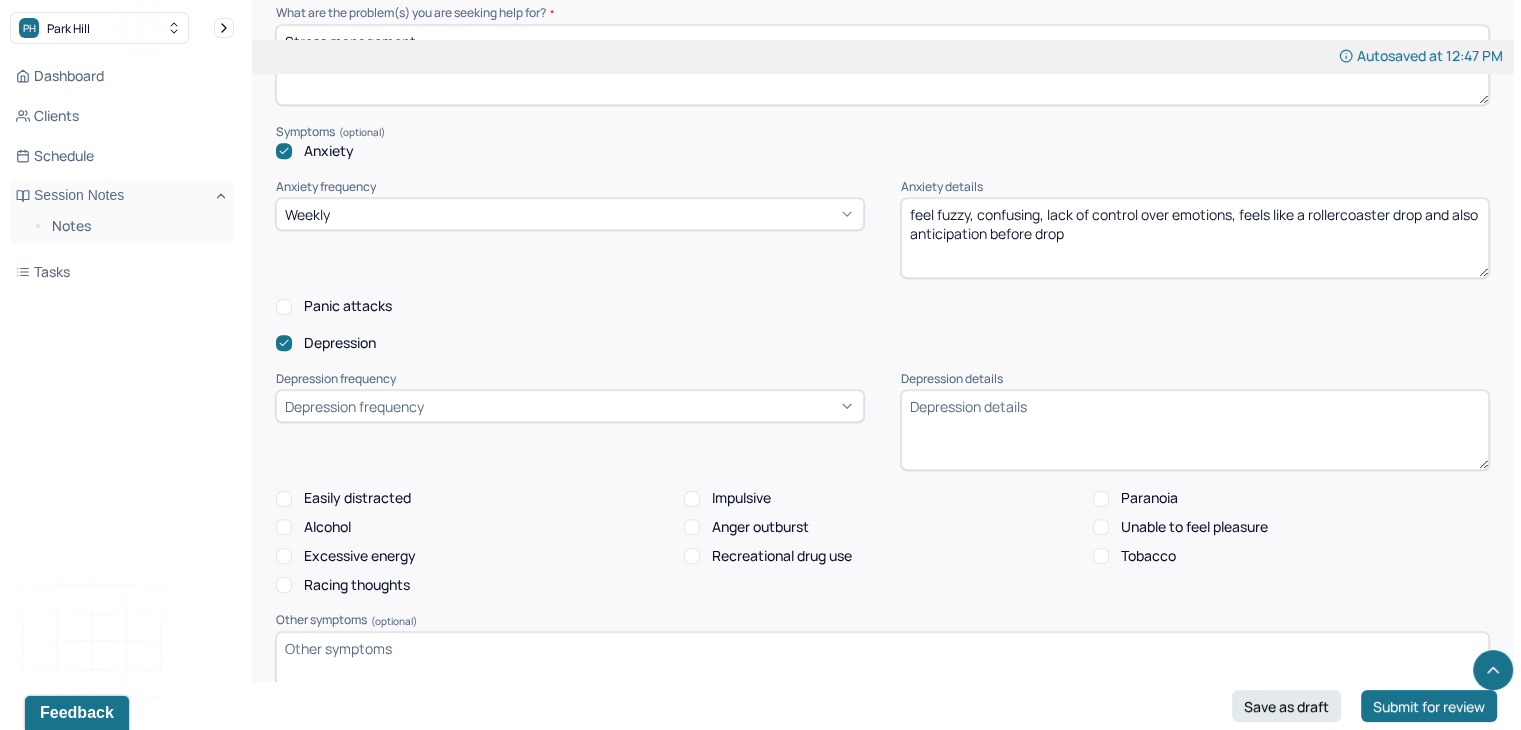 click on "Depression details" at bounding box center [1195, 430] 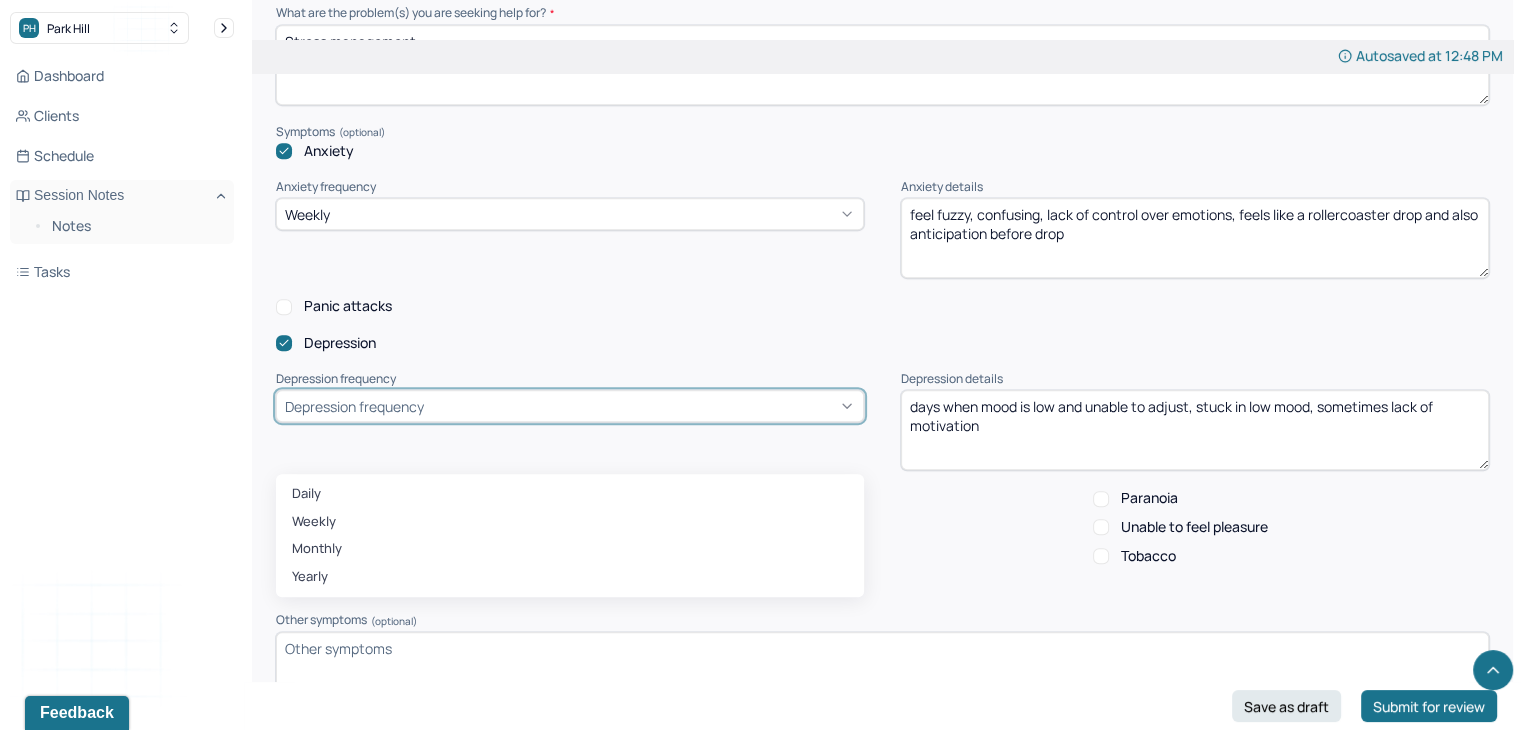 click on "Depression frequency" at bounding box center (570, 406) 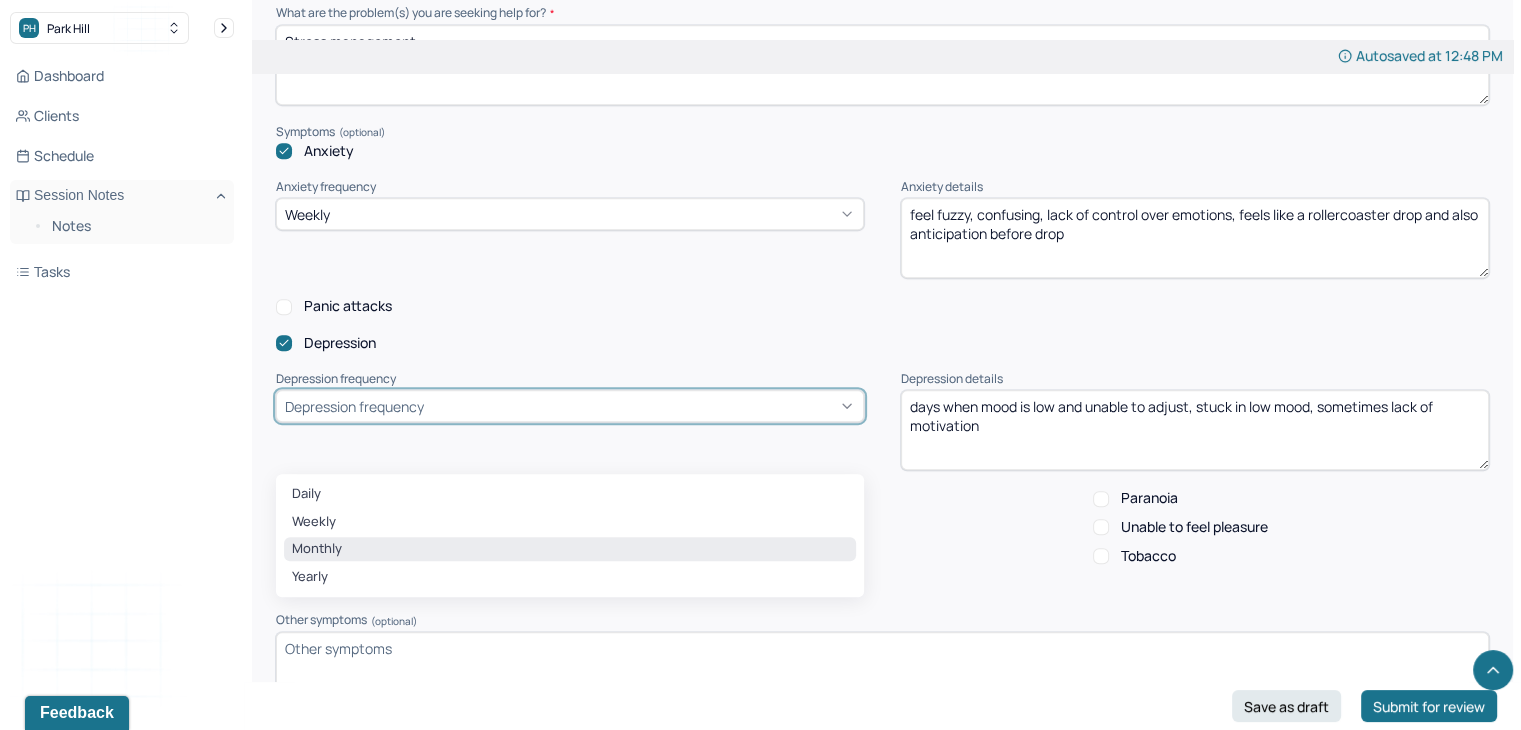 click on "Monthly" at bounding box center (570, 549) 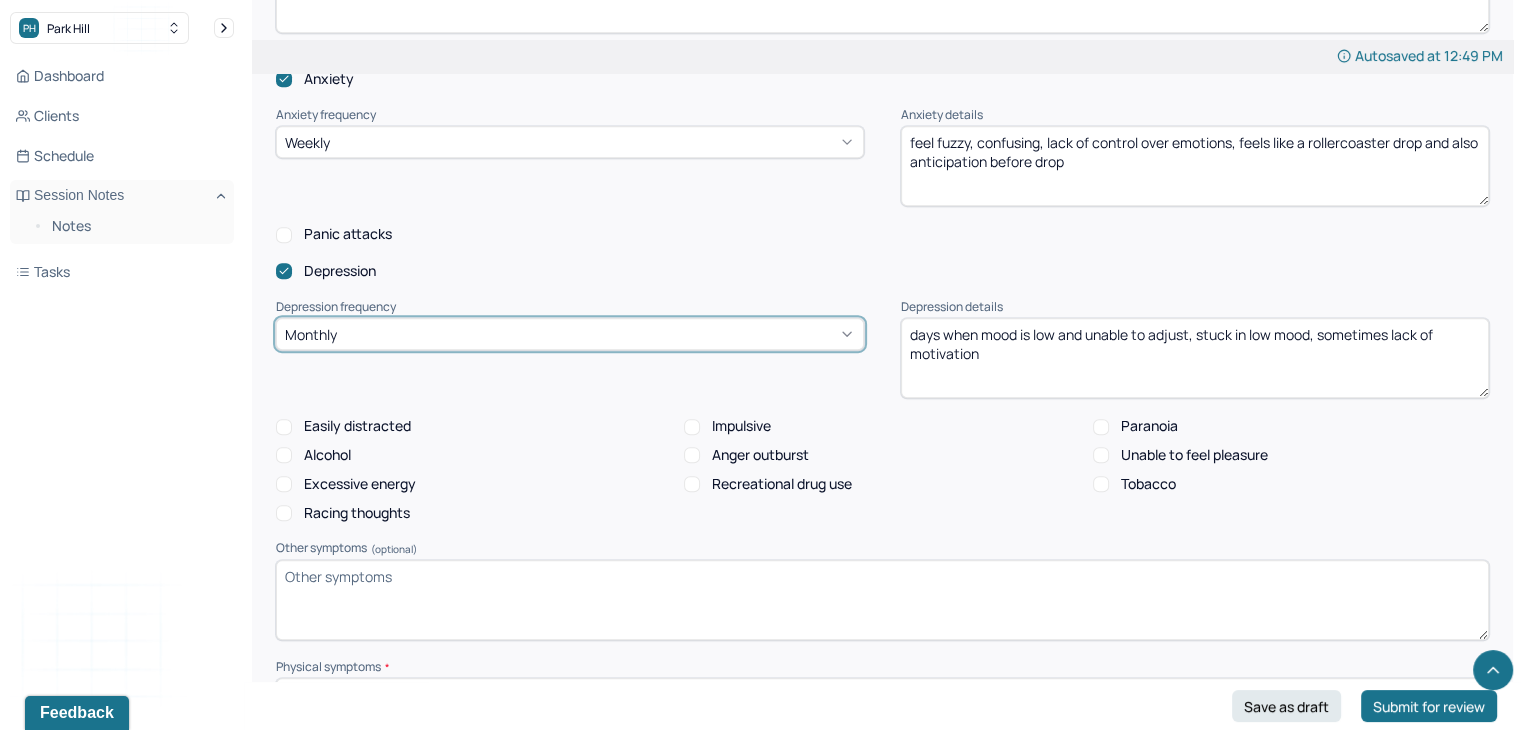 scroll, scrollTop: 1022, scrollLeft: 0, axis: vertical 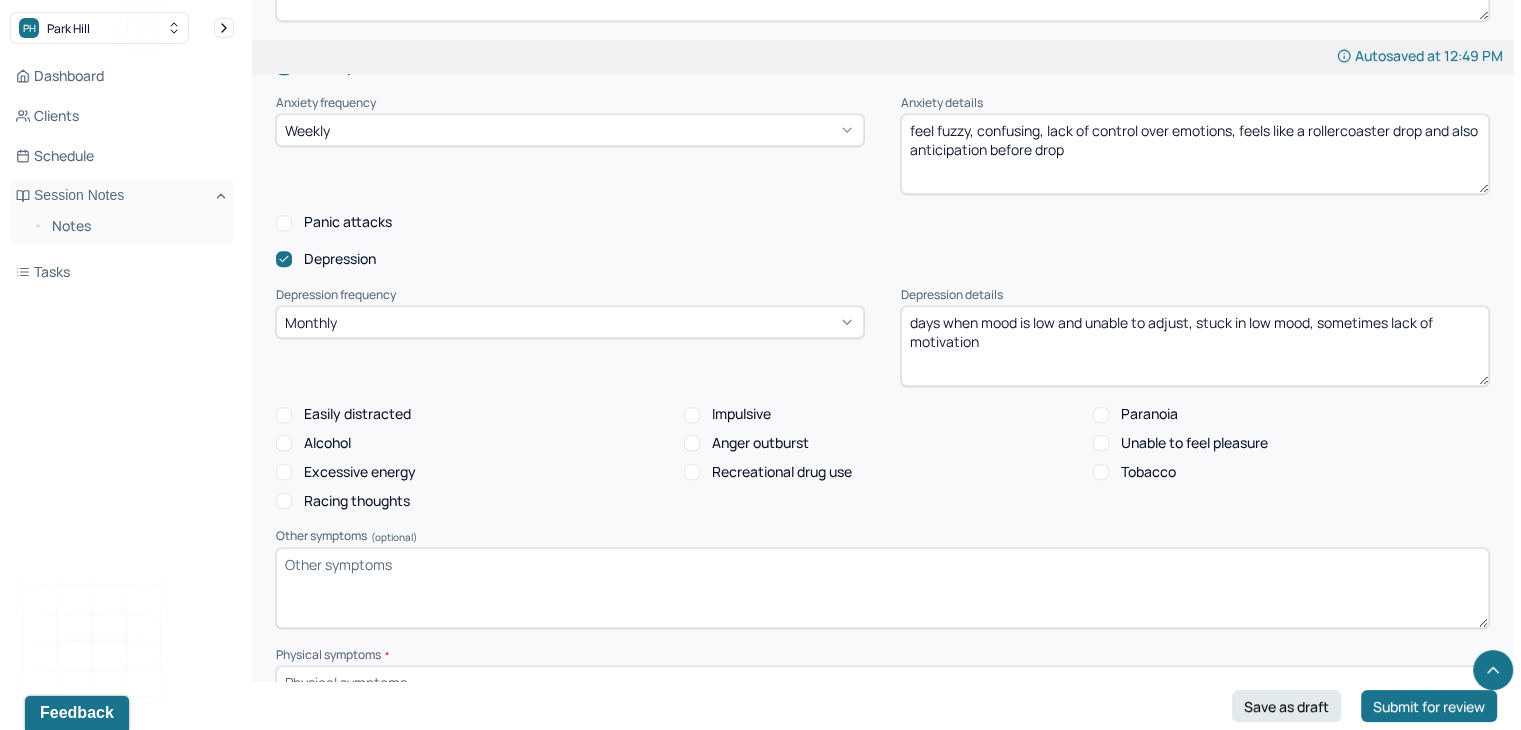 click on "days when mood is low and unable to adjust, stuck in low mood, sometimes lack of motivation" at bounding box center [1195, 346] 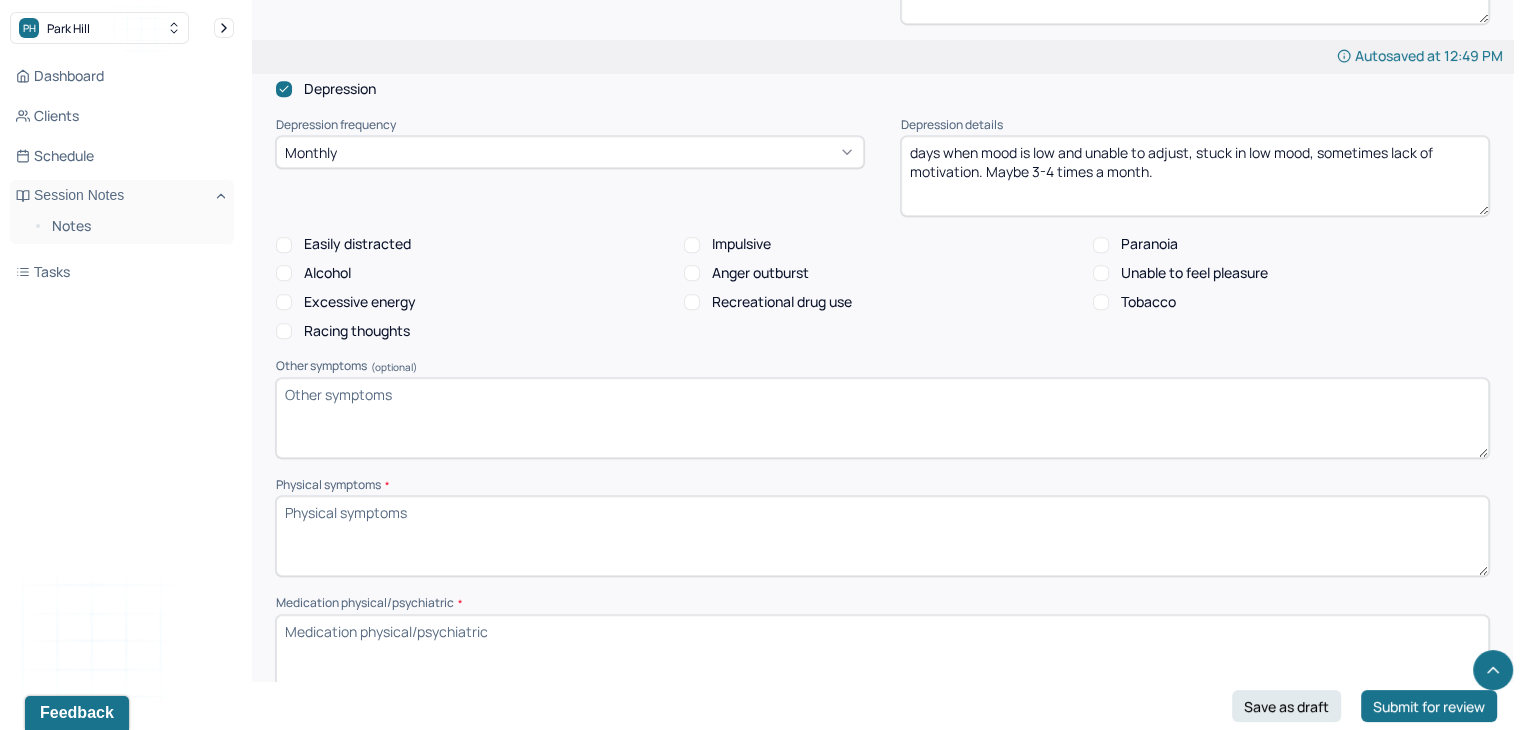 scroll, scrollTop: 1131, scrollLeft: 0, axis: vertical 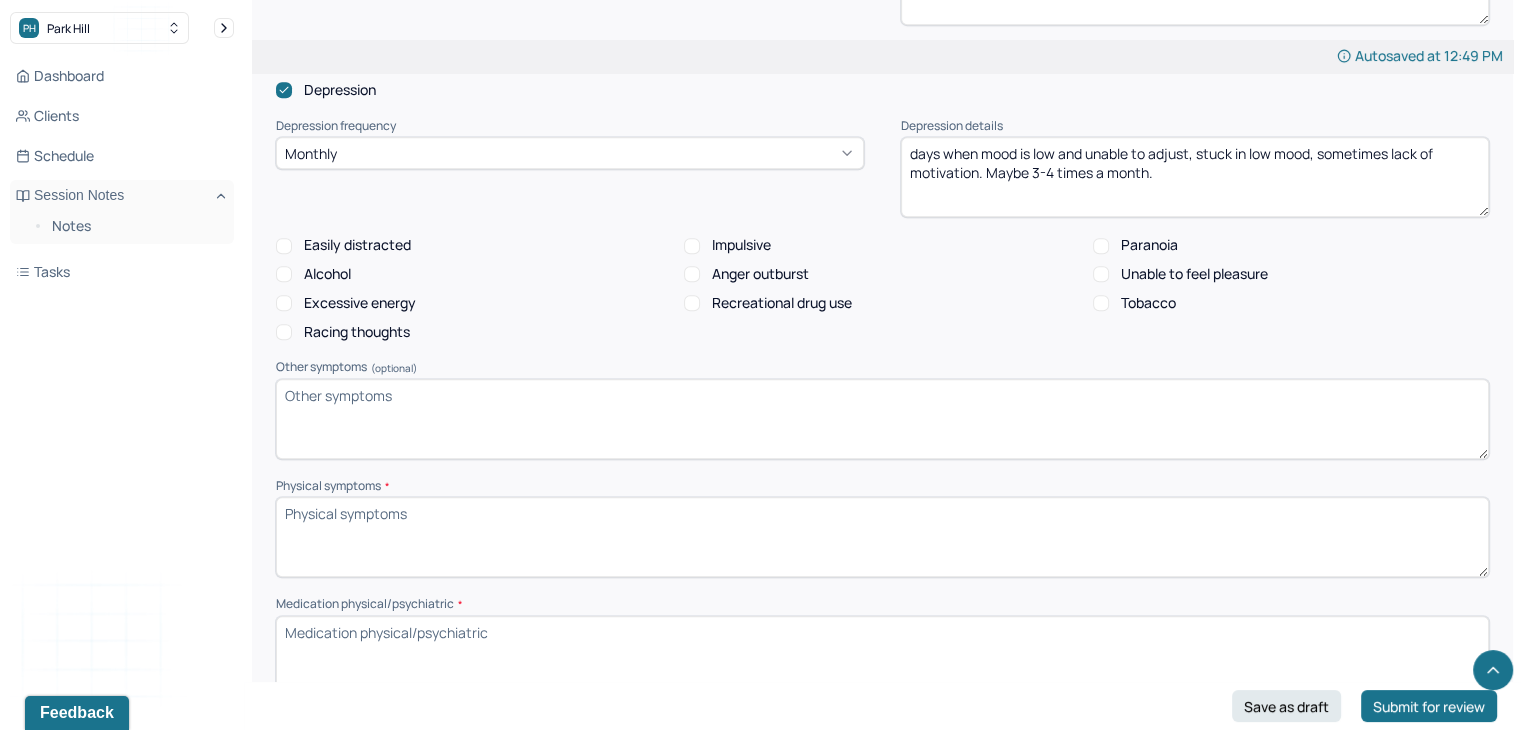 type on "days when mood is low and unable to adjust, stuck in low mood, sometimes lack of motivation. Maybe 3-4 times a month." 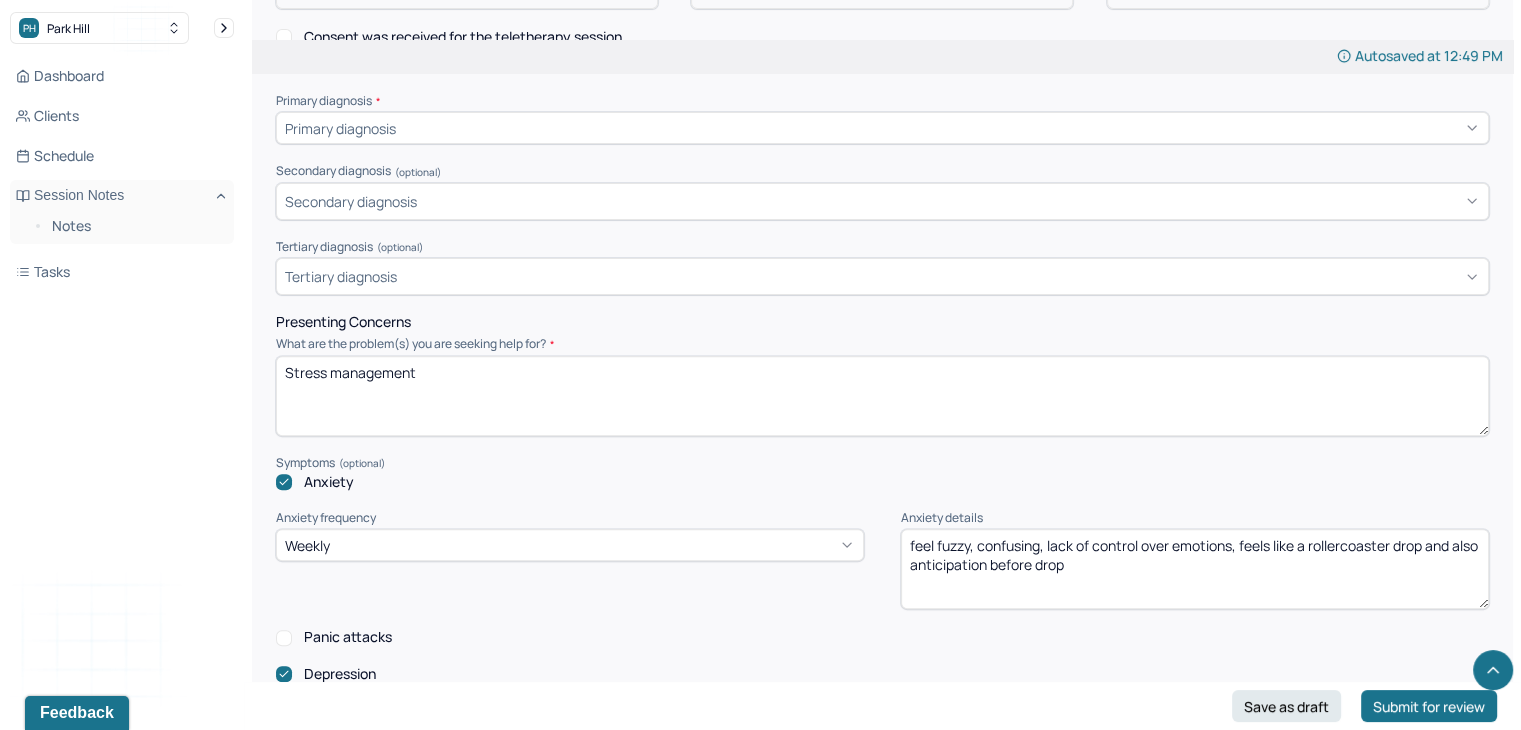 scroll, scrollTop: 594, scrollLeft: 0, axis: vertical 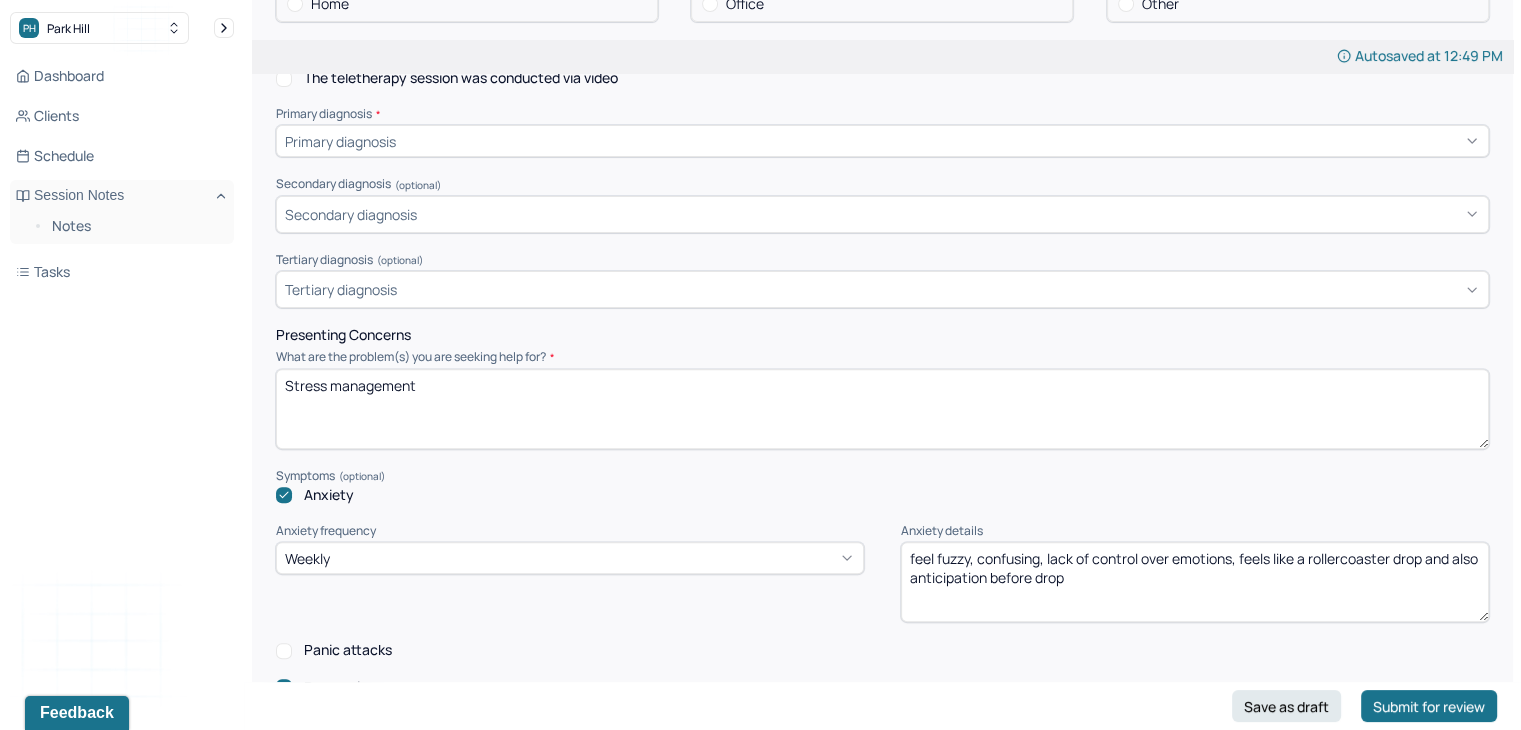 click on "Stress management" at bounding box center (882, 409) 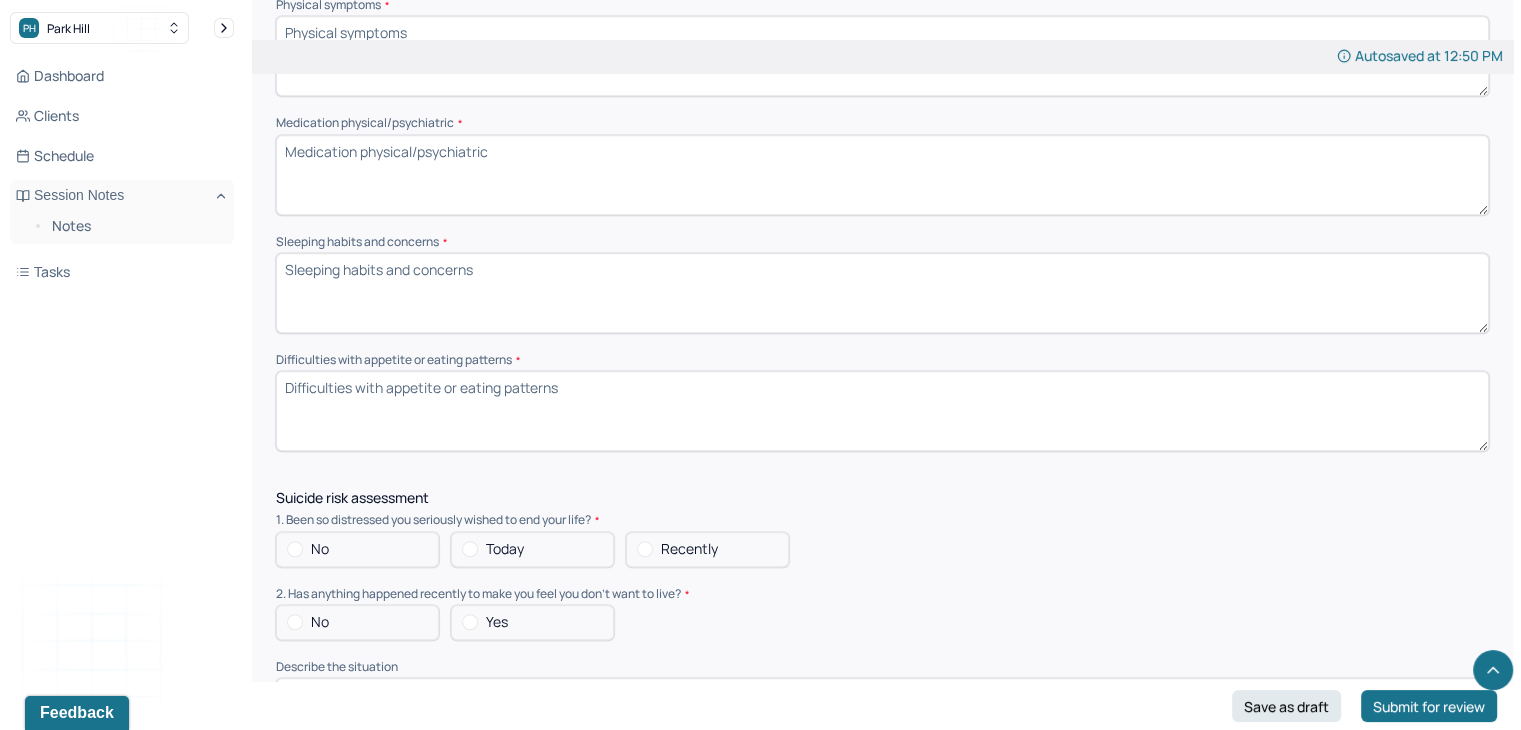 scroll, scrollTop: 1690, scrollLeft: 0, axis: vertical 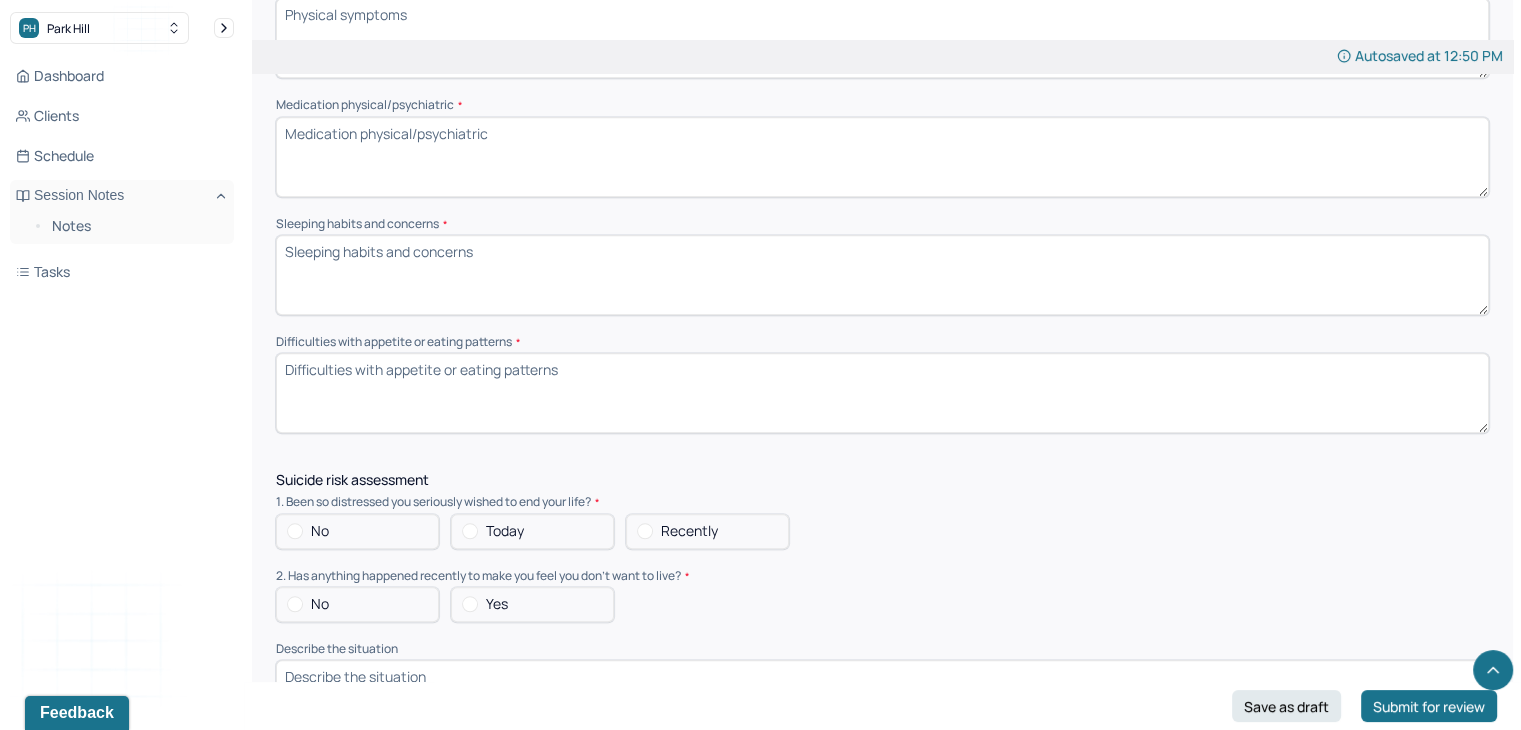 type on "Stress management, body image" 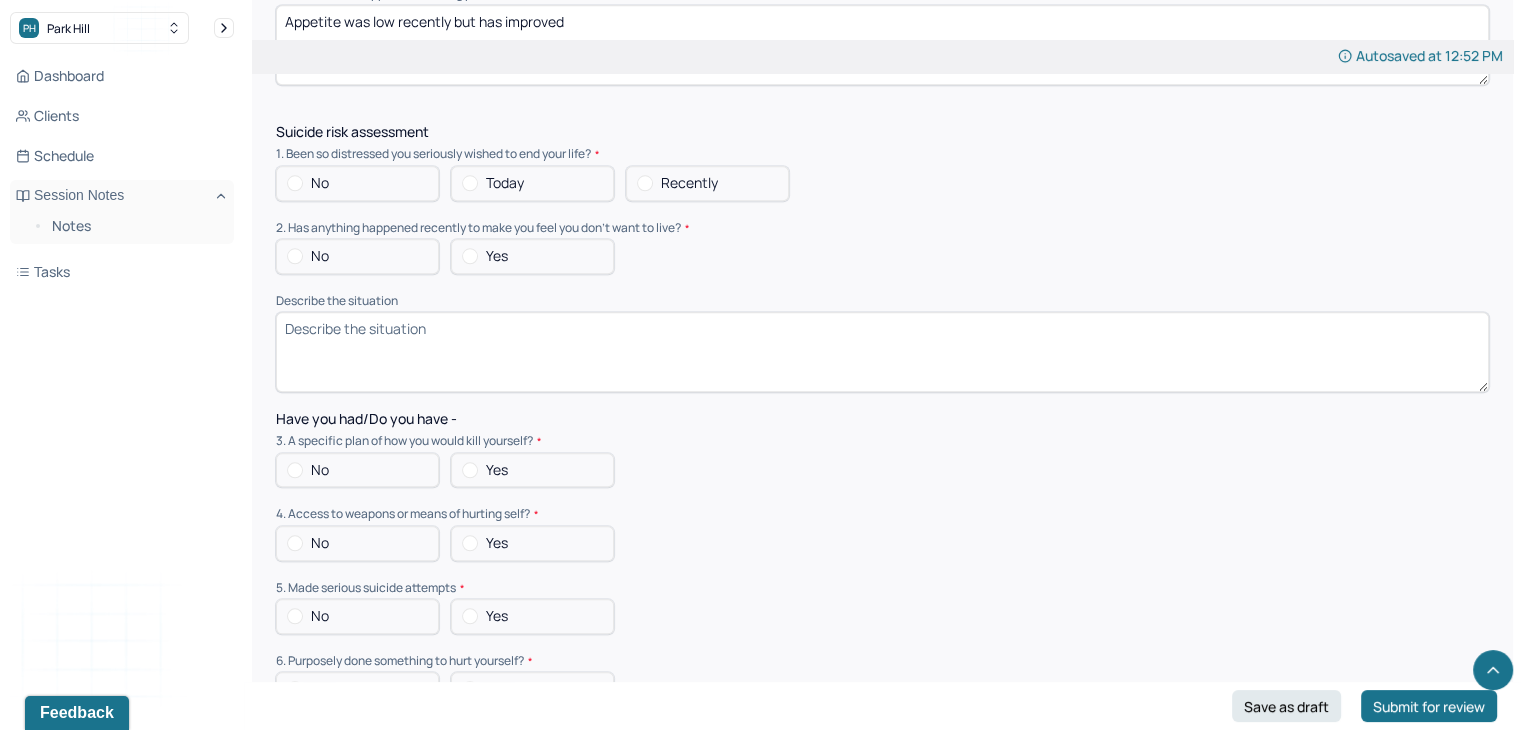 scroll, scrollTop: 2051, scrollLeft: 0, axis: vertical 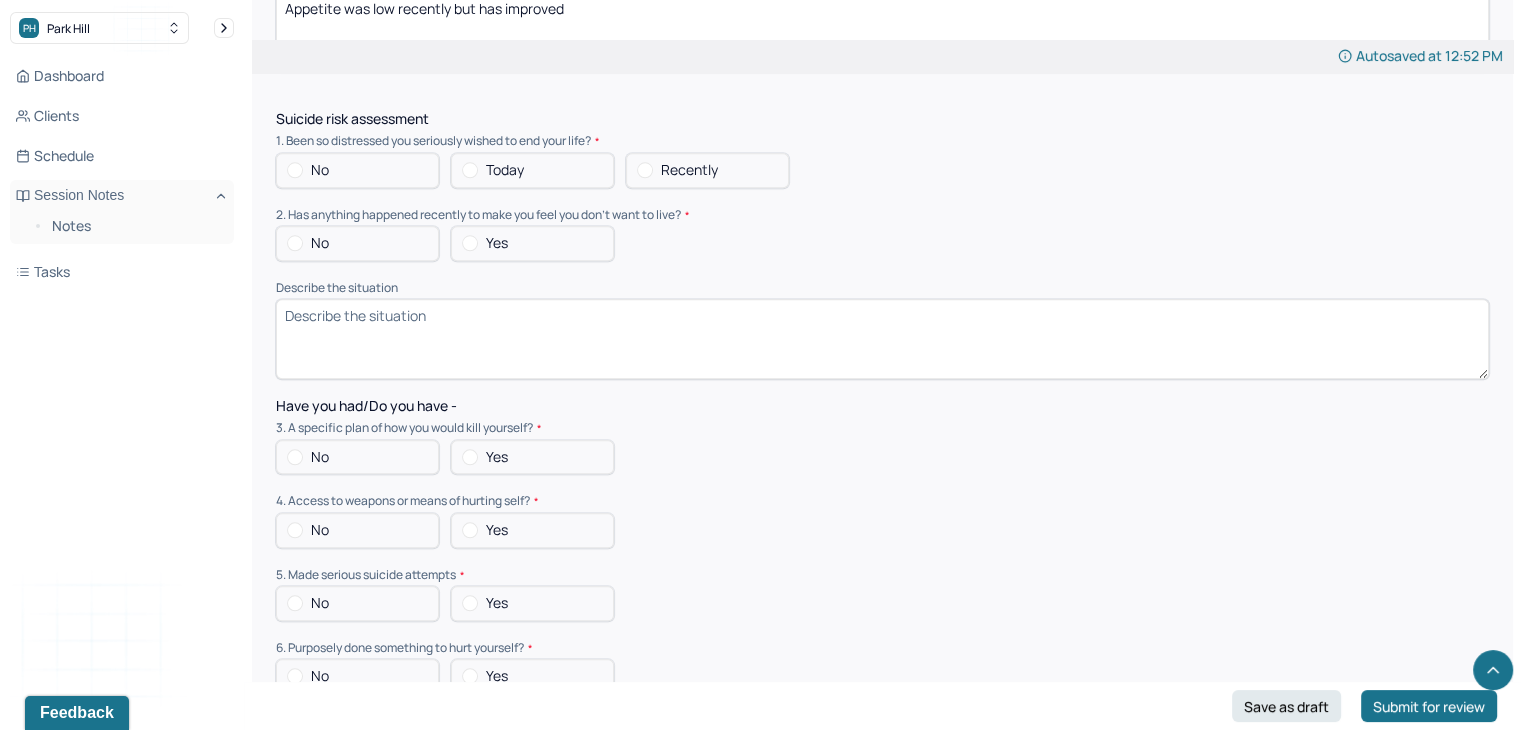 type on "Appetite was low recently but has improved" 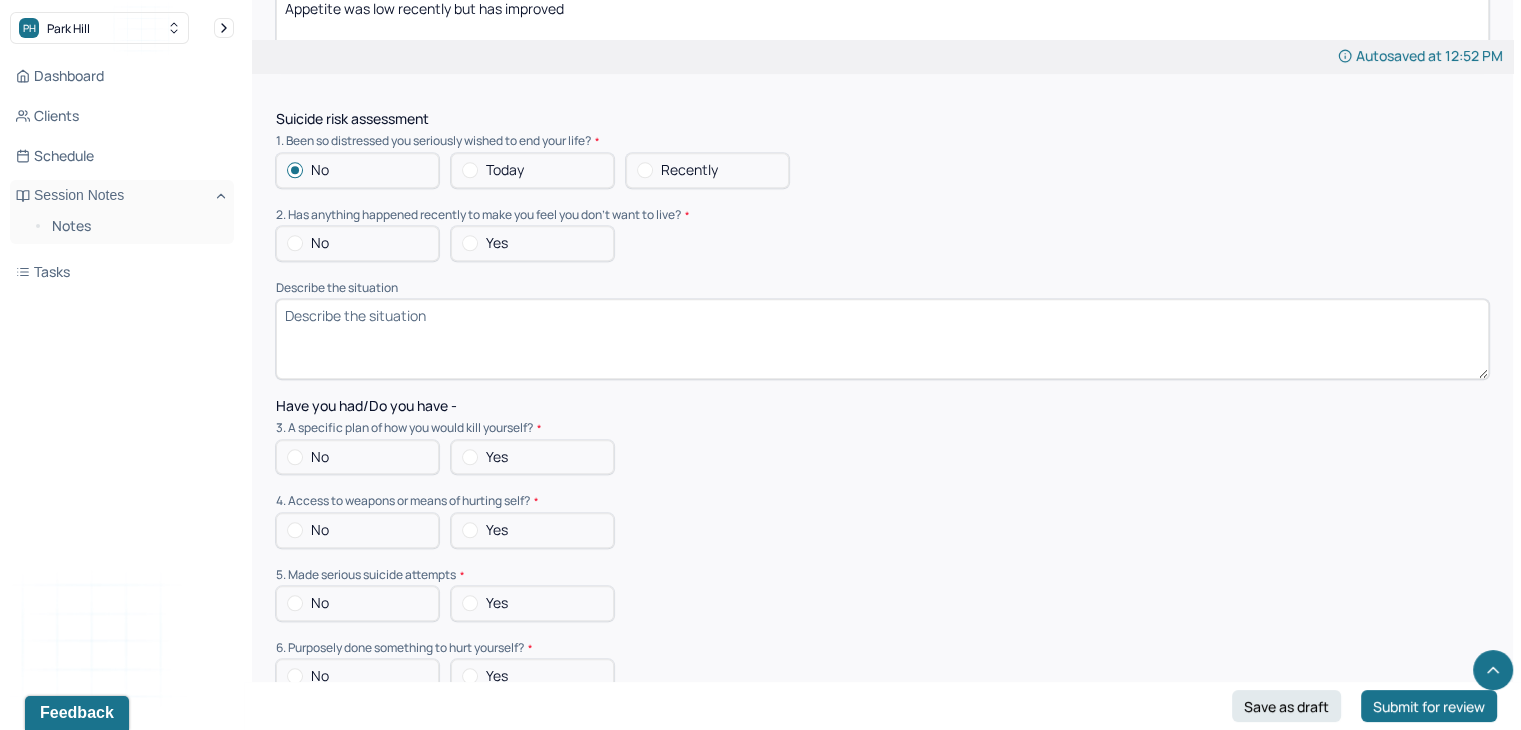 click on "No" at bounding box center [357, 243] 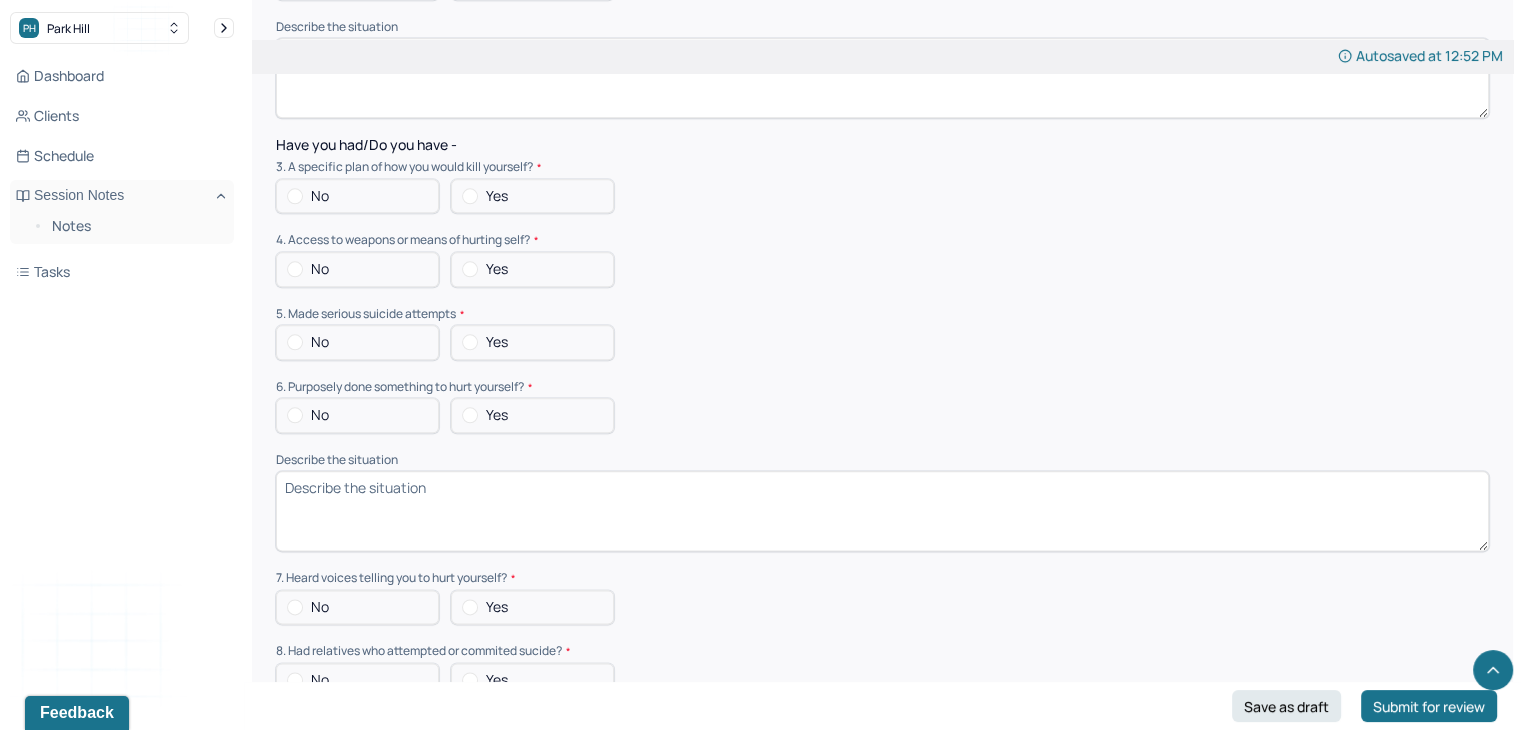 scroll, scrollTop: 2331, scrollLeft: 0, axis: vertical 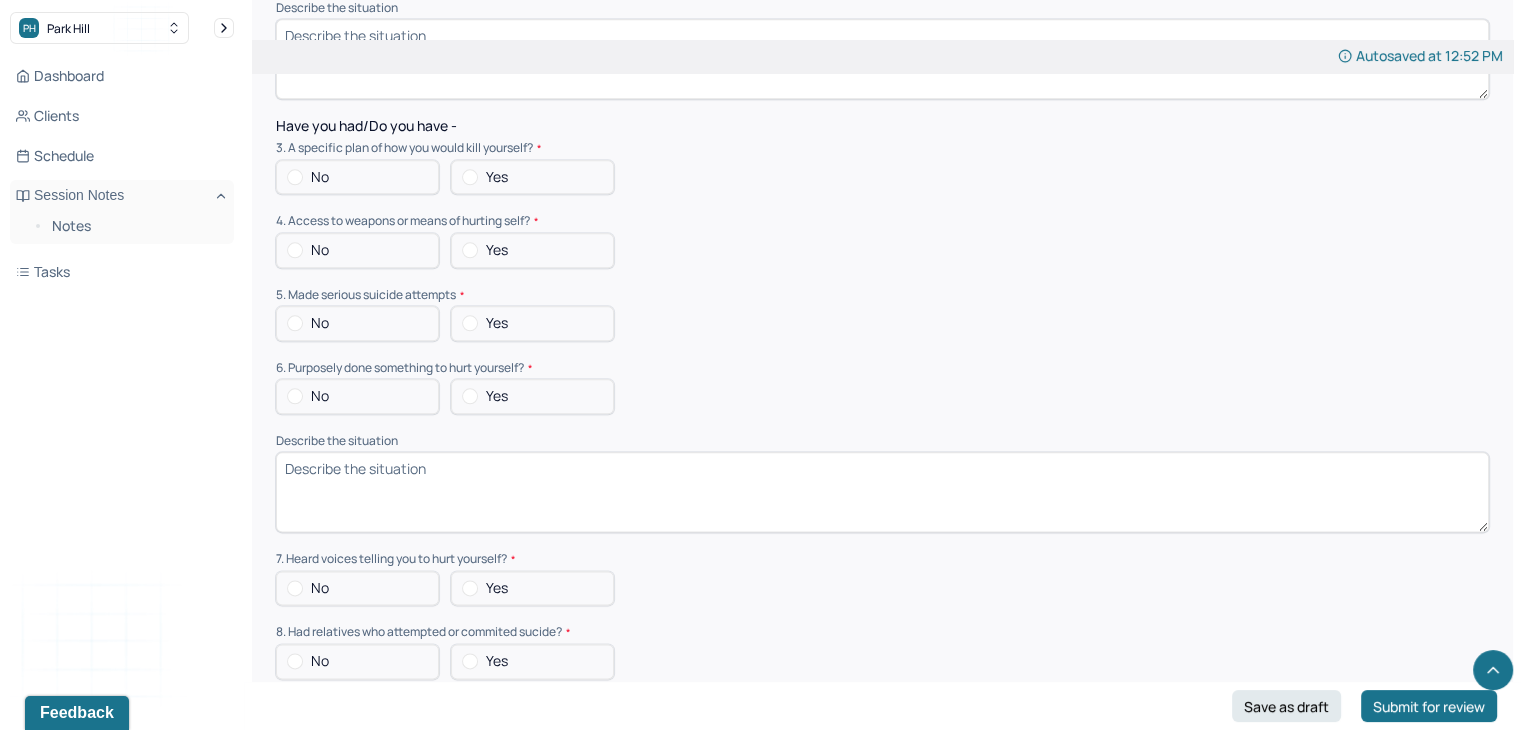 click on "No" at bounding box center [357, 177] 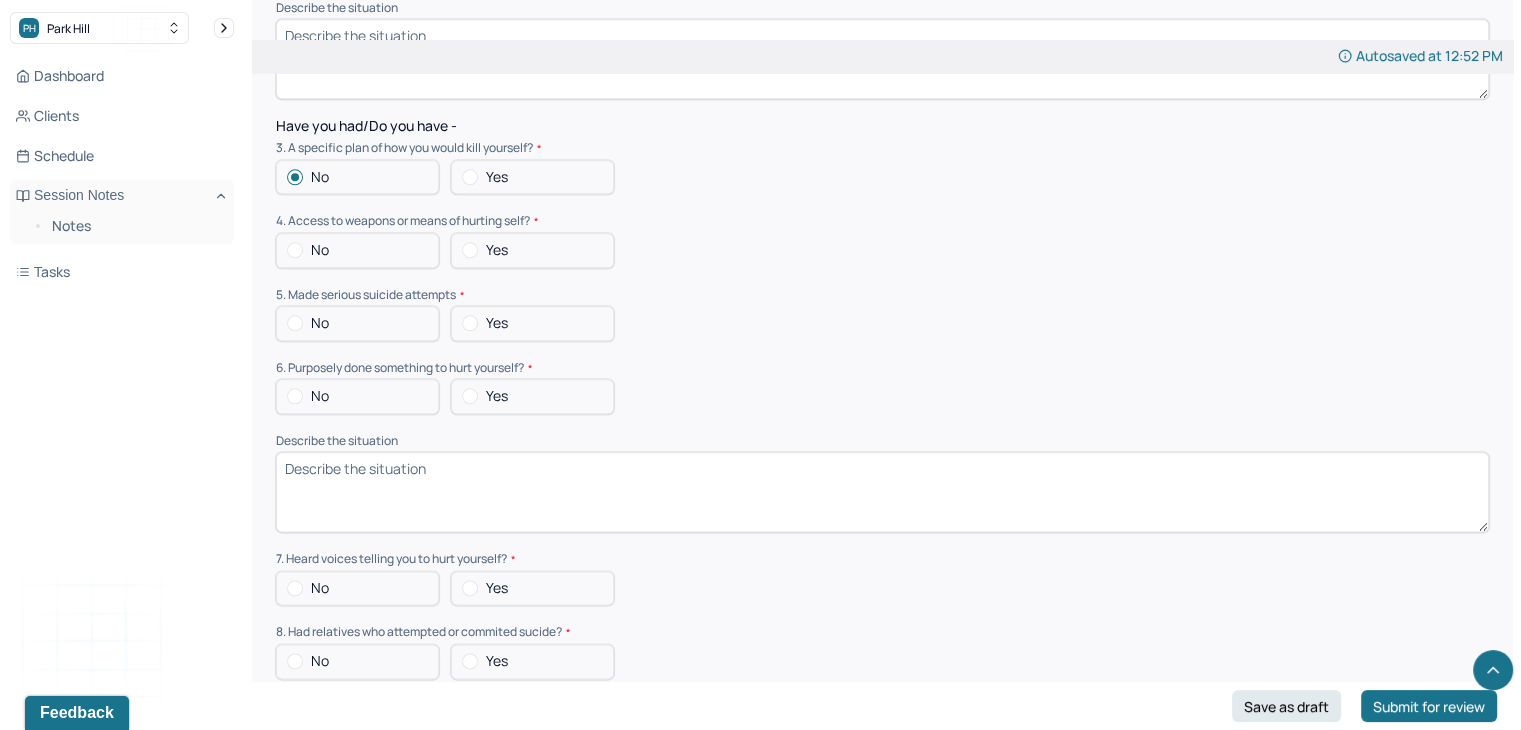 click on "No" at bounding box center (357, 250) 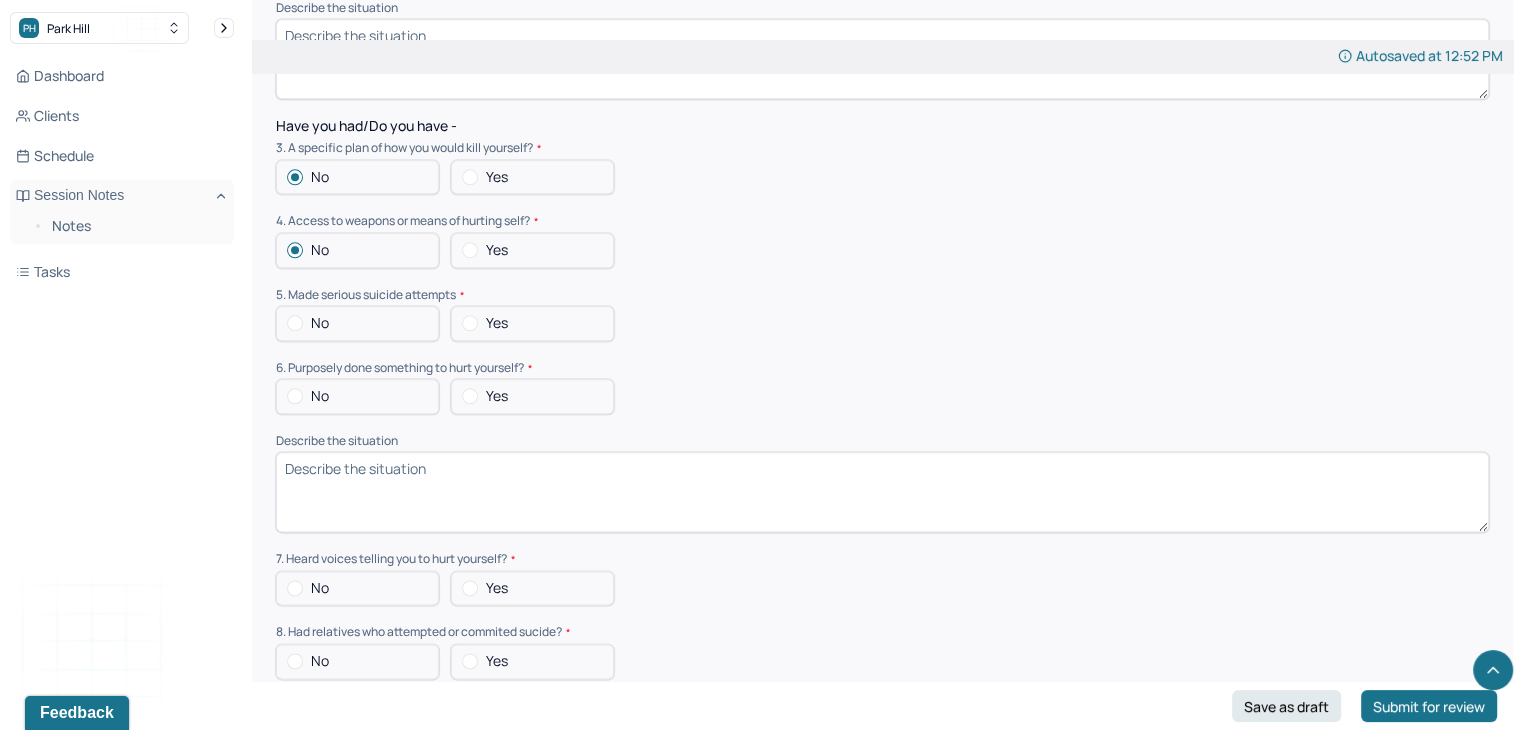 click on "No" at bounding box center [357, 323] 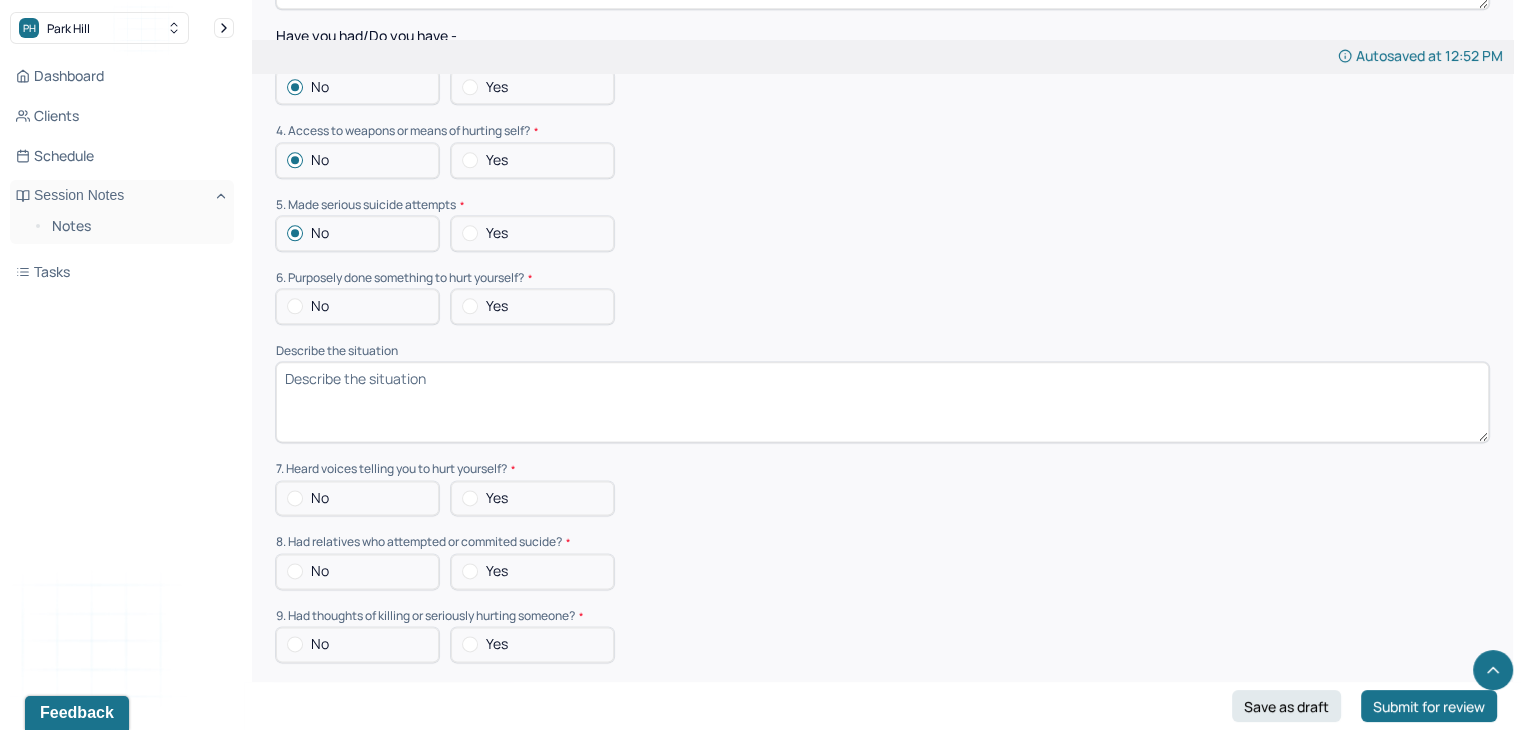 scroll, scrollTop: 2446, scrollLeft: 0, axis: vertical 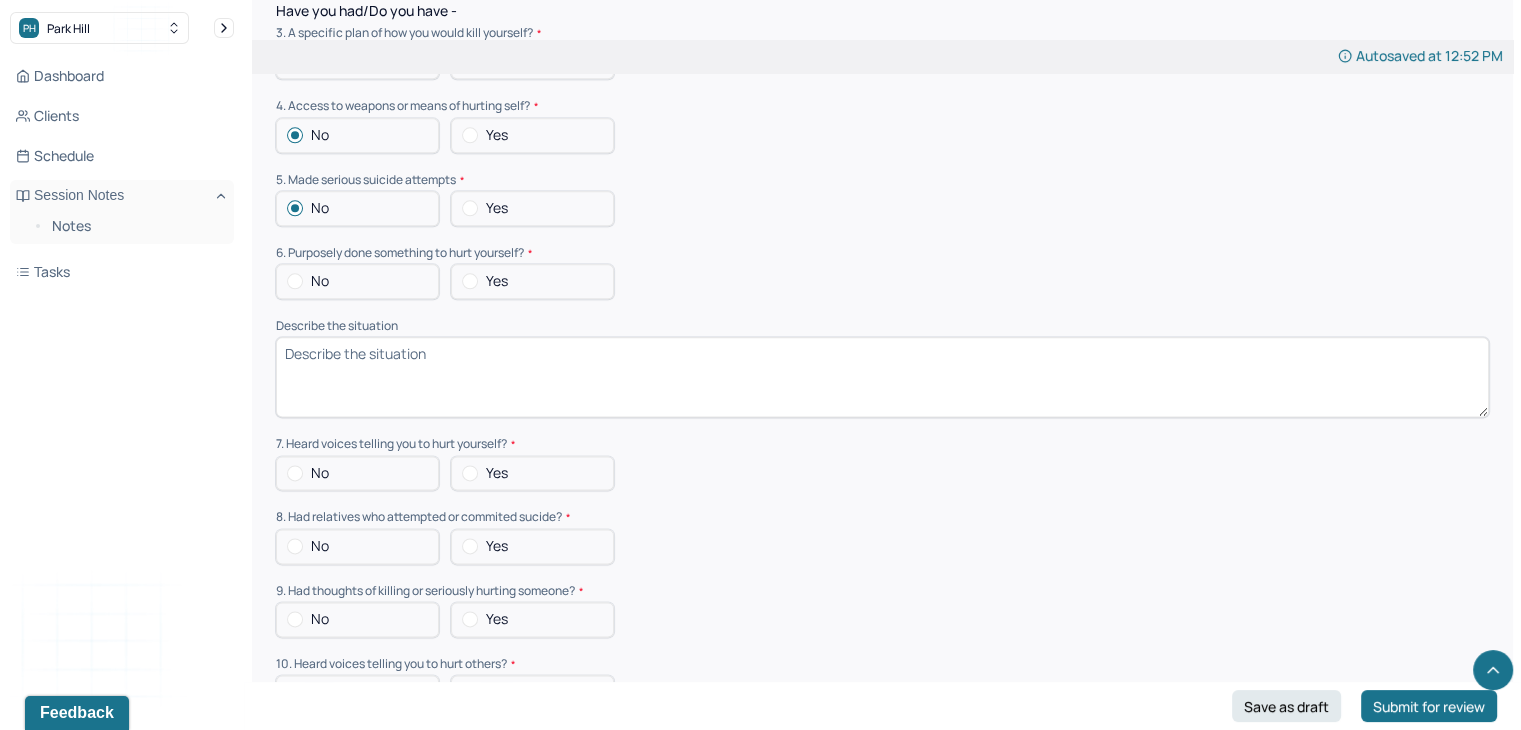 click on "No" at bounding box center [357, 281] 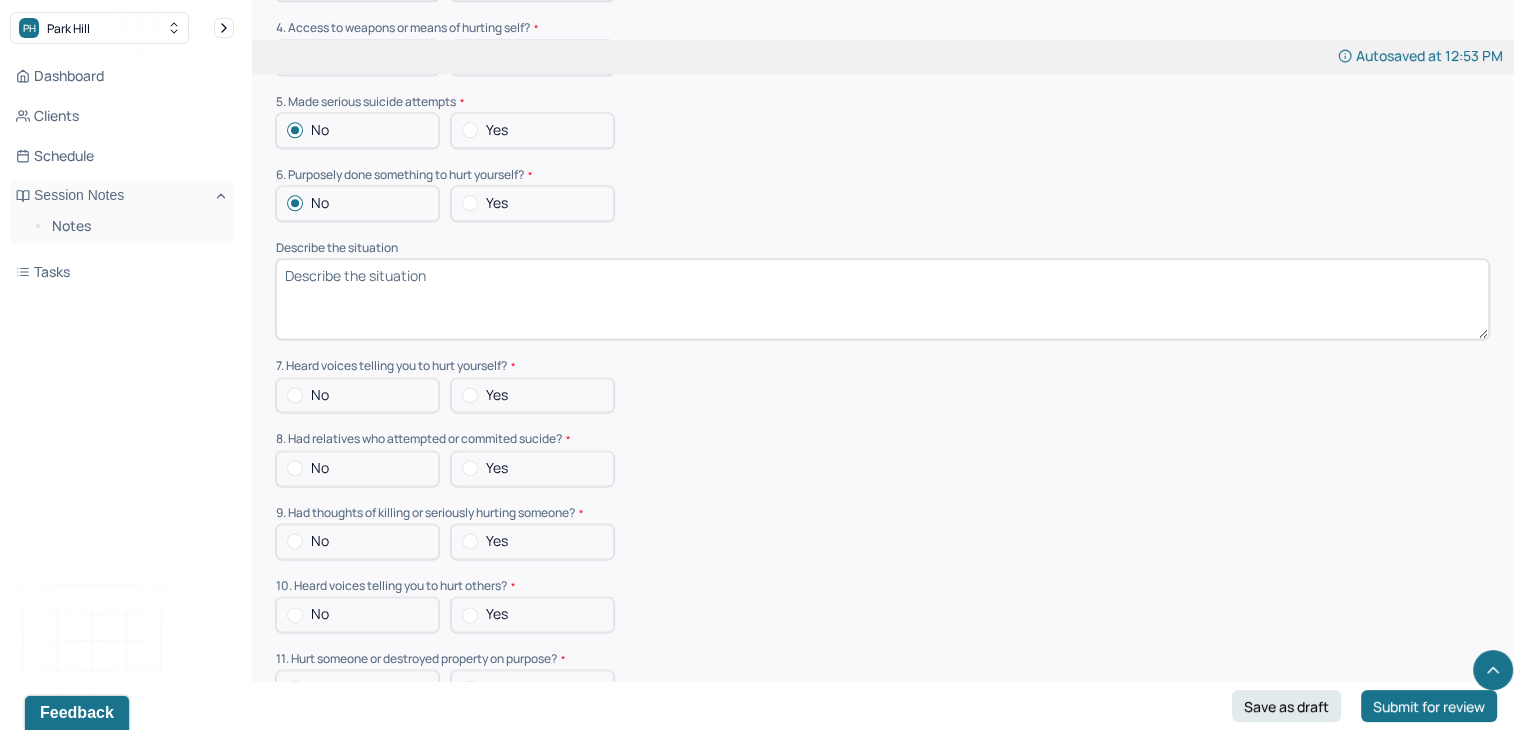 scroll, scrollTop: 2512, scrollLeft: 0, axis: vertical 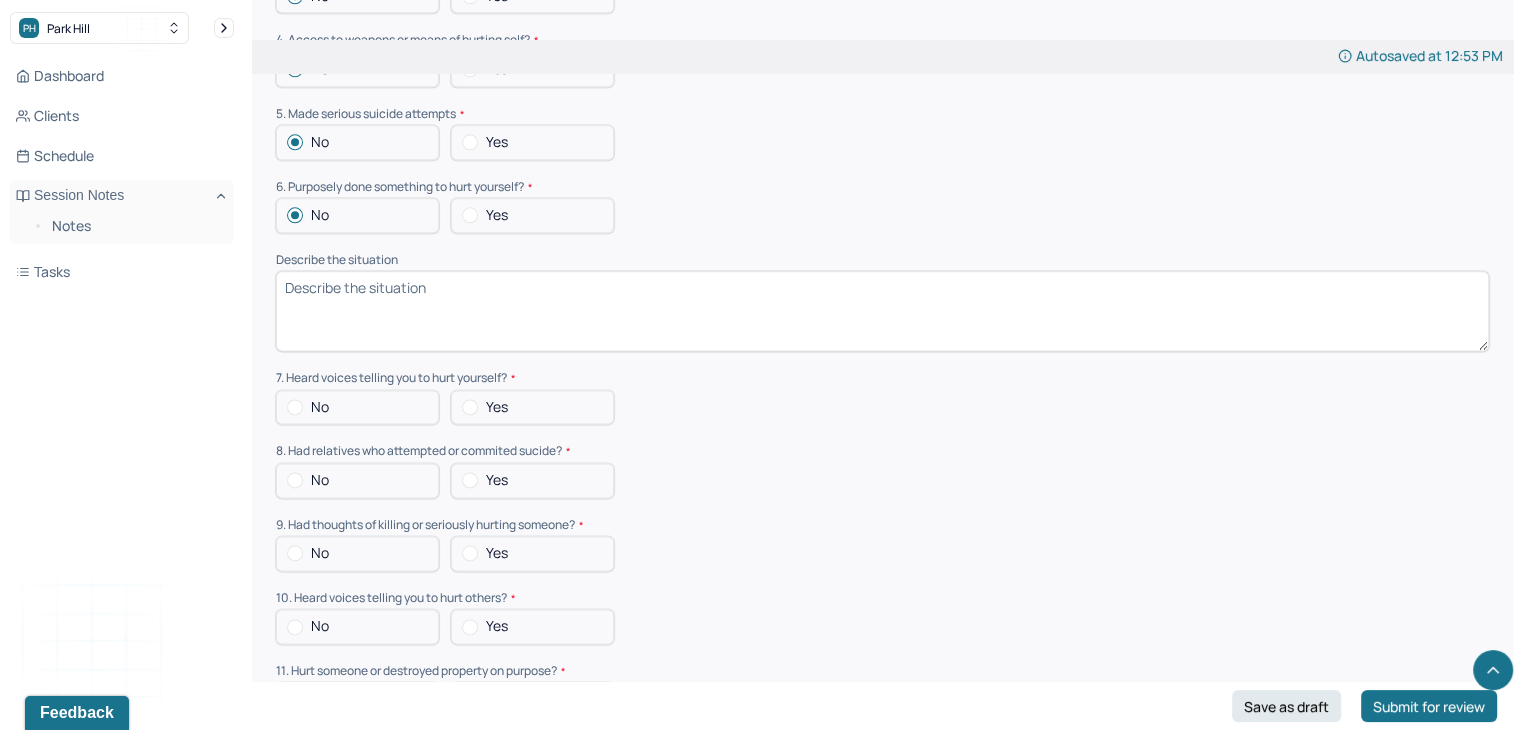click on "No" at bounding box center [357, 407] 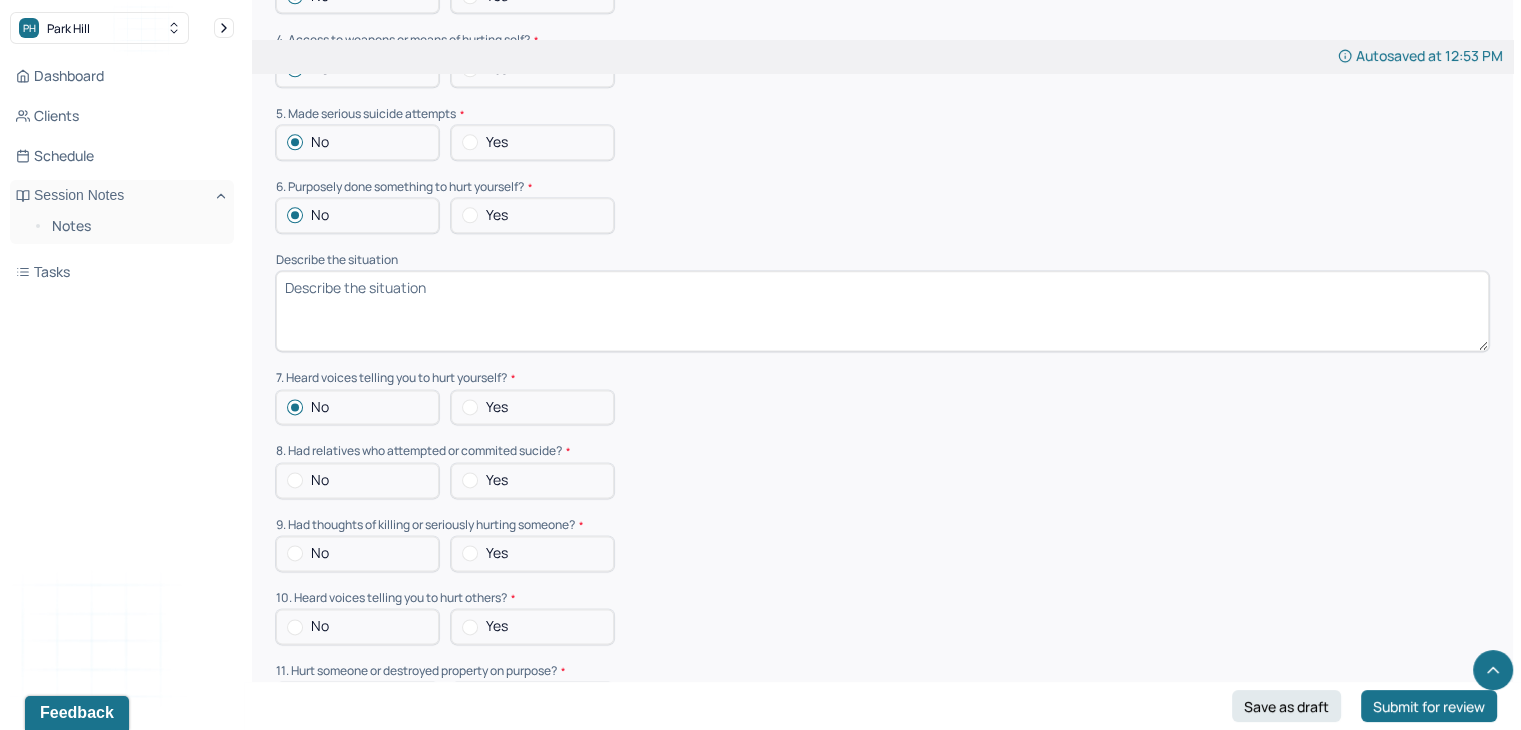 click on "No" at bounding box center [357, 480] 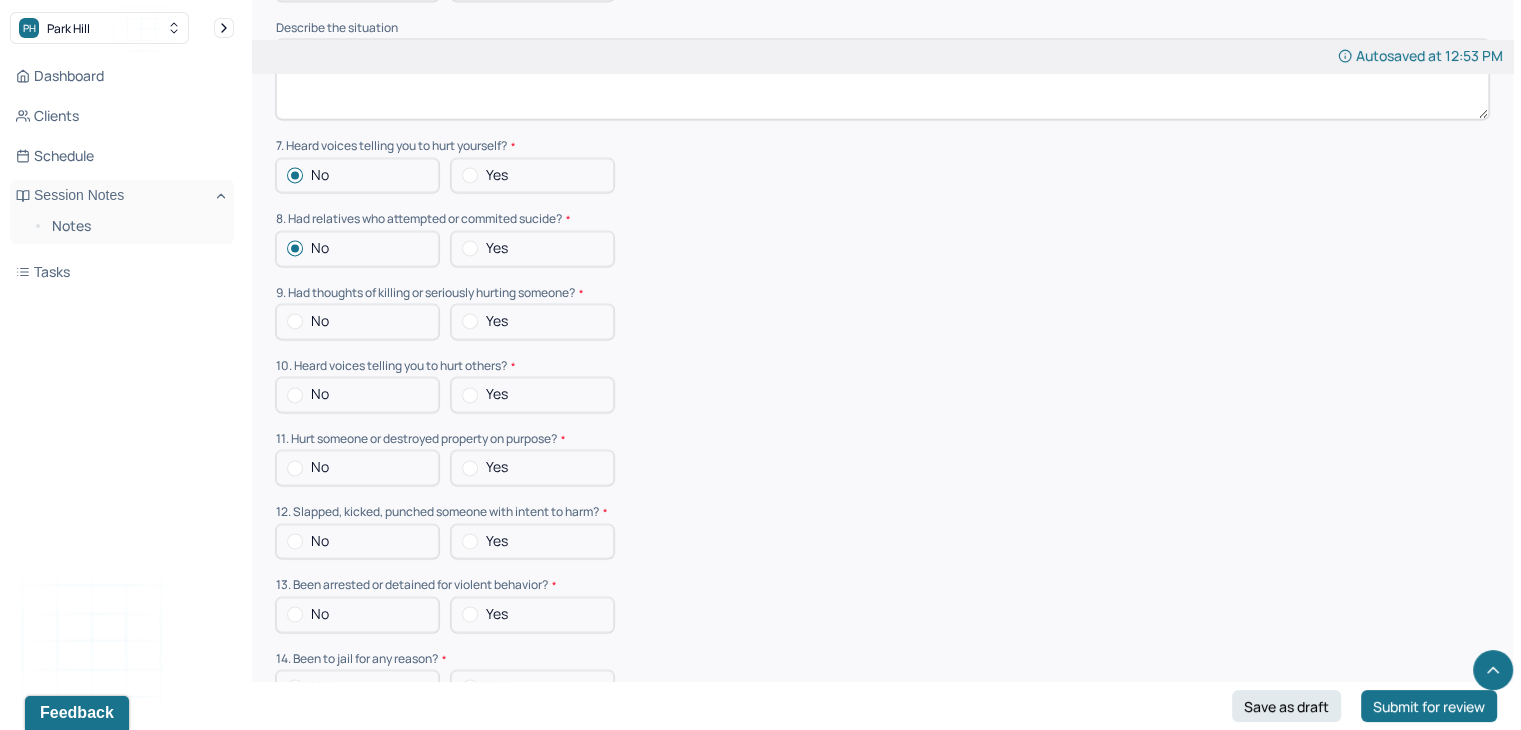 scroll, scrollTop: 2786, scrollLeft: 0, axis: vertical 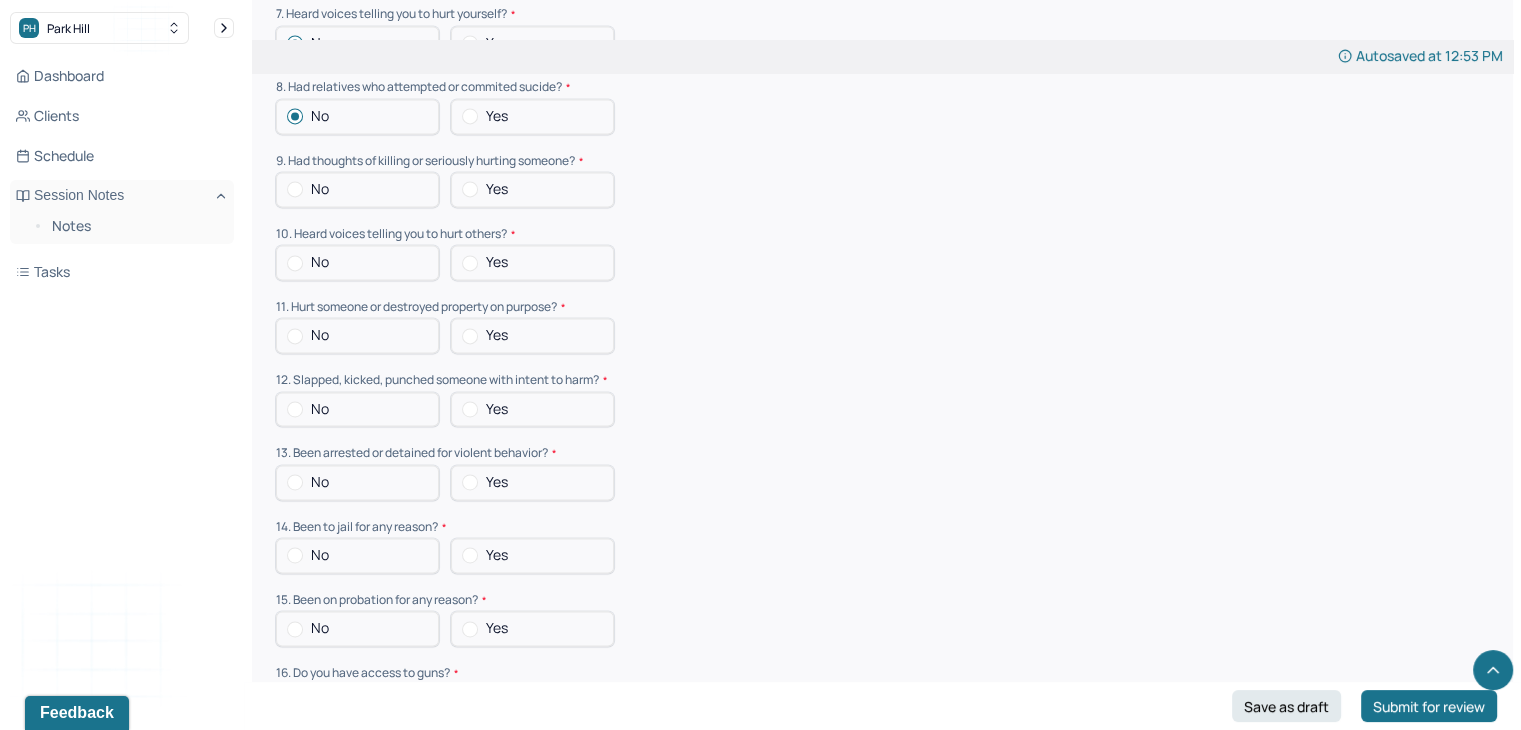 click on "No" at bounding box center [357, 189] 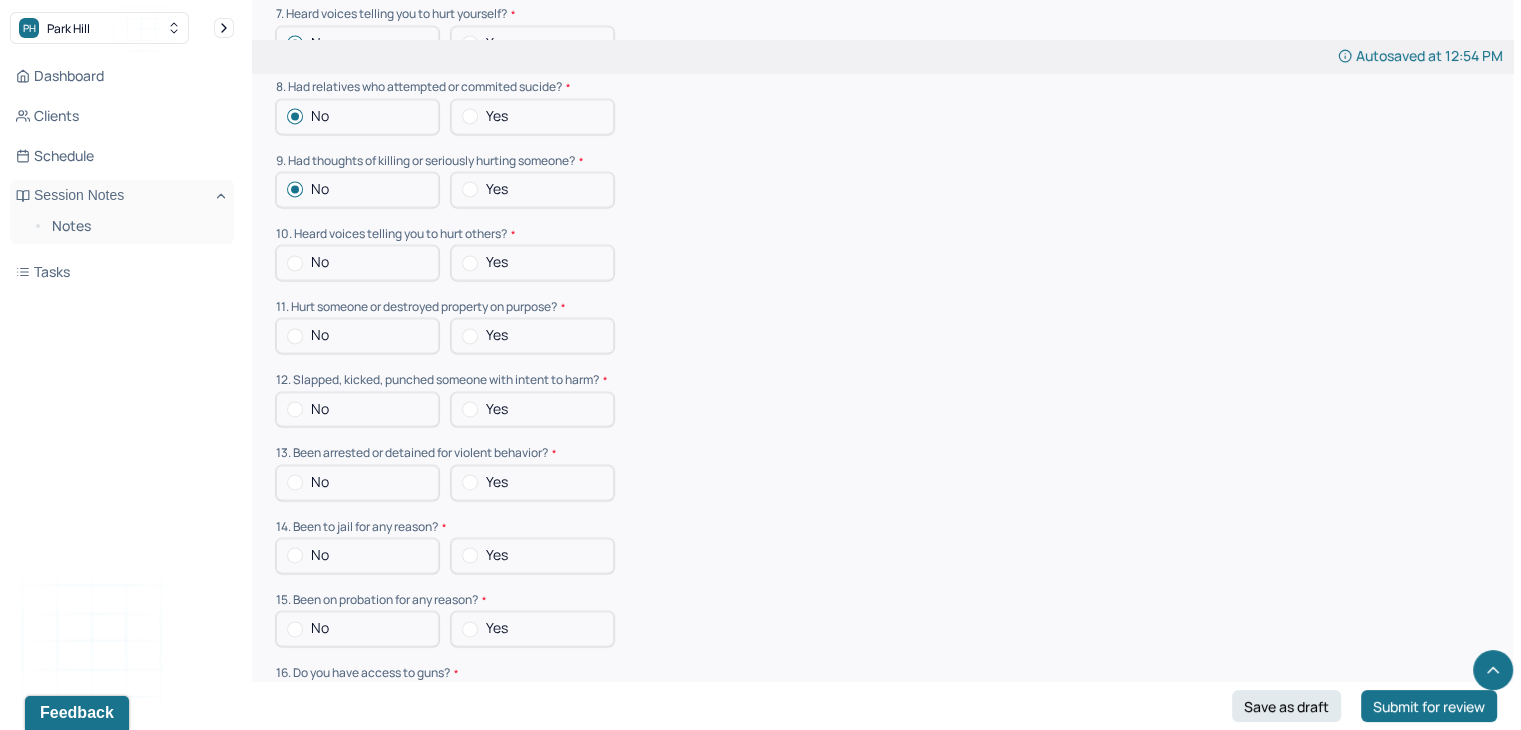 click on "No" at bounding box center (357, 262) 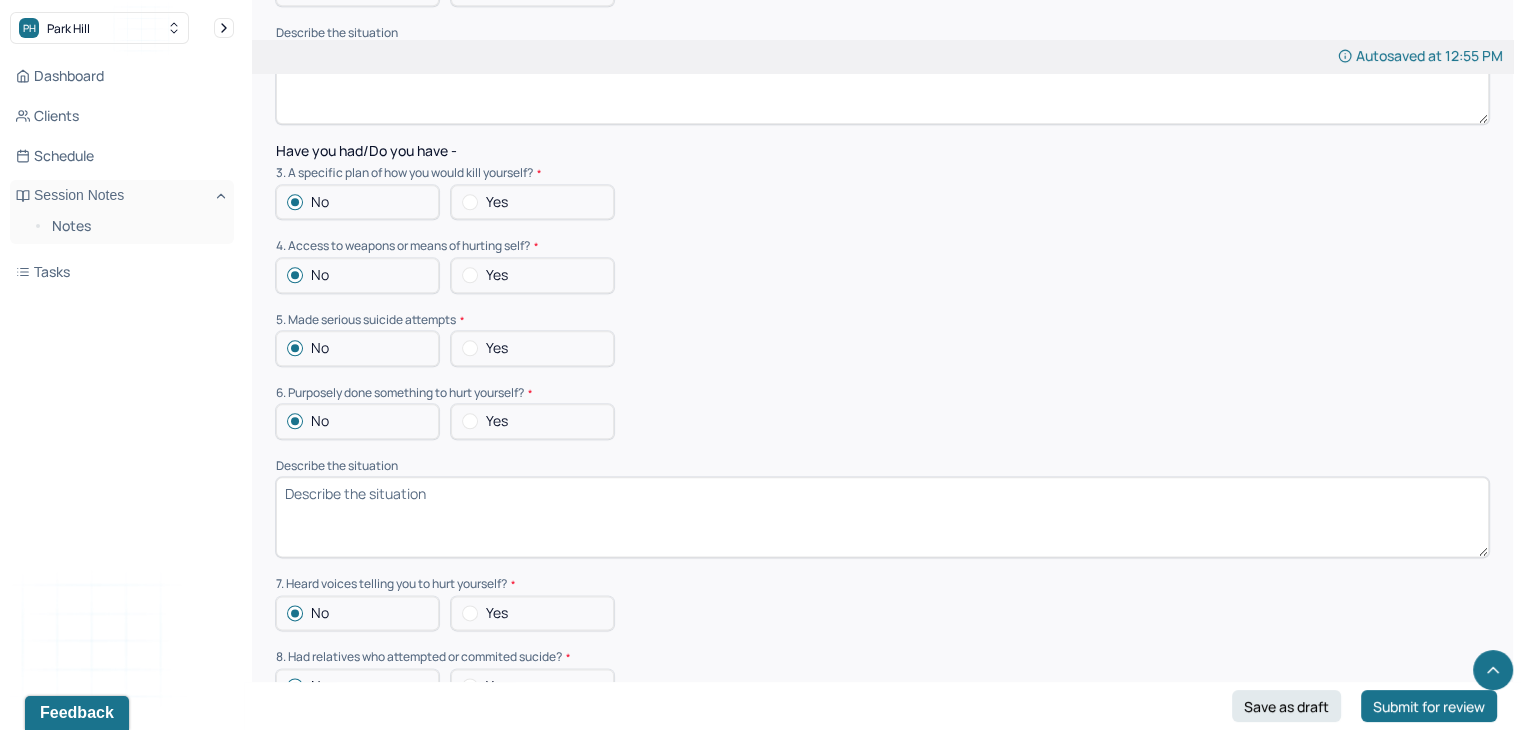 scroll, scrollTop: 2238, scrollLeft: 0, axis: vertical 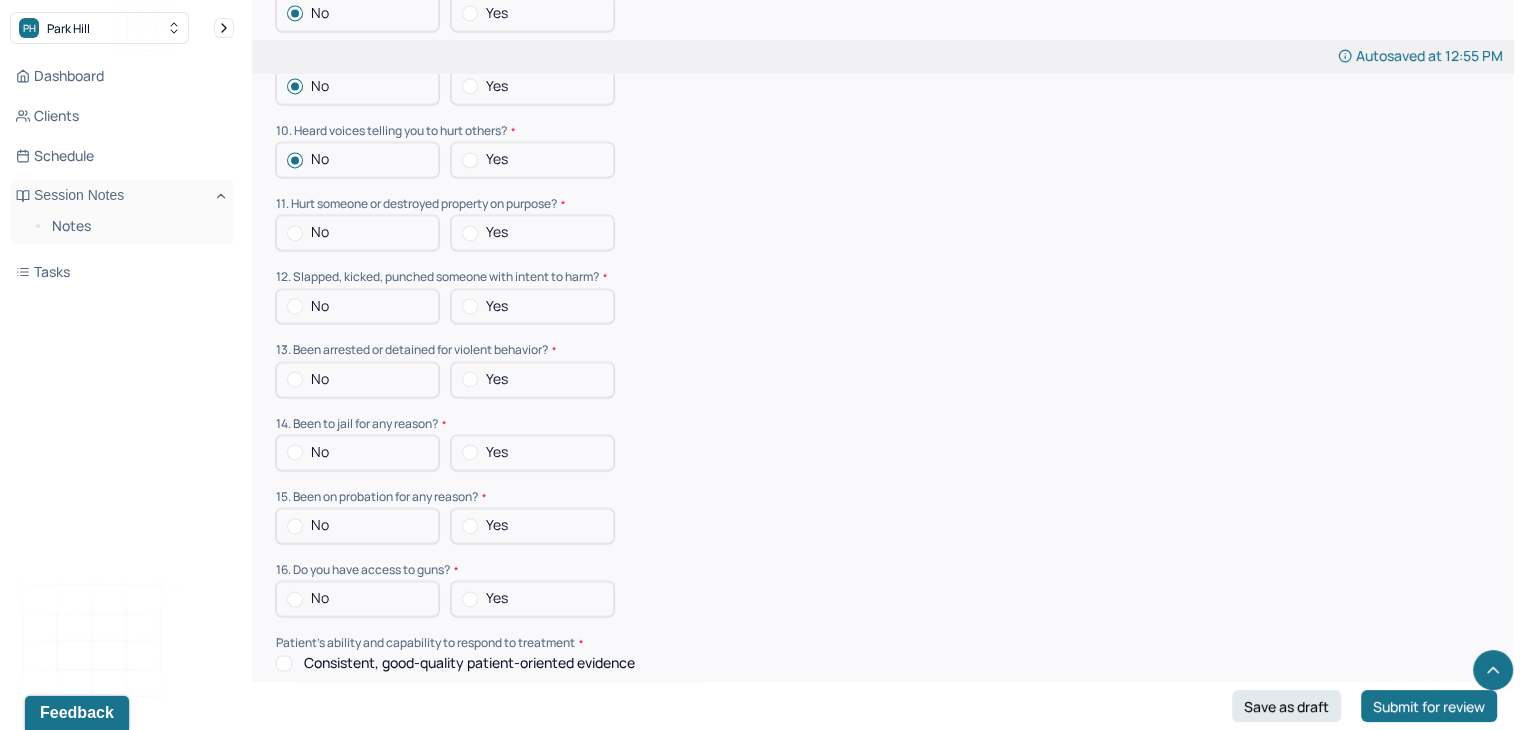 click on "No" at bounding box center (357, 232) 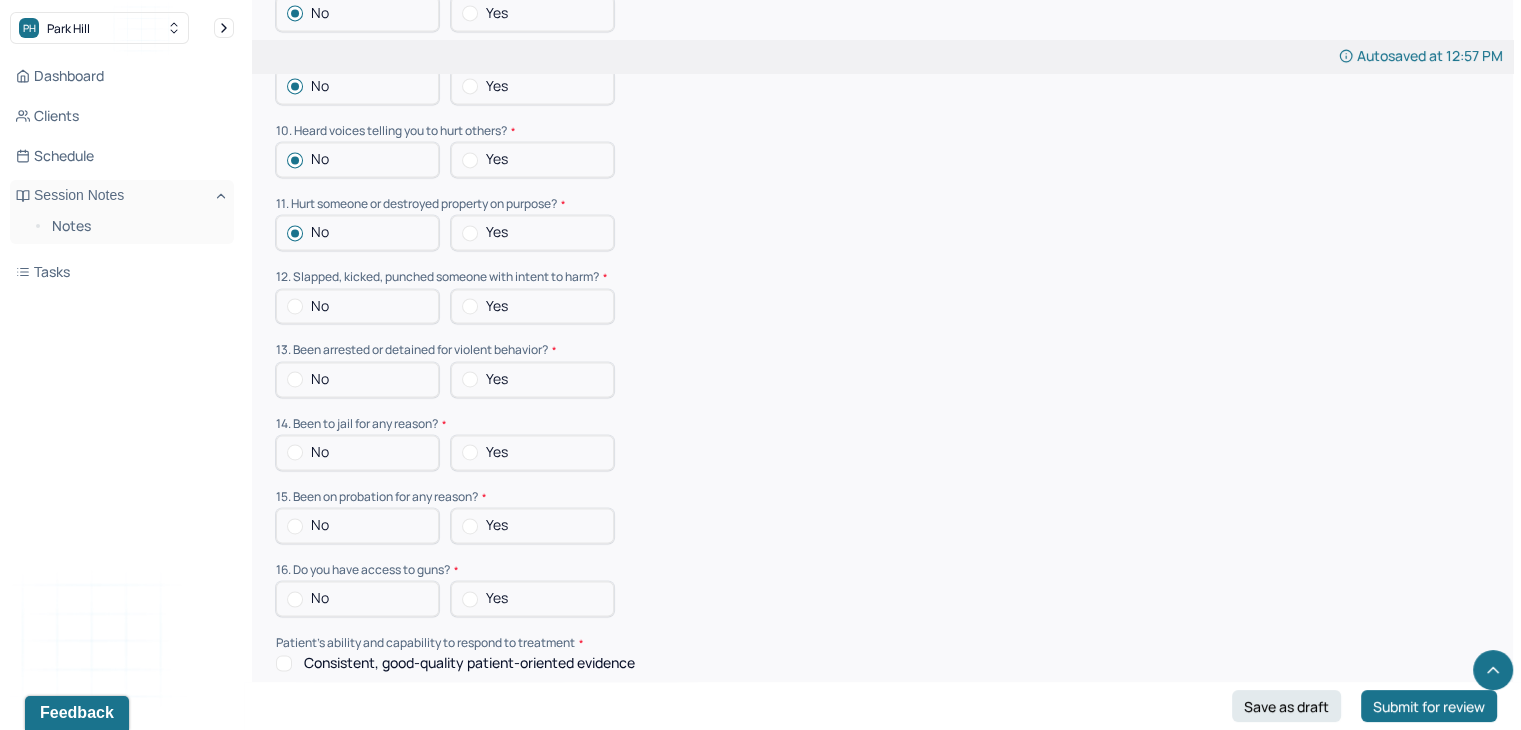 click on "No" at bounding box center (357, 306) 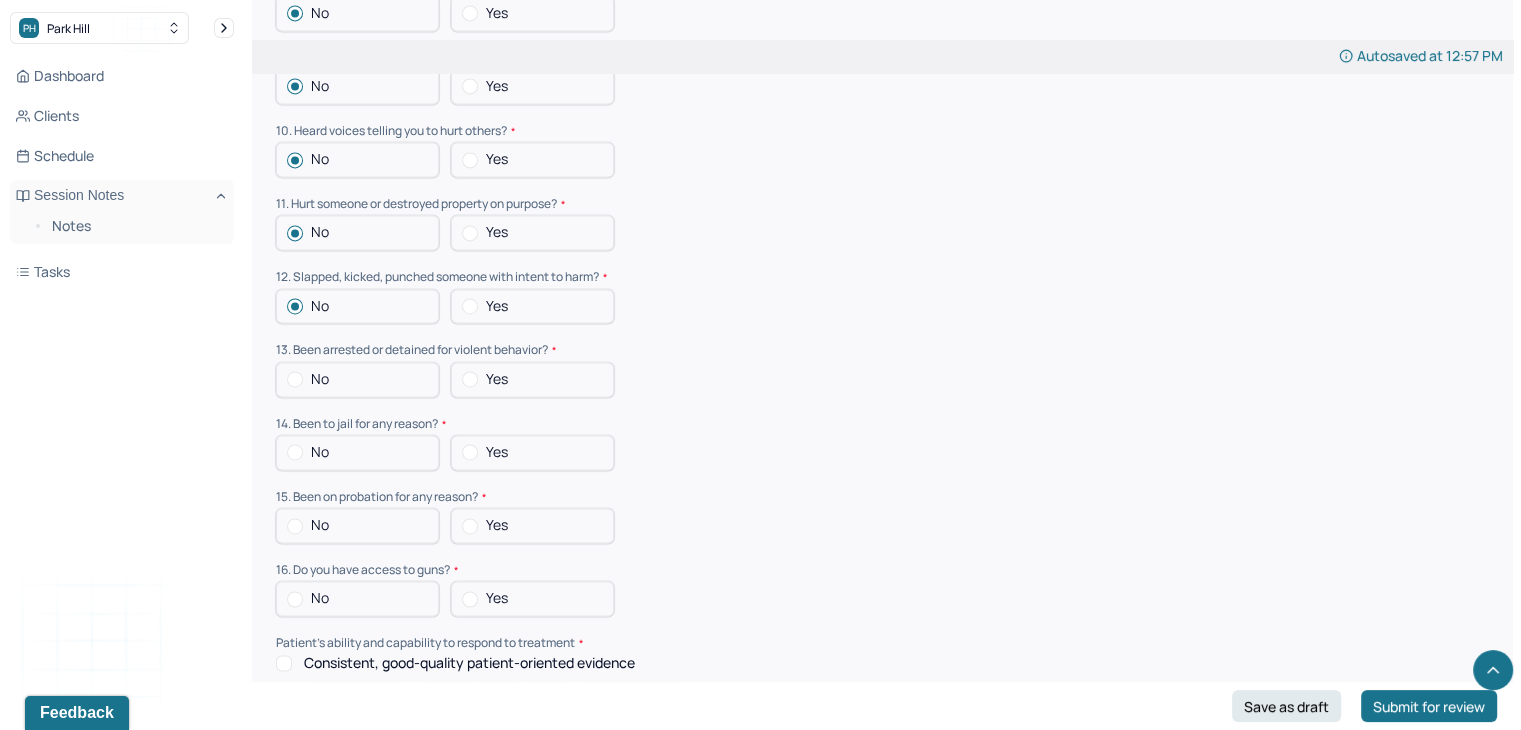 click on "No" at bounding box center [357, 379] 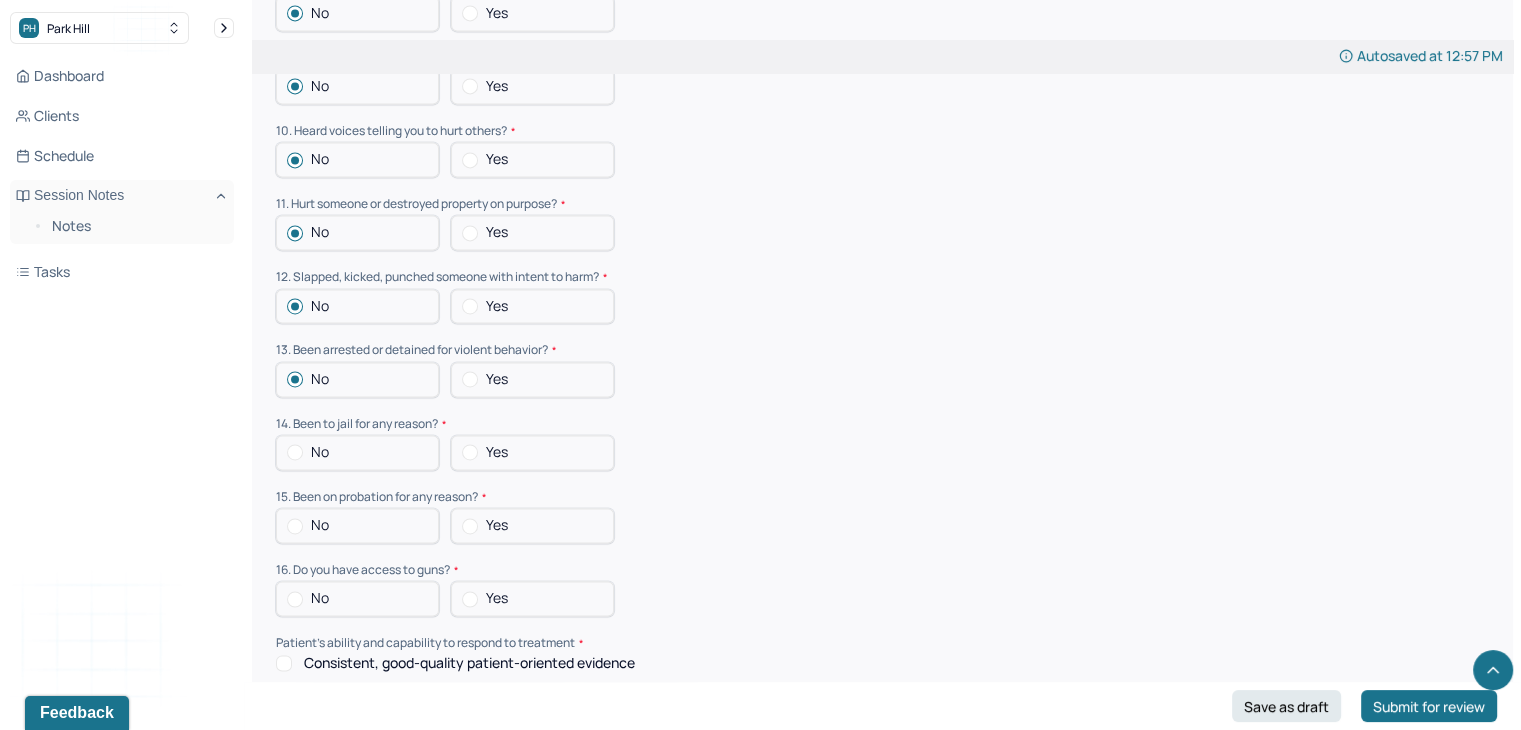 click on "No" at bounding box center (357, 452) 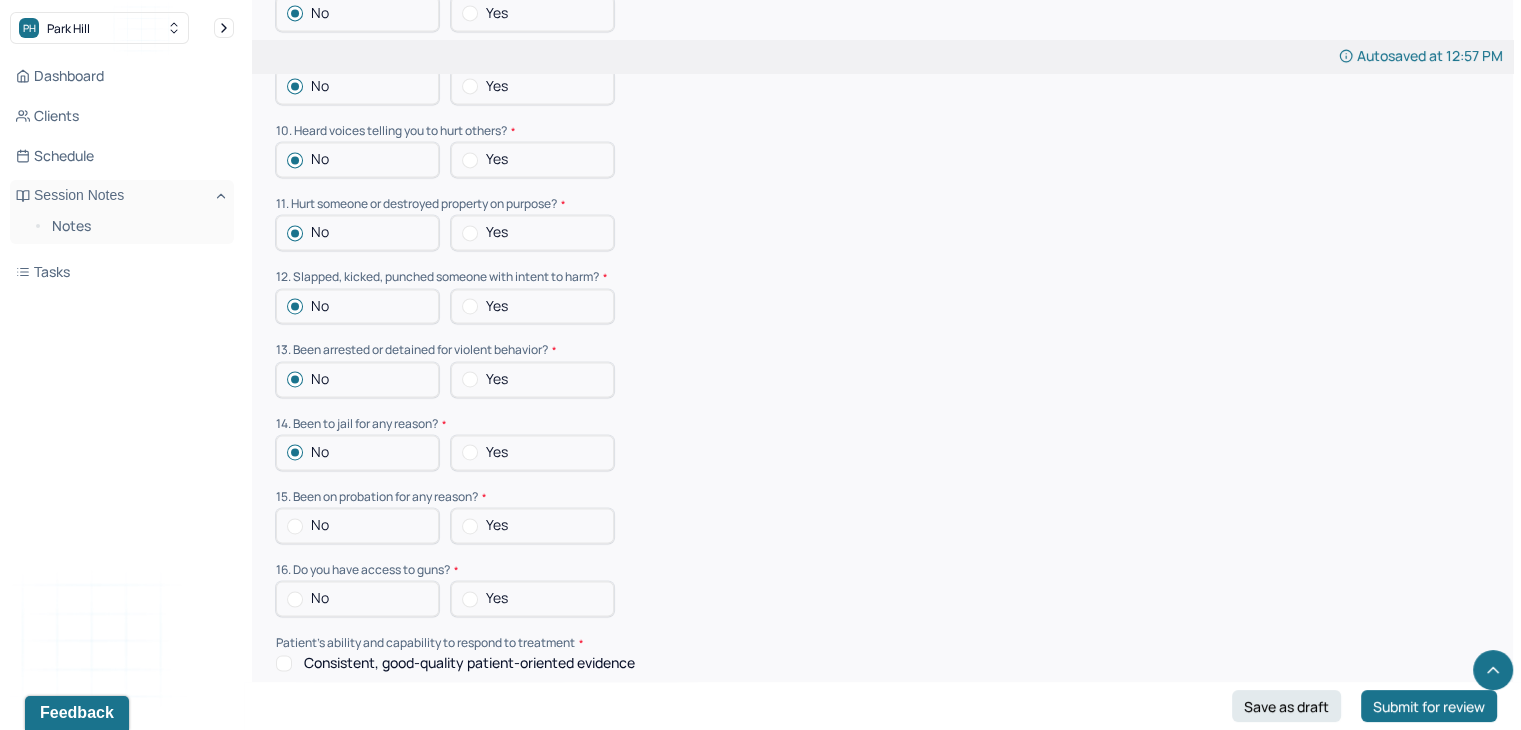 click on "No" at bounding box center (357, 525) 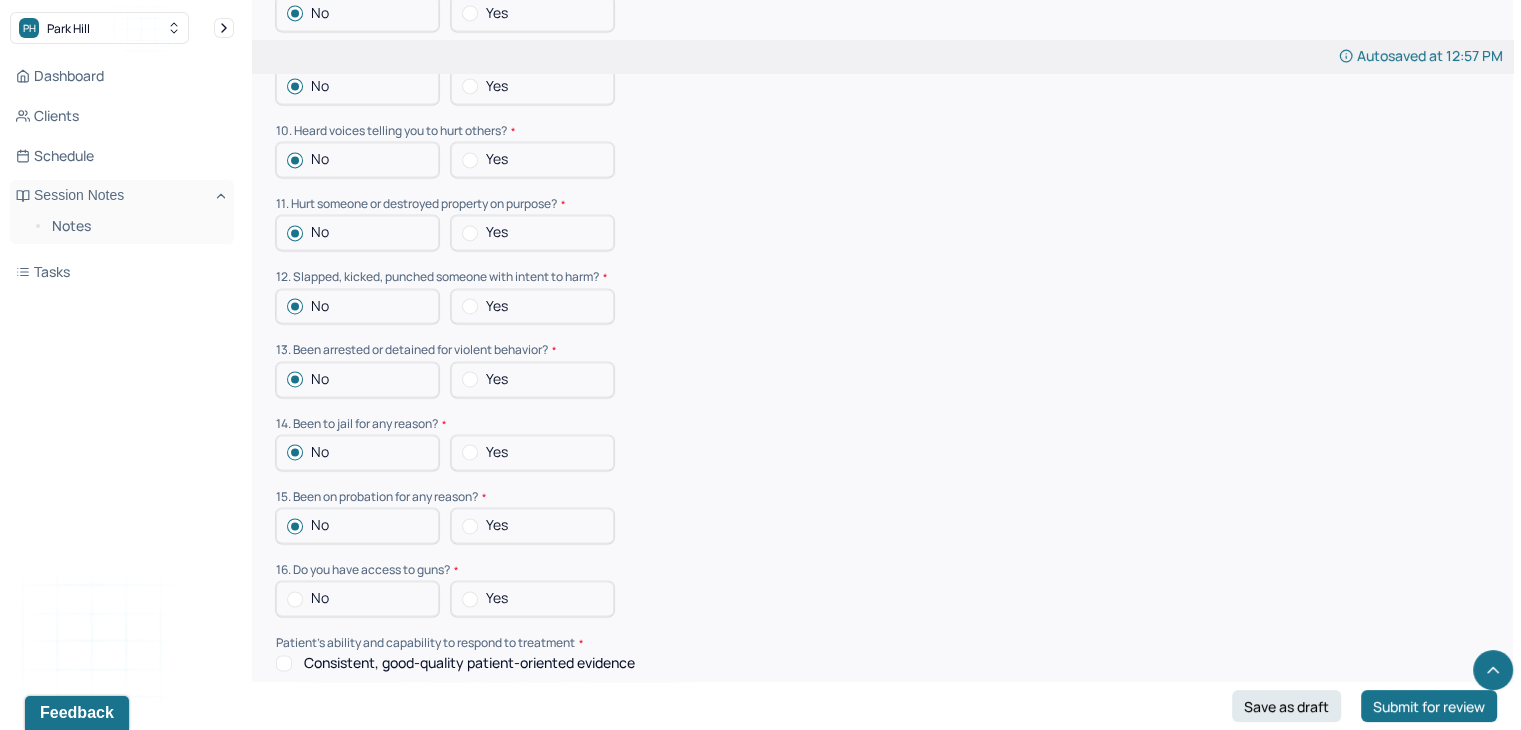 click on "No" at bounding box center (320, 598) 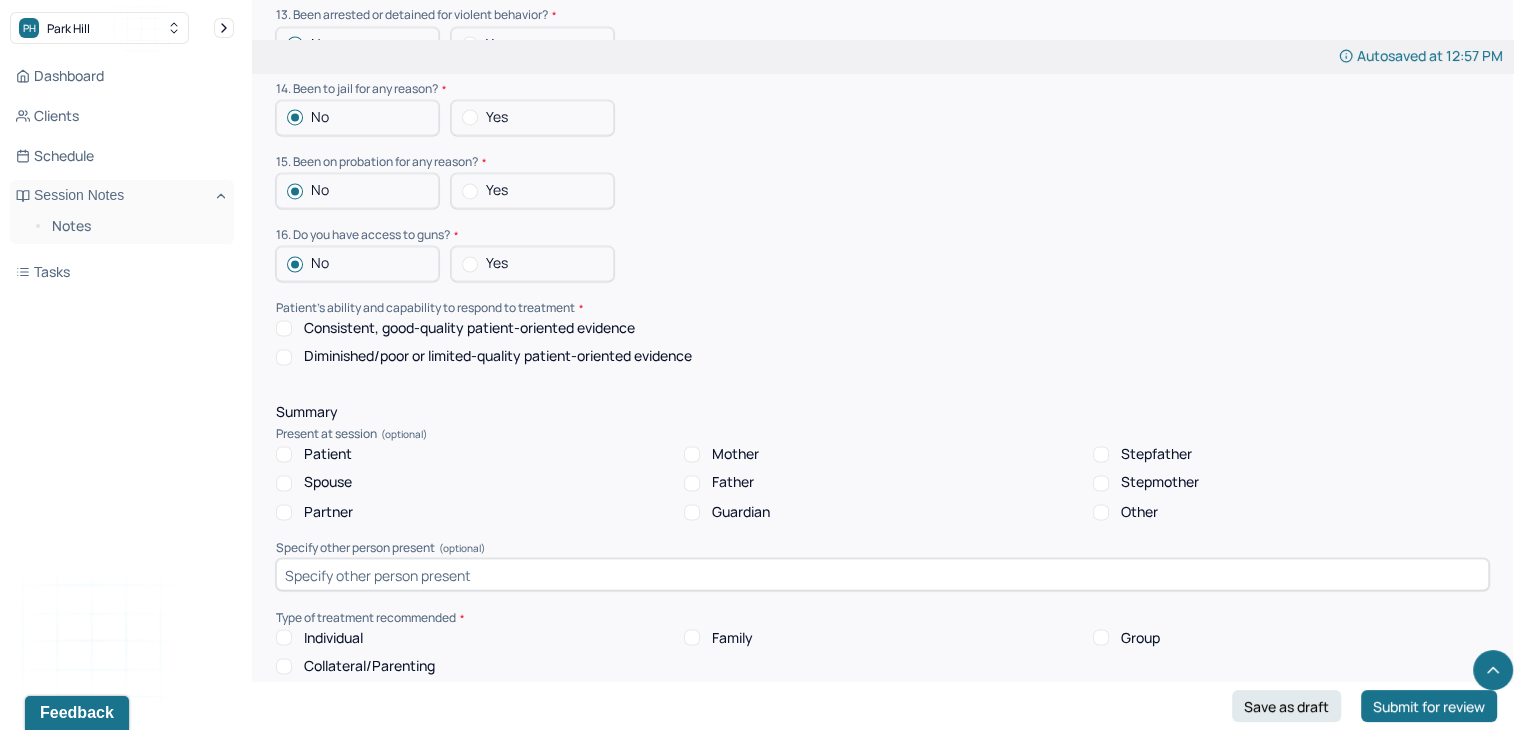 scroll, scrollTop: 3327, scrollLeft: 0, axis: vertical 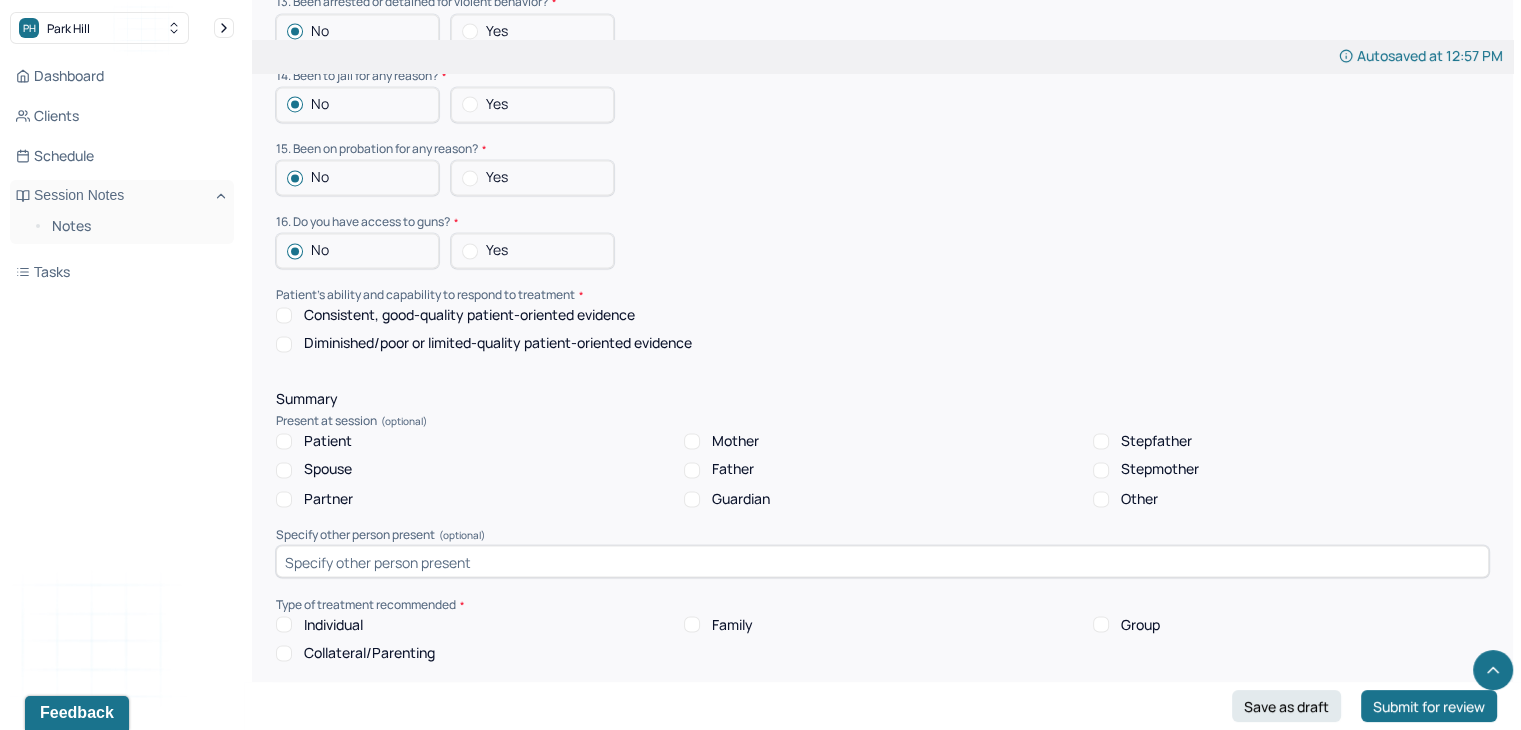 click on "Consistent, good-quality patient-oriented evidence" at bounding box center (284, 315) 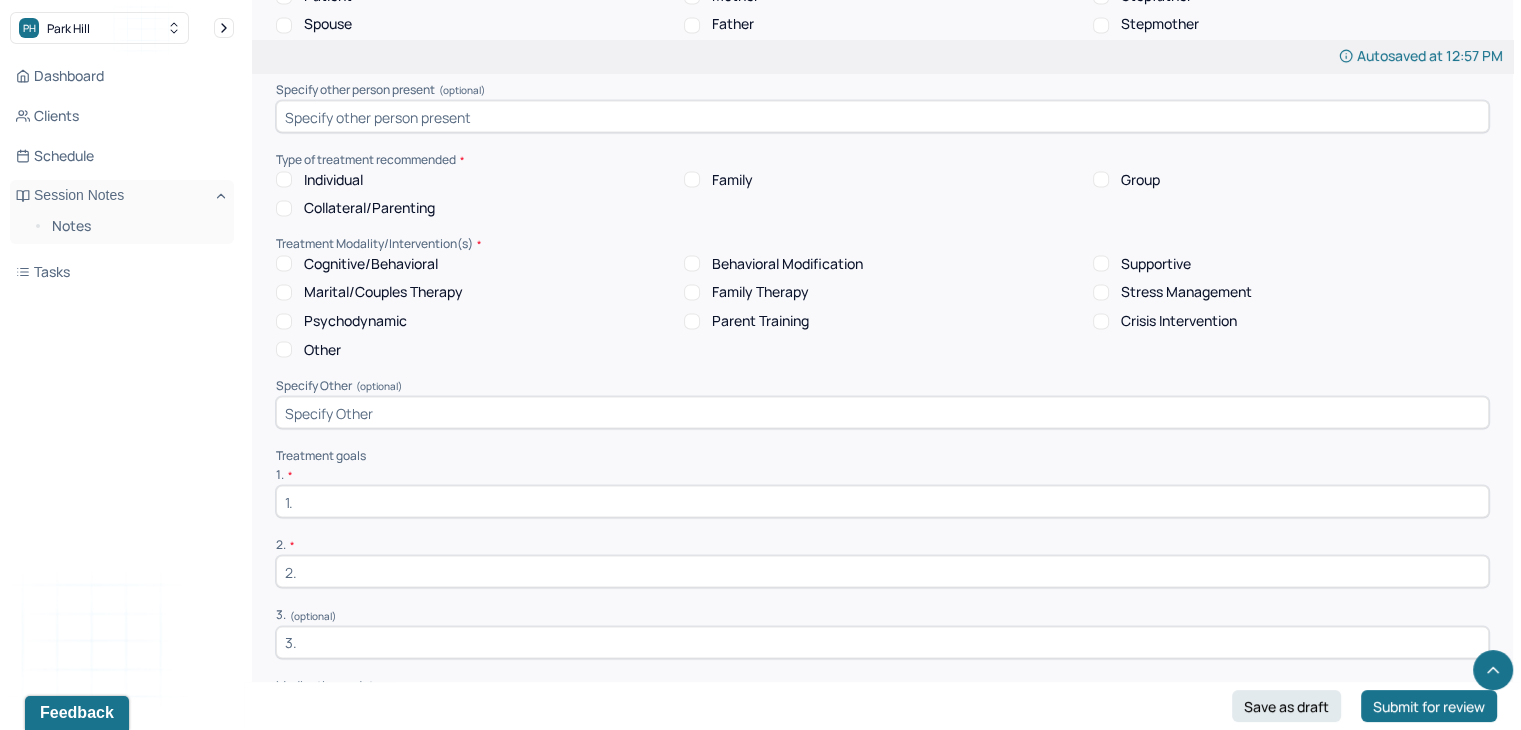 scroll, scrollTop: 3693, scrollLeft: 0, axis: vertical 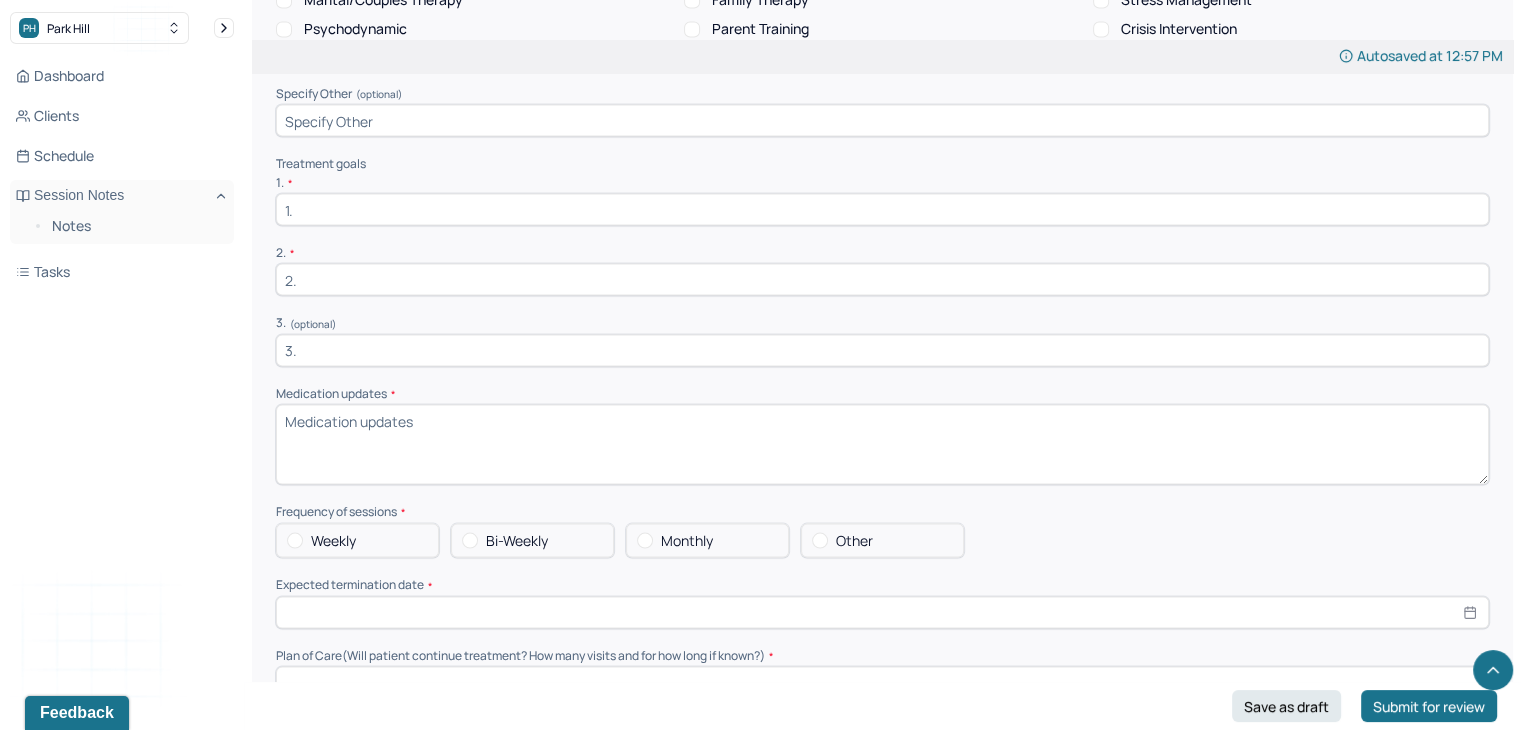 click at bounding box center [882, 210] 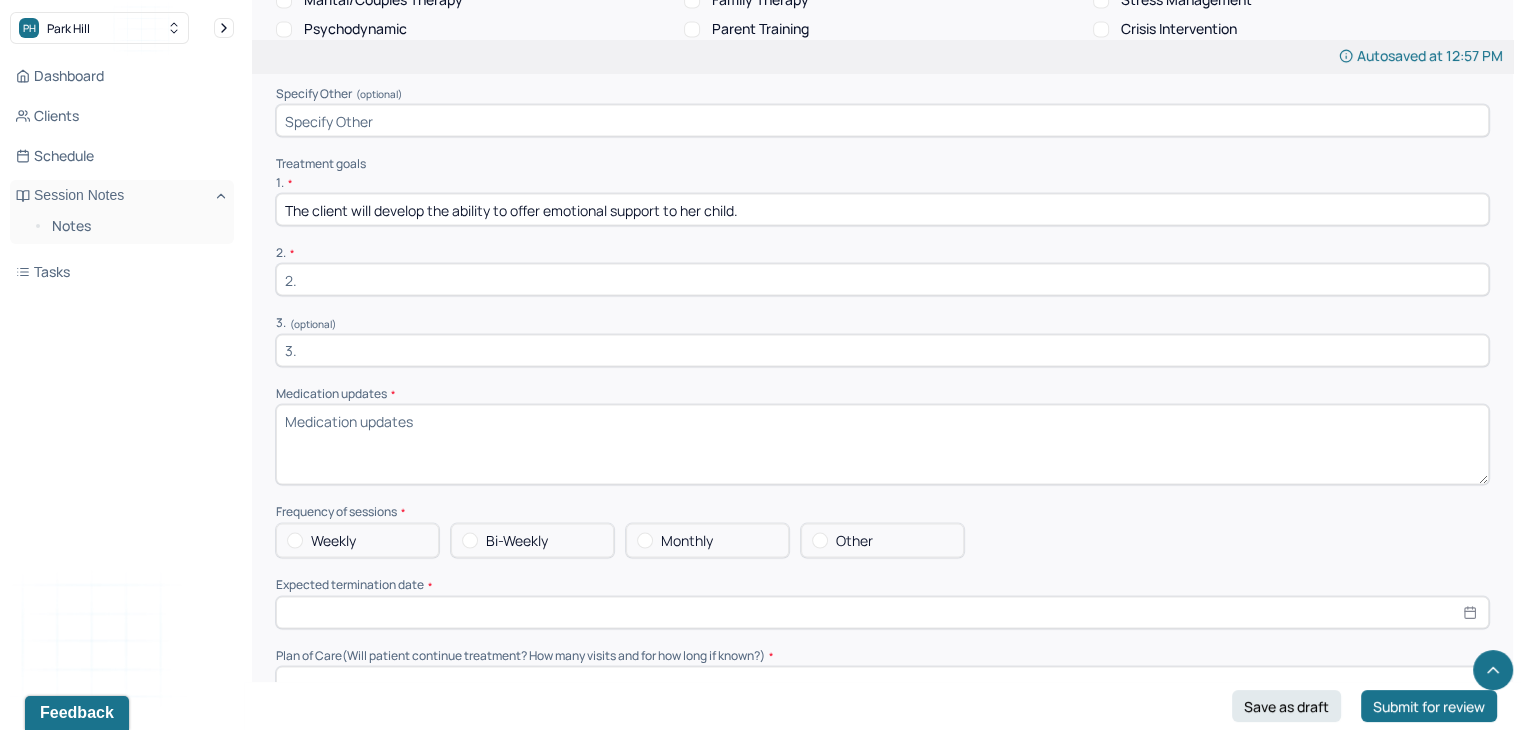 type on "The client will develop the ability to offer emotional support to her child." 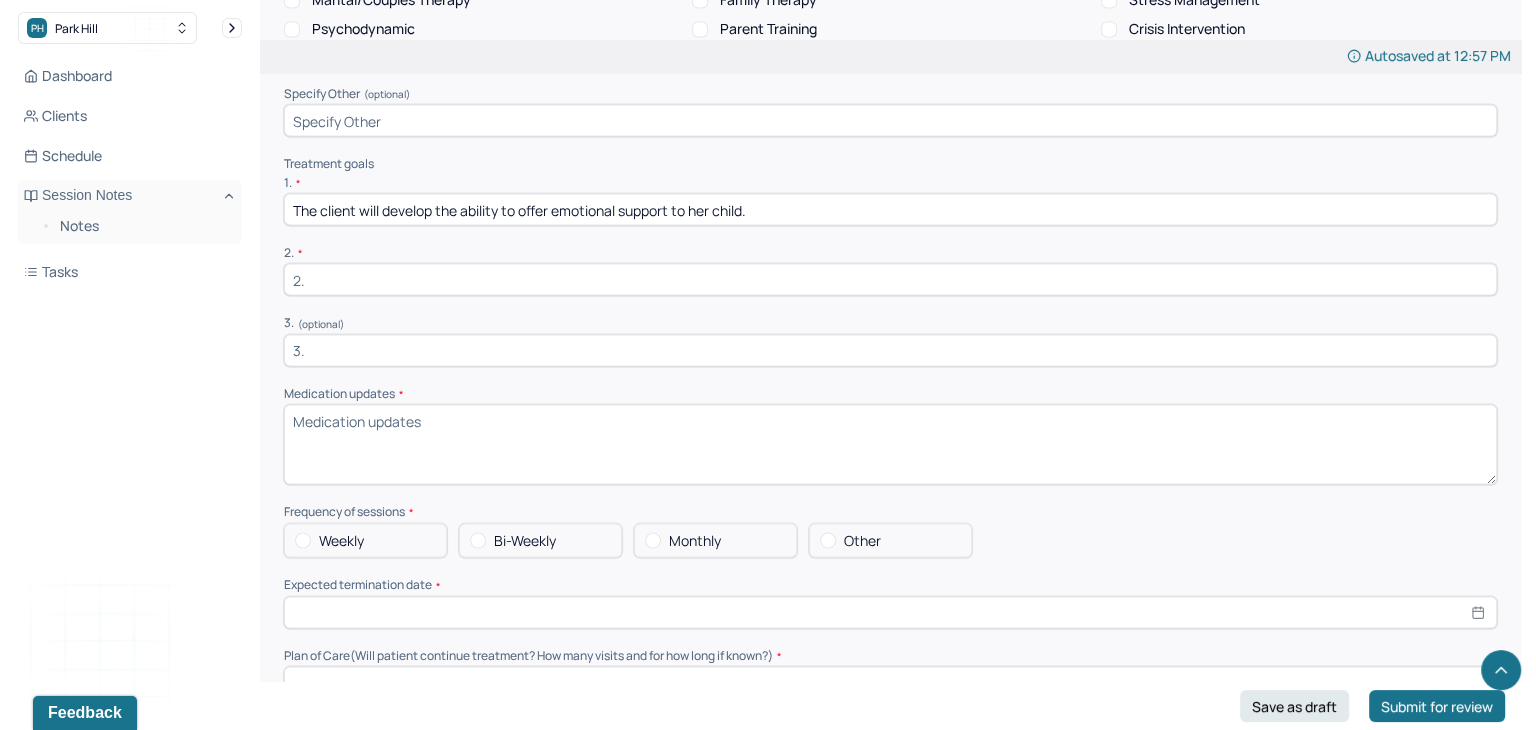 scroll, scrollTop: 0, scrollLeft: 0, axis: both 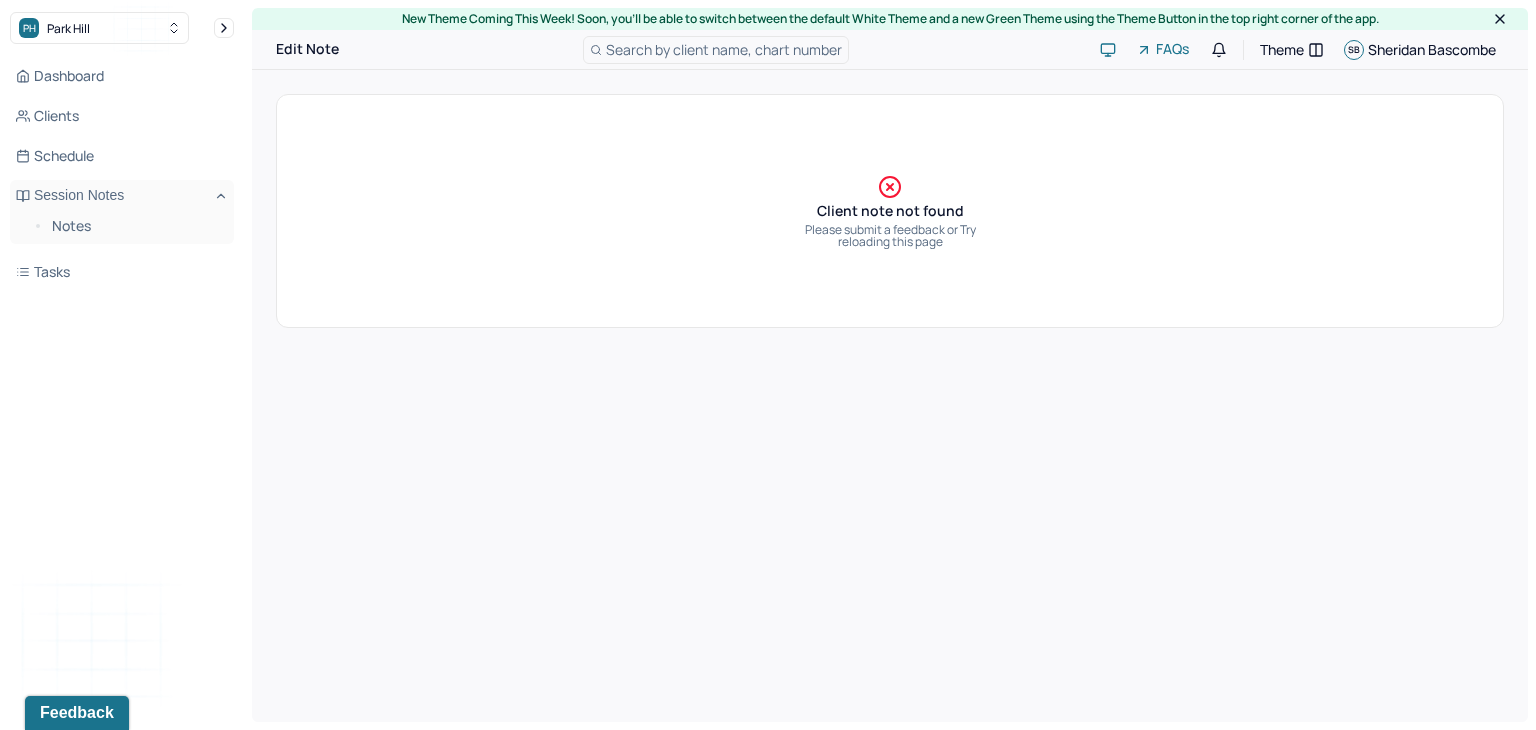 click on "Client note not found Please submit a feedback or Try reloading this page" at bounding box center (890, 211) 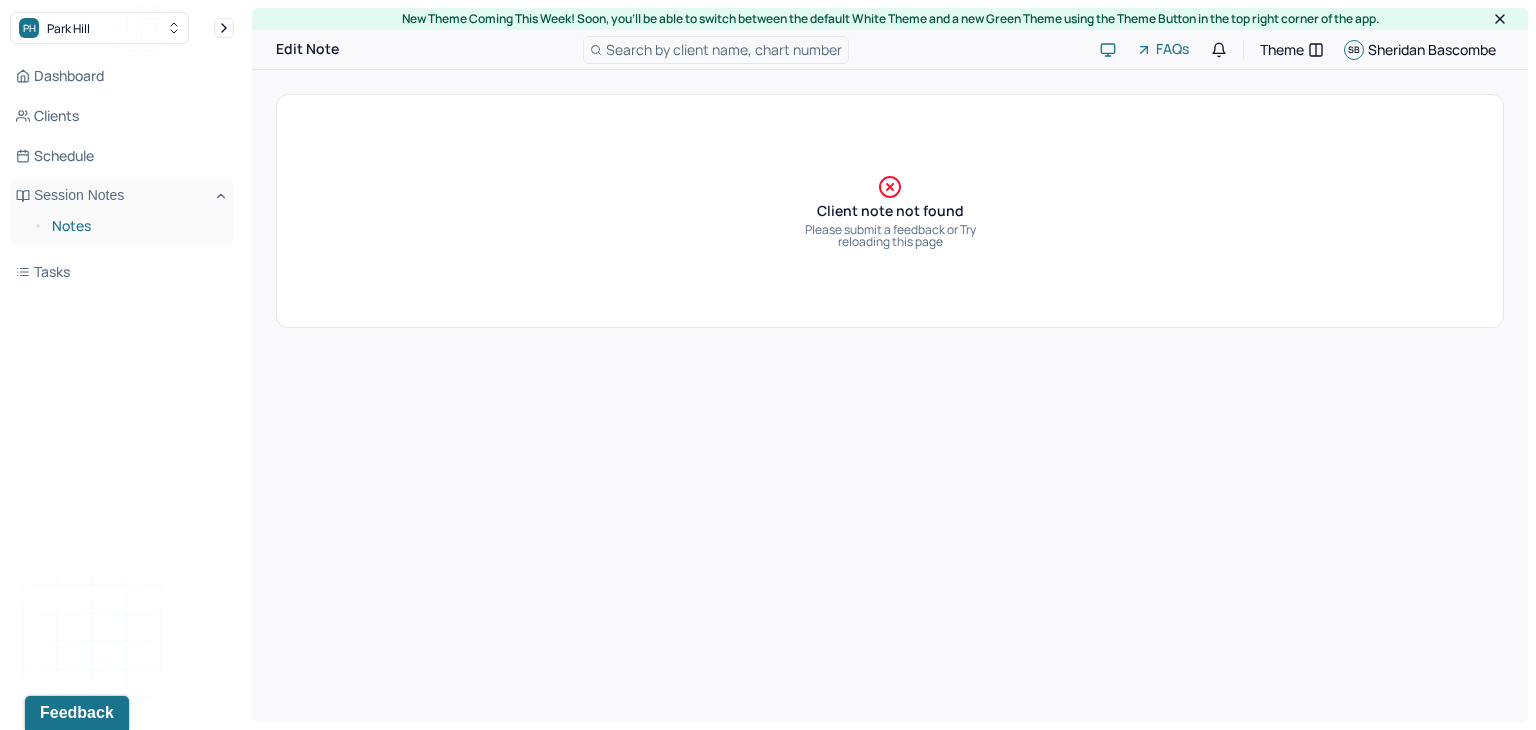 click on "Notes" at bounding box center [135, 226] 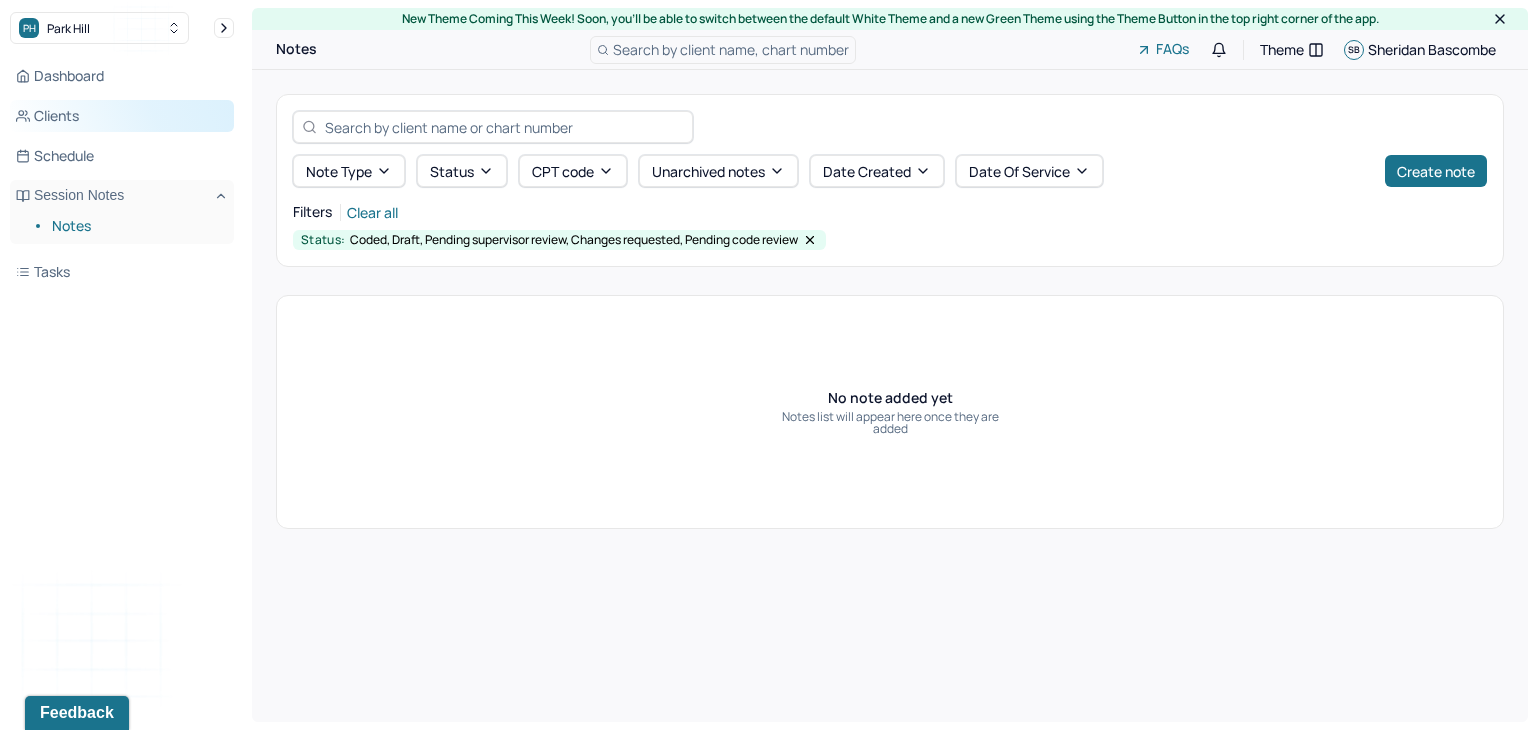 click on "Clients" at bounding box center [122, 116] 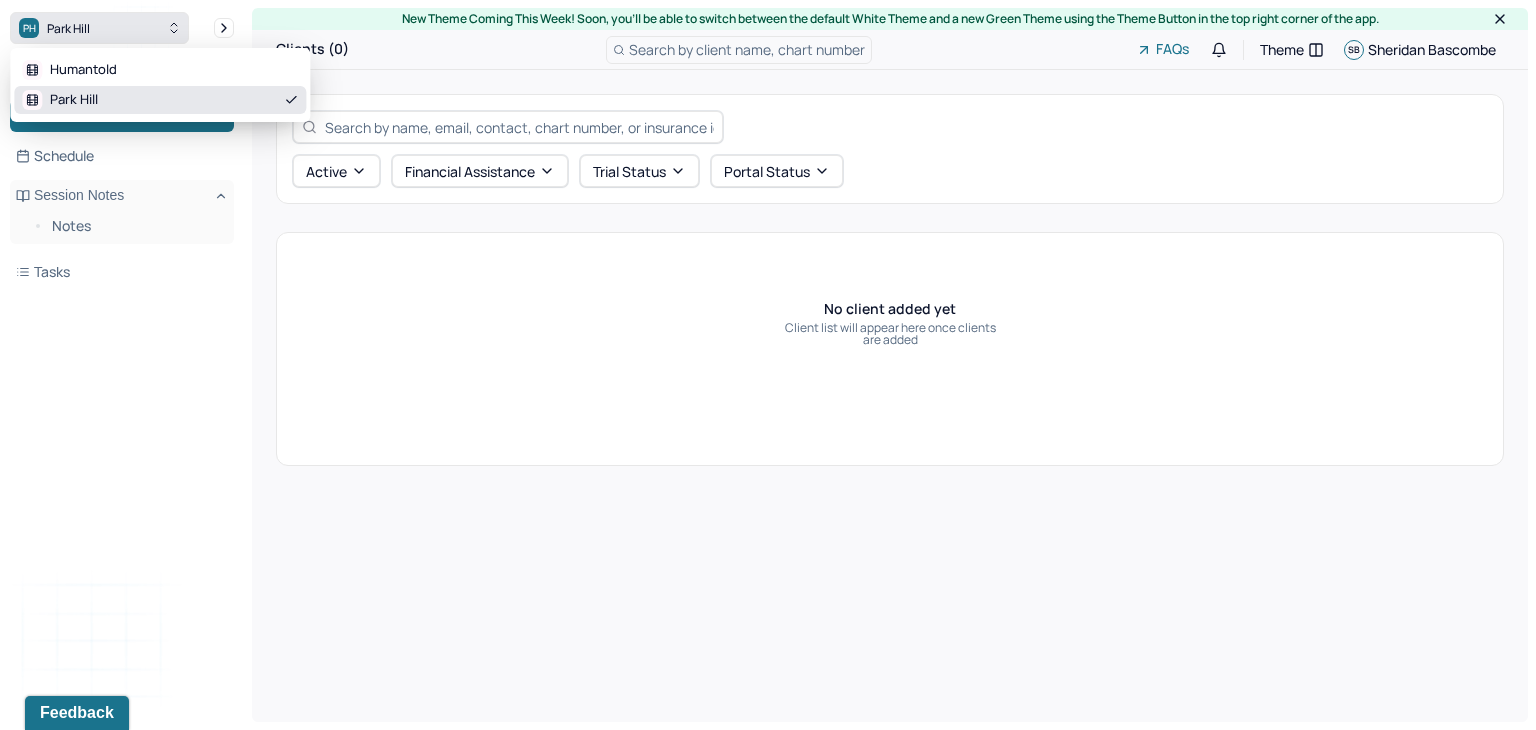 click on "PH Park Hill" at bounding box center (99, 28) 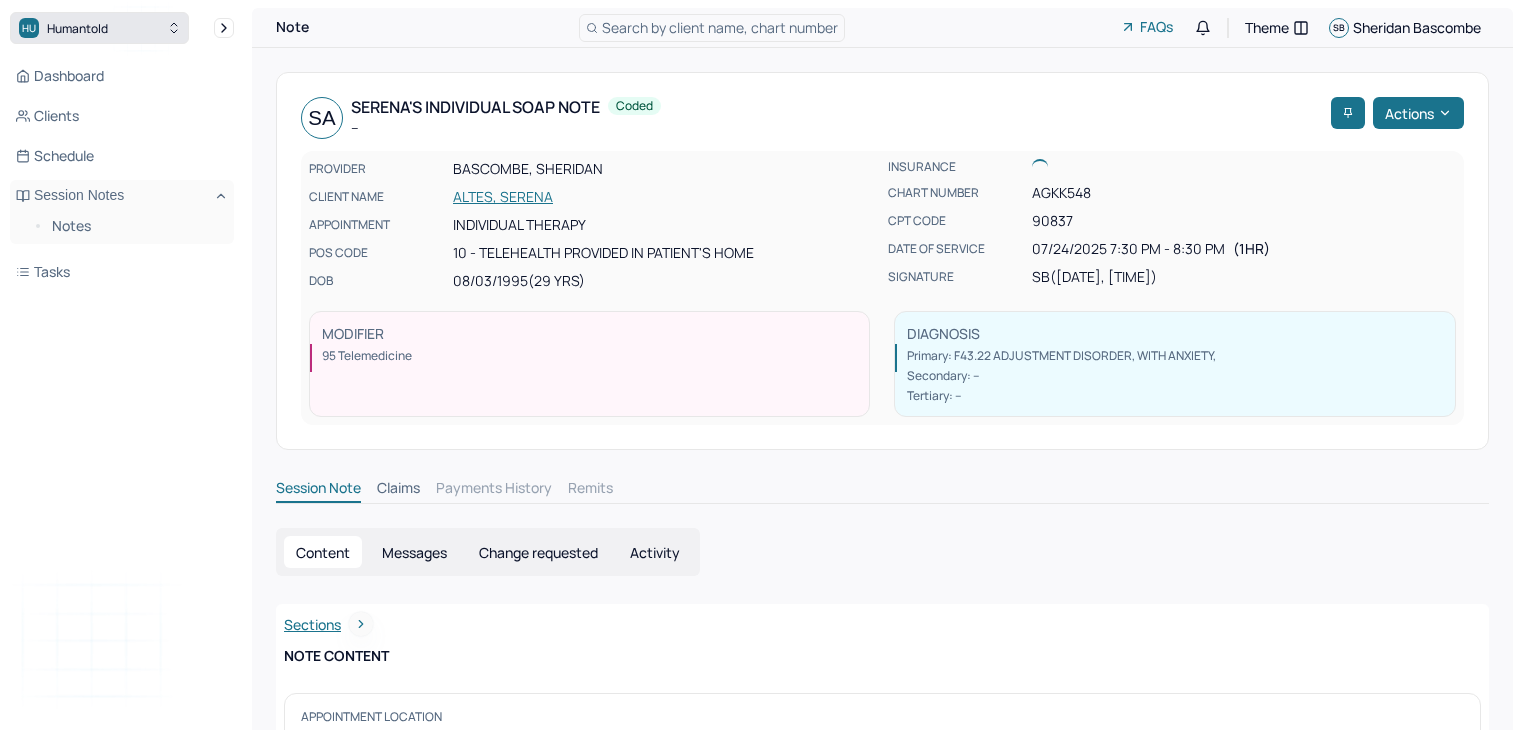 scroll, scrollTop: 0, scrollLeft: 0, axis: both 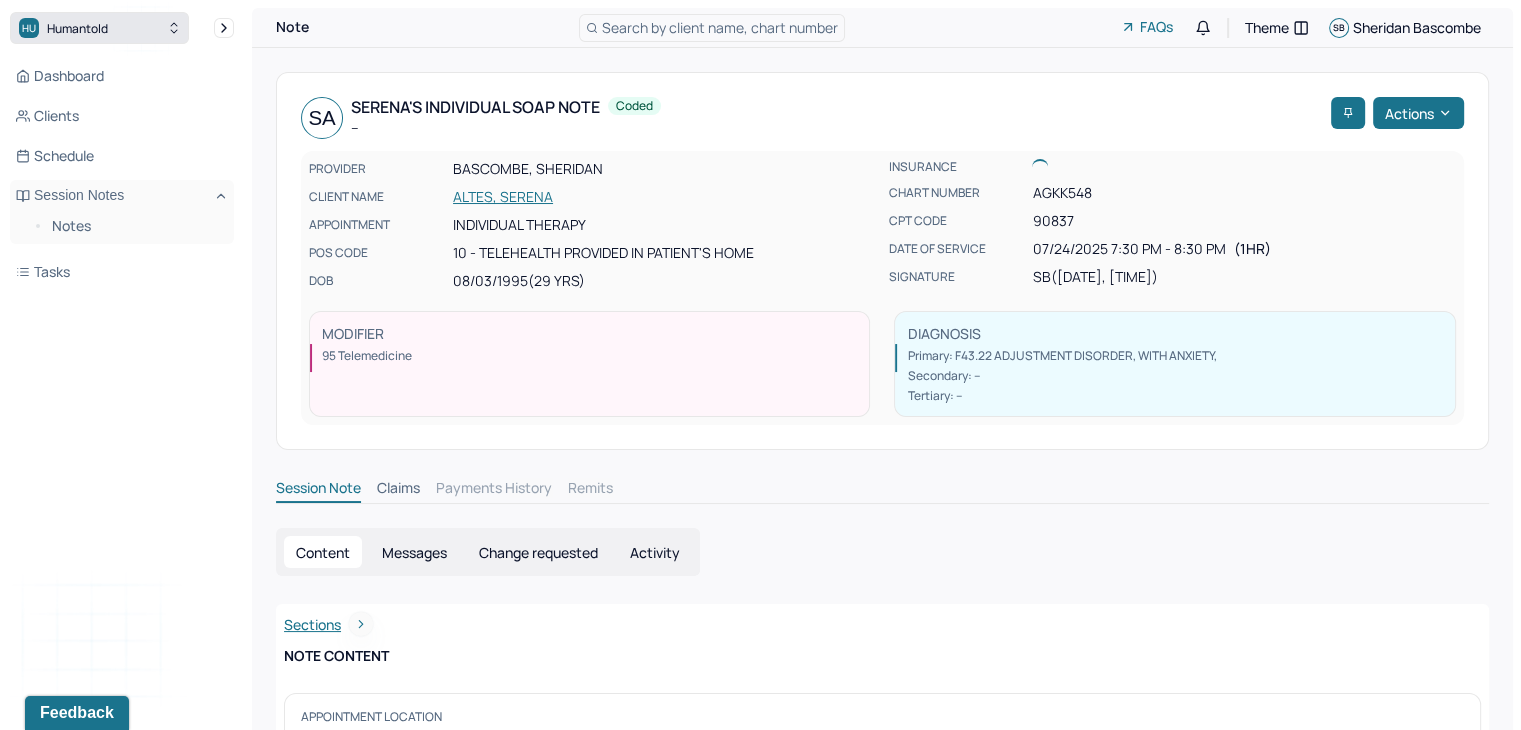 click on "HU Humantold" at bounding box center [99, 28] 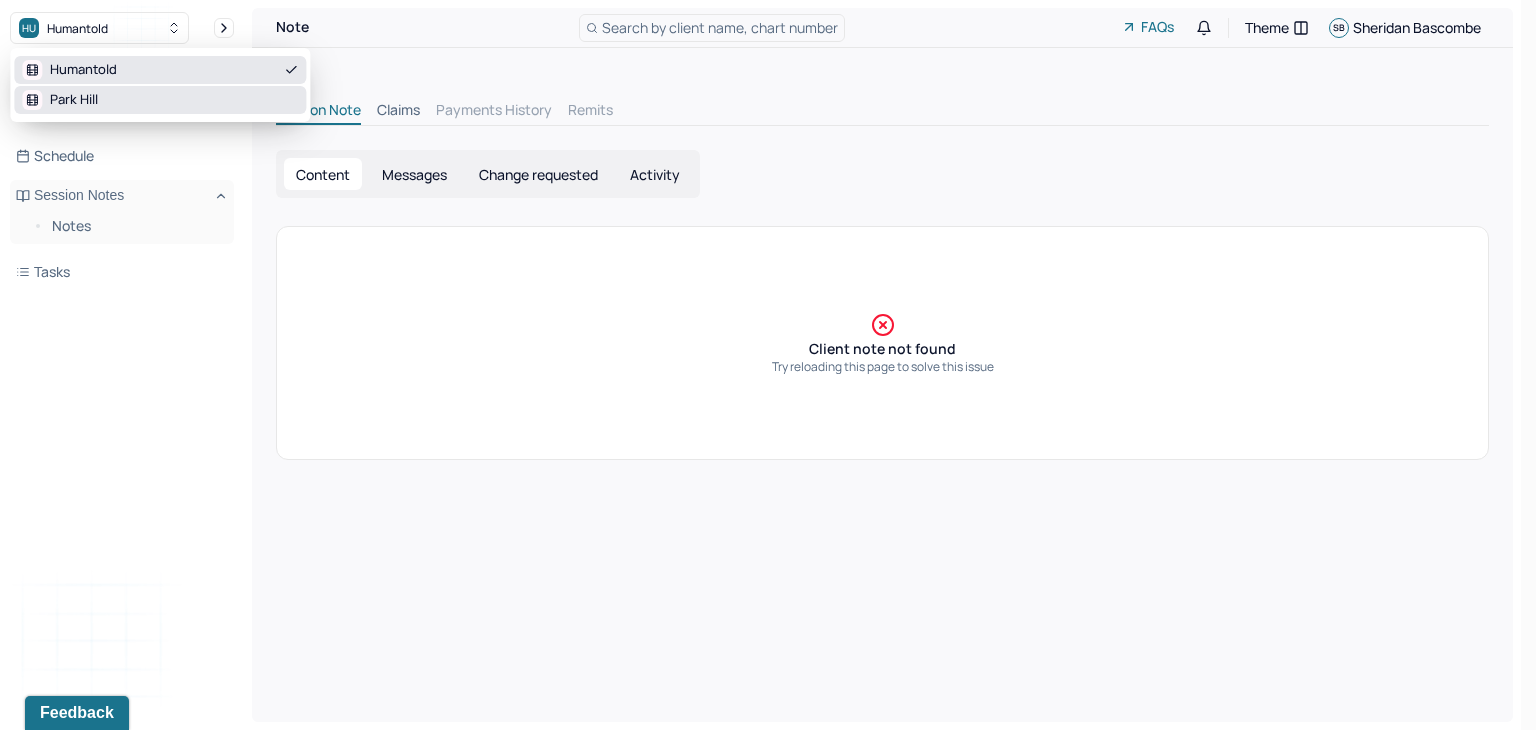 click on "Park Hill" at bounding box center [74, 100] 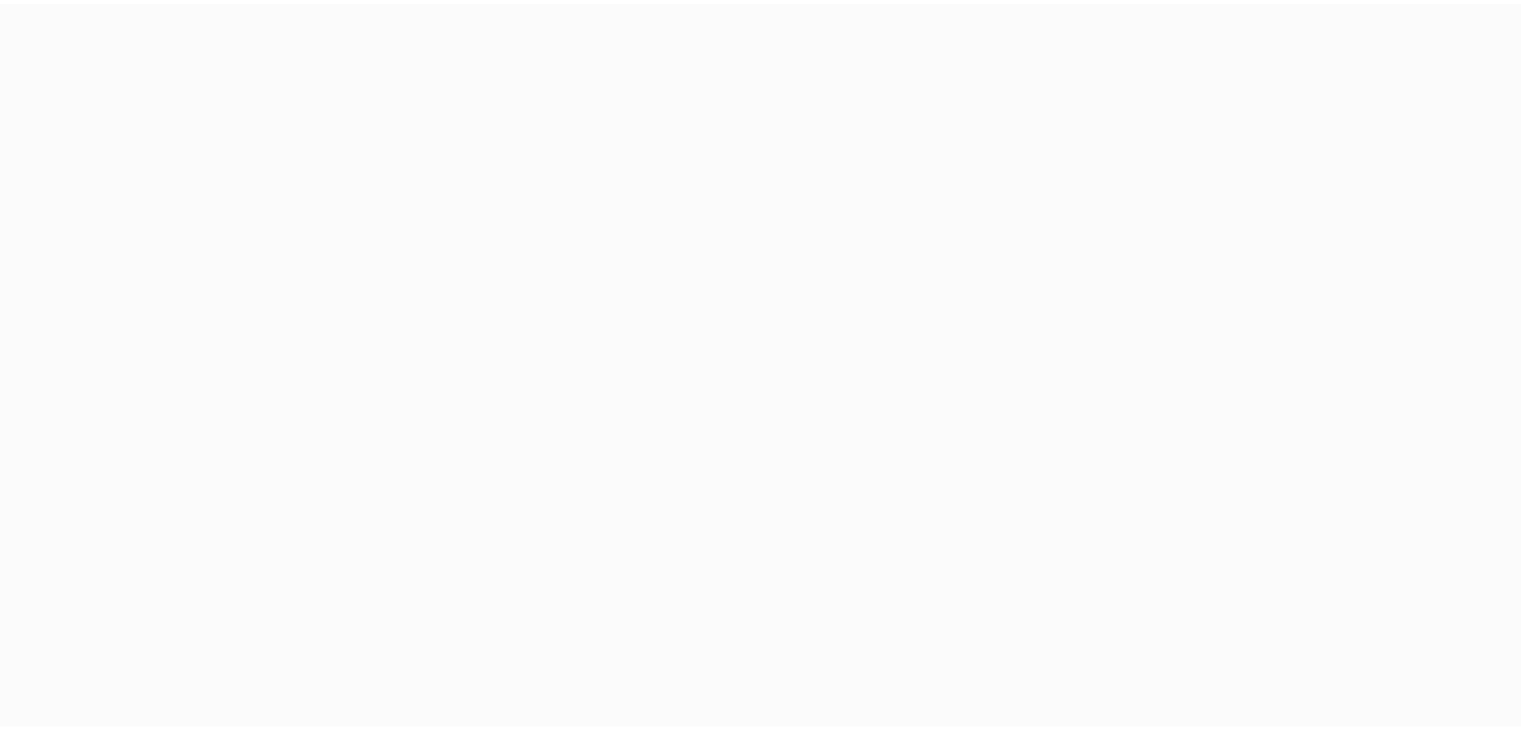 scroll, scrollTop: 0, scrollLeft: 0, axis: both 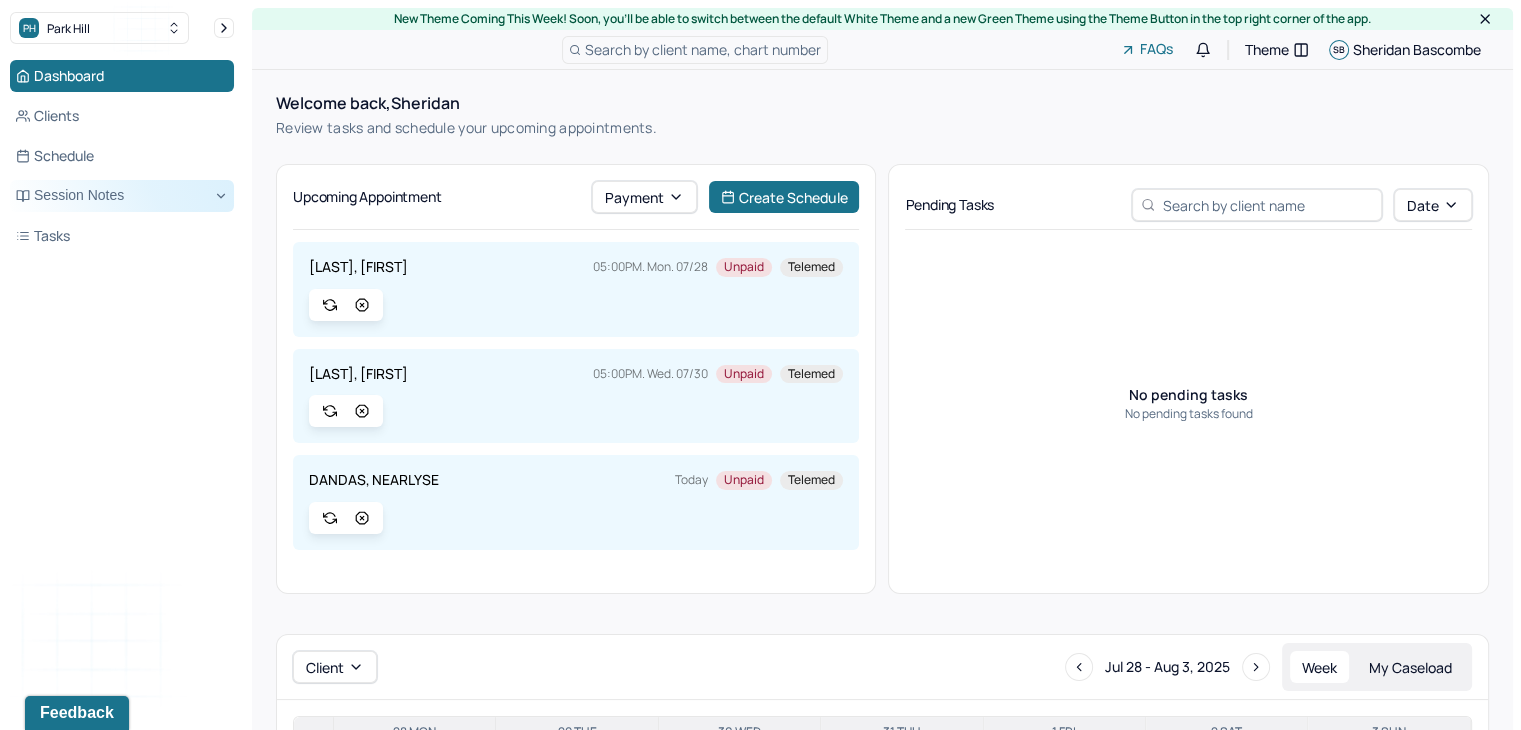click on "Session Notes" at bounding box center (122, 196) 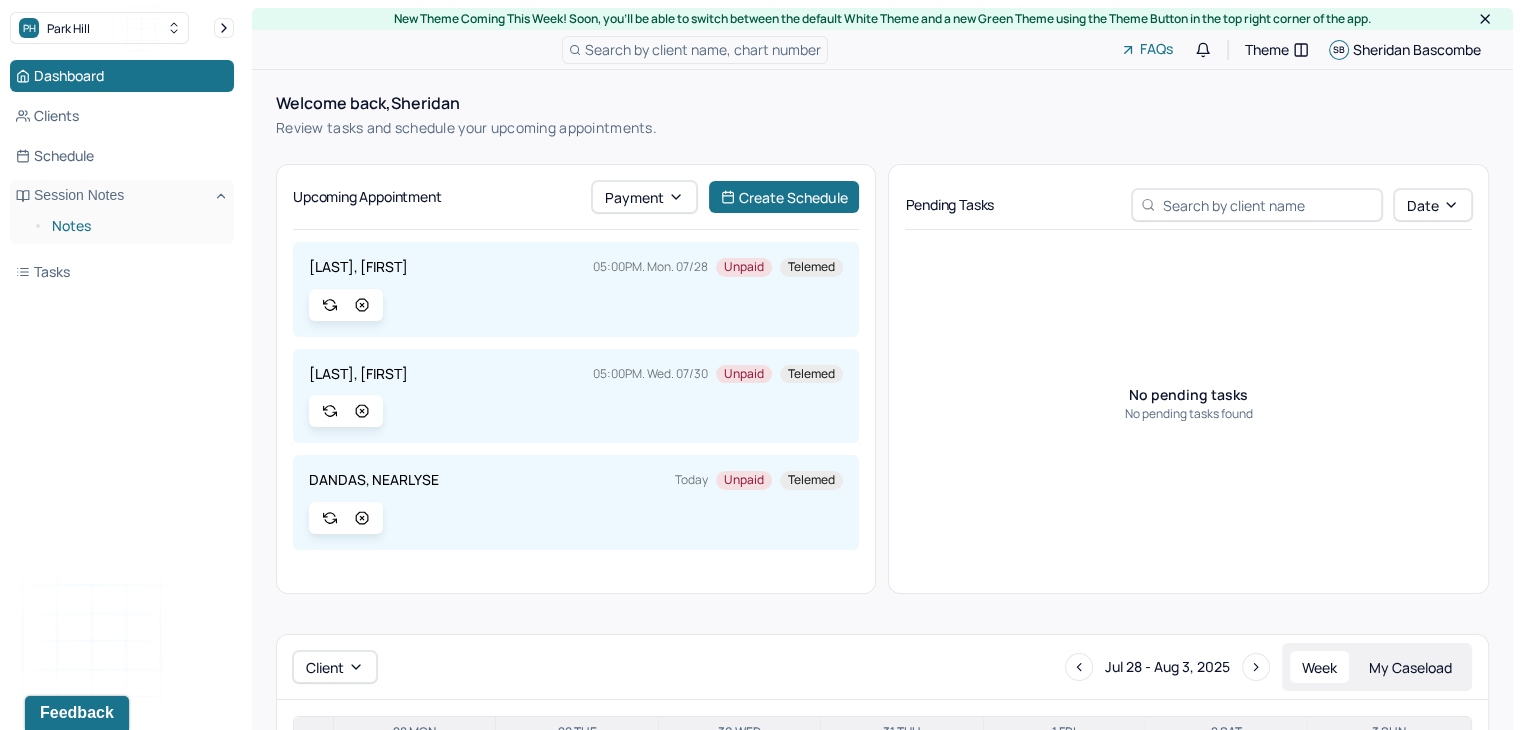 click on "Notes" at bounding box center [135, 226] 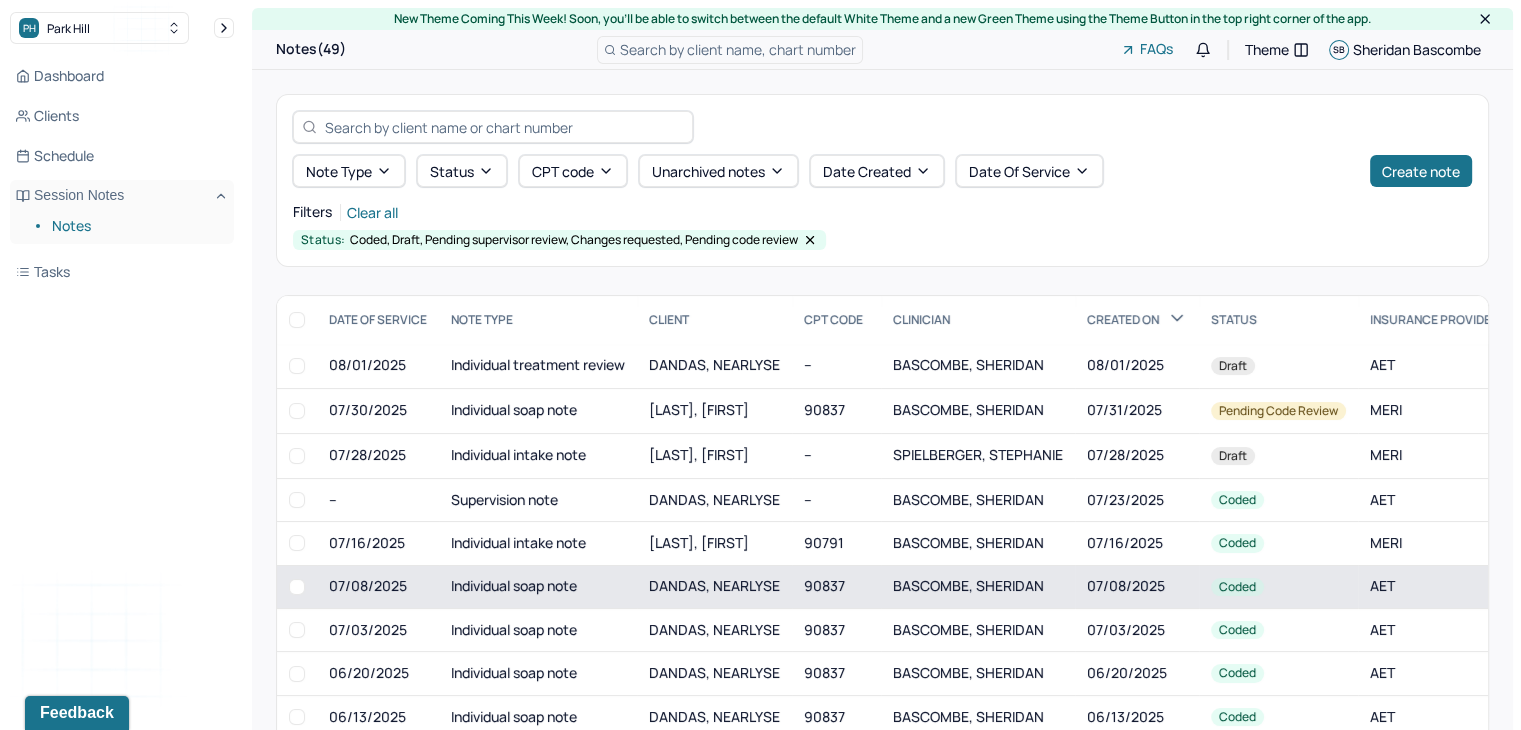 click on "Individual soap note" at bounding box center [538, 586] 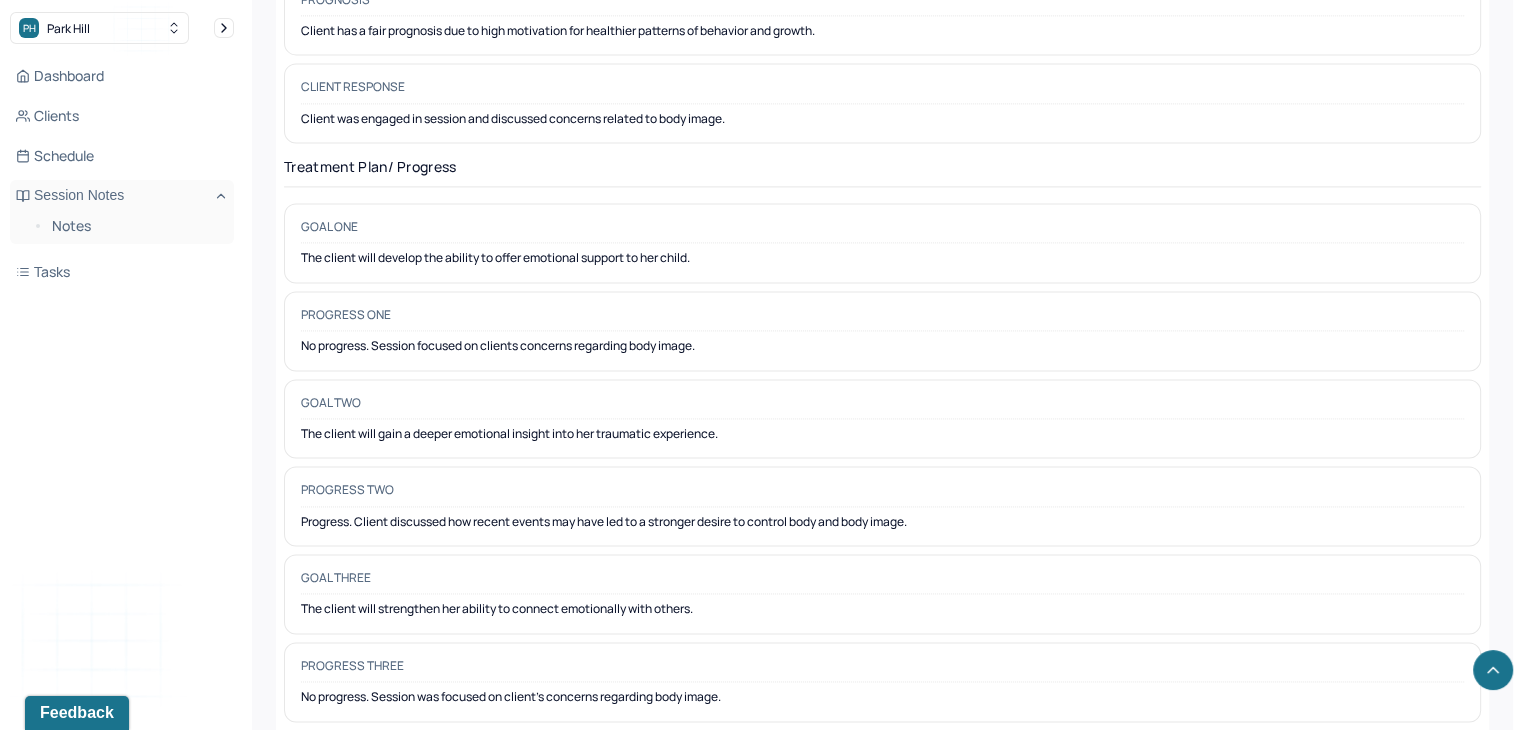 scroll, scrollTop: 2848, scrollLeft: 0, axis: vertical 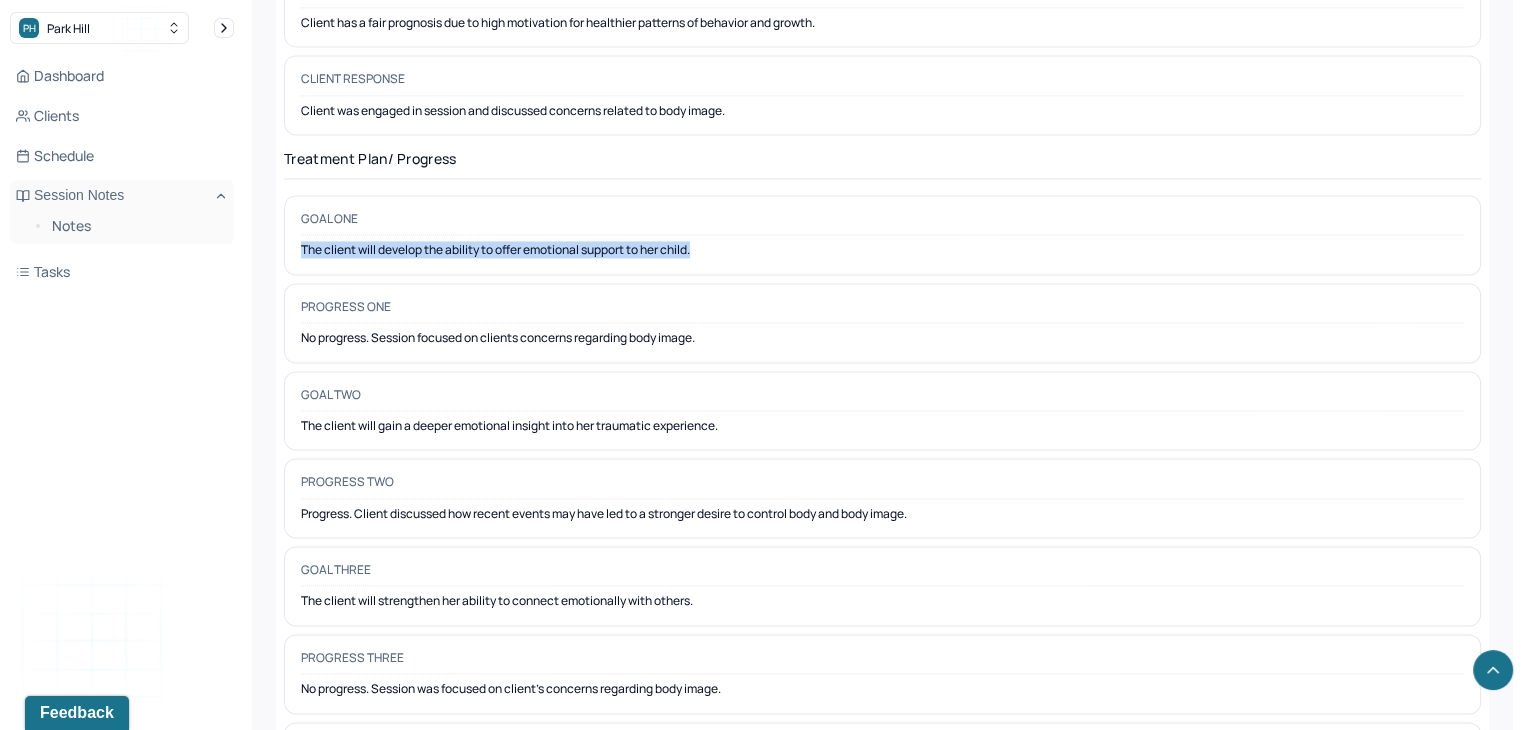 drag, startPoint x: 719, startPoint y: 239, endPoint x: 303, endPoint y: 241, distance: 416.00482 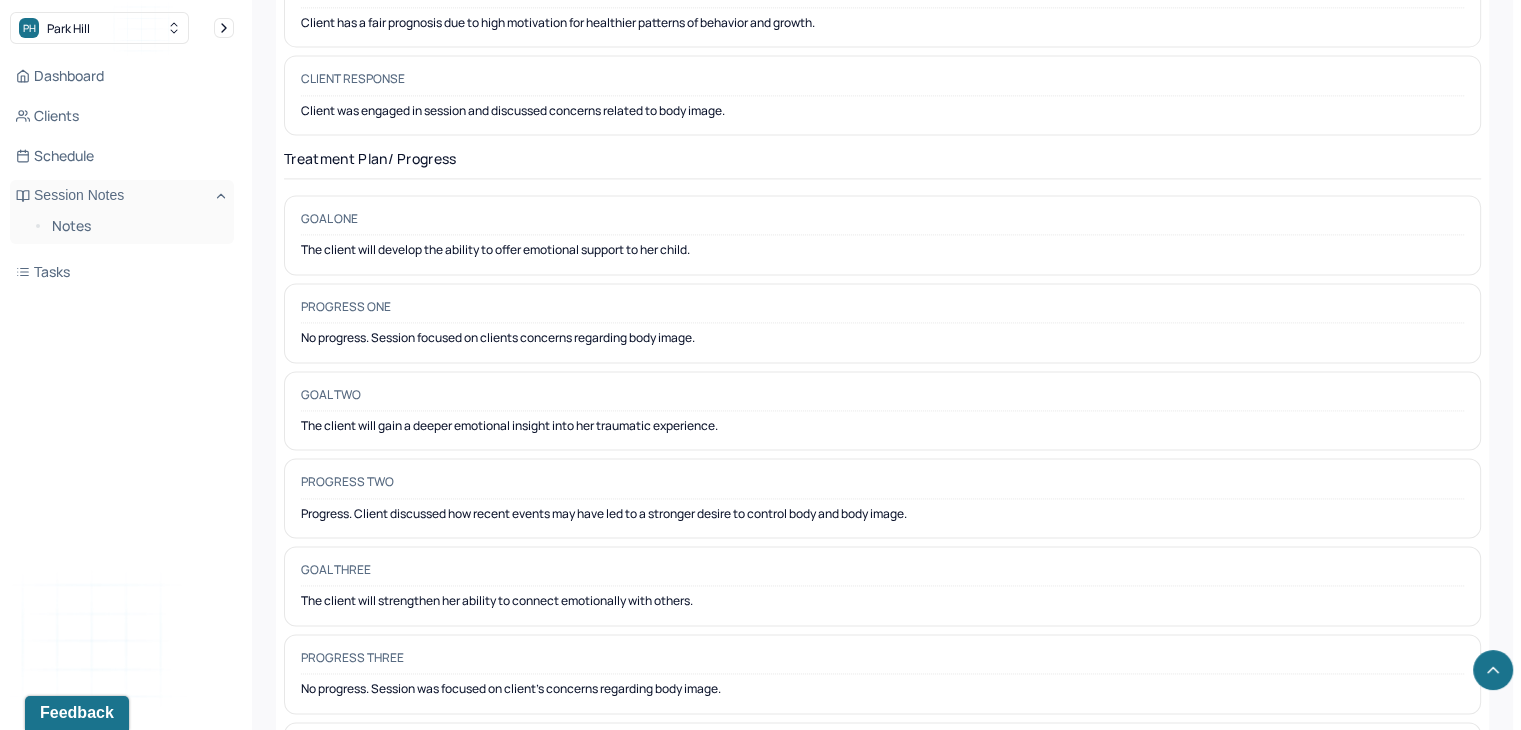 click on "No progress. Session focused on clients concerns regarding body image." at bounding box center (882, 338) 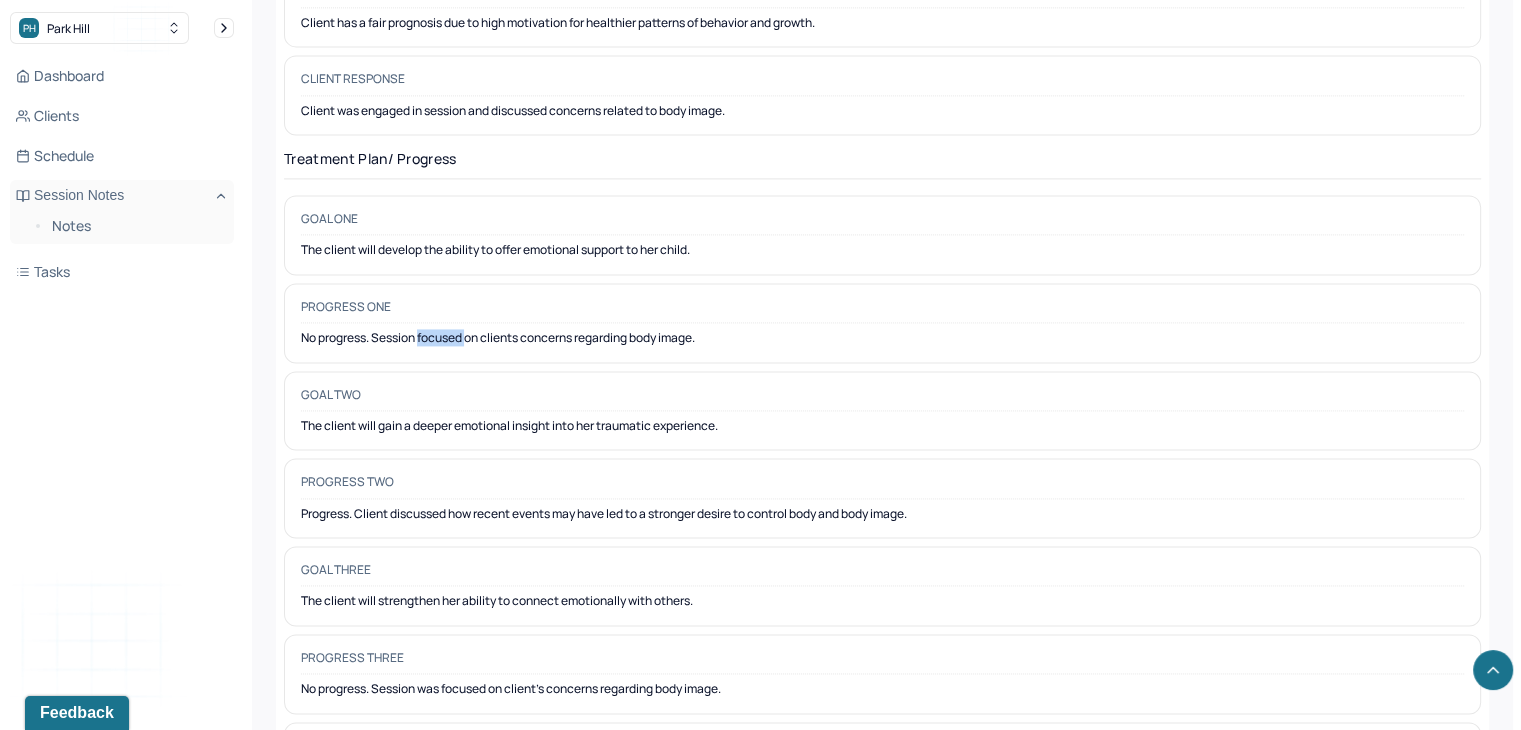 click on "No progress. Session focused on clients concerns regarding body image." at bounding box center [882, 338] 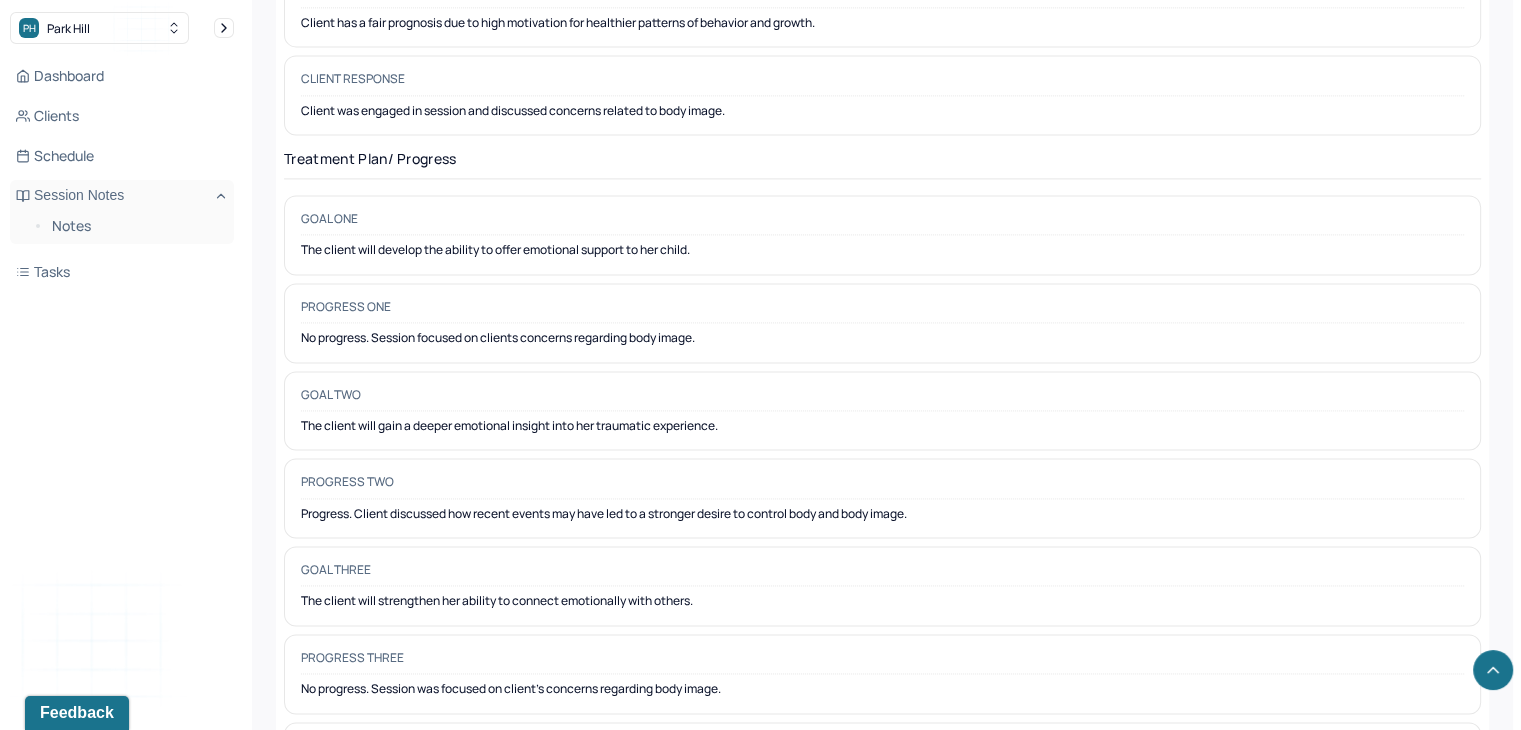 click on "The client will gain a deeper emotional insight into her traumatic experience." at bounding box center [882, 426] 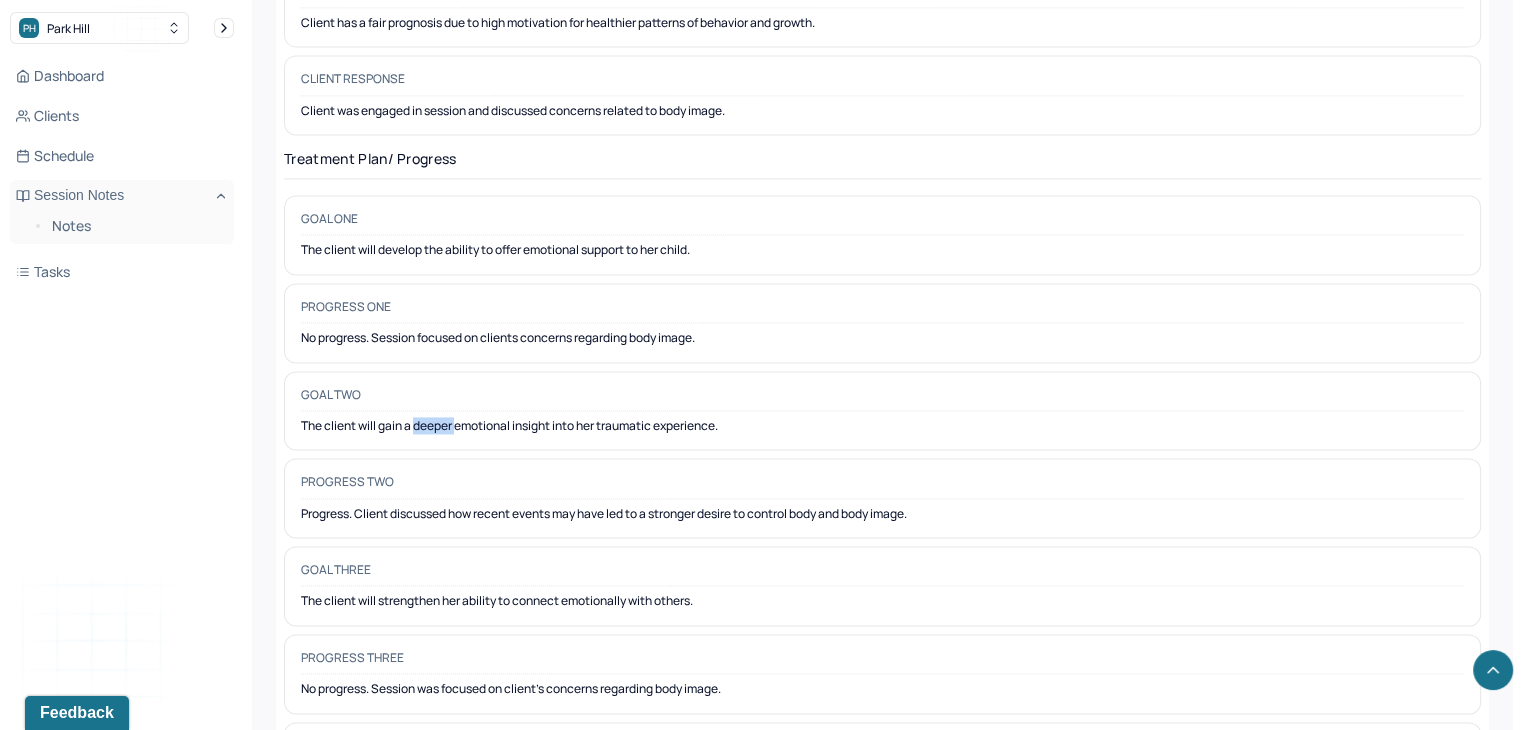 click on "The client will gain a deeper emotional insight into her traumatic experience." at bounding box center [882, 426] 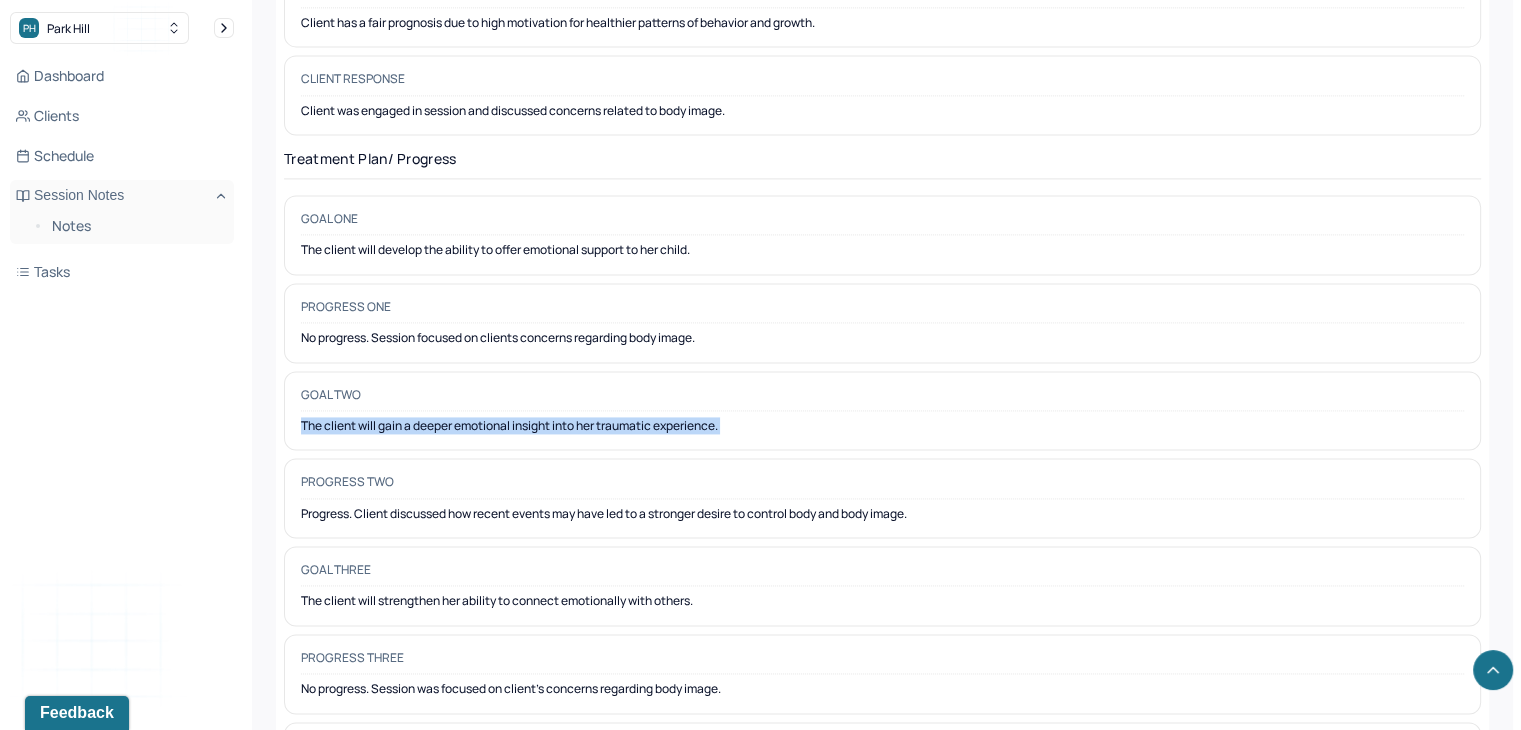 click on "The client will gain a deeper emotional insight into her traumatic experience." at bounding box center (882, 426) 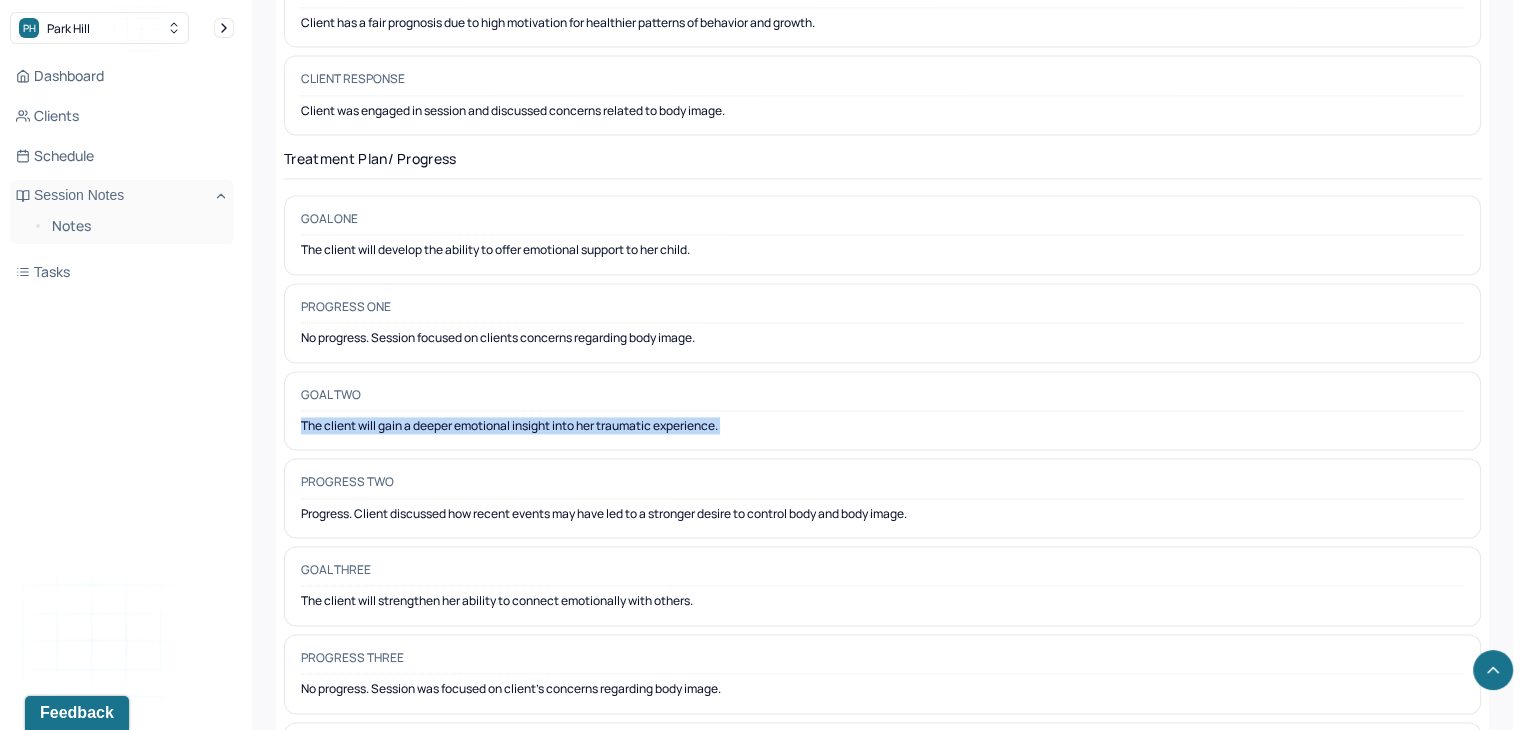 copy on "The client will gain a deeper emotional insight into her traumatic experience." 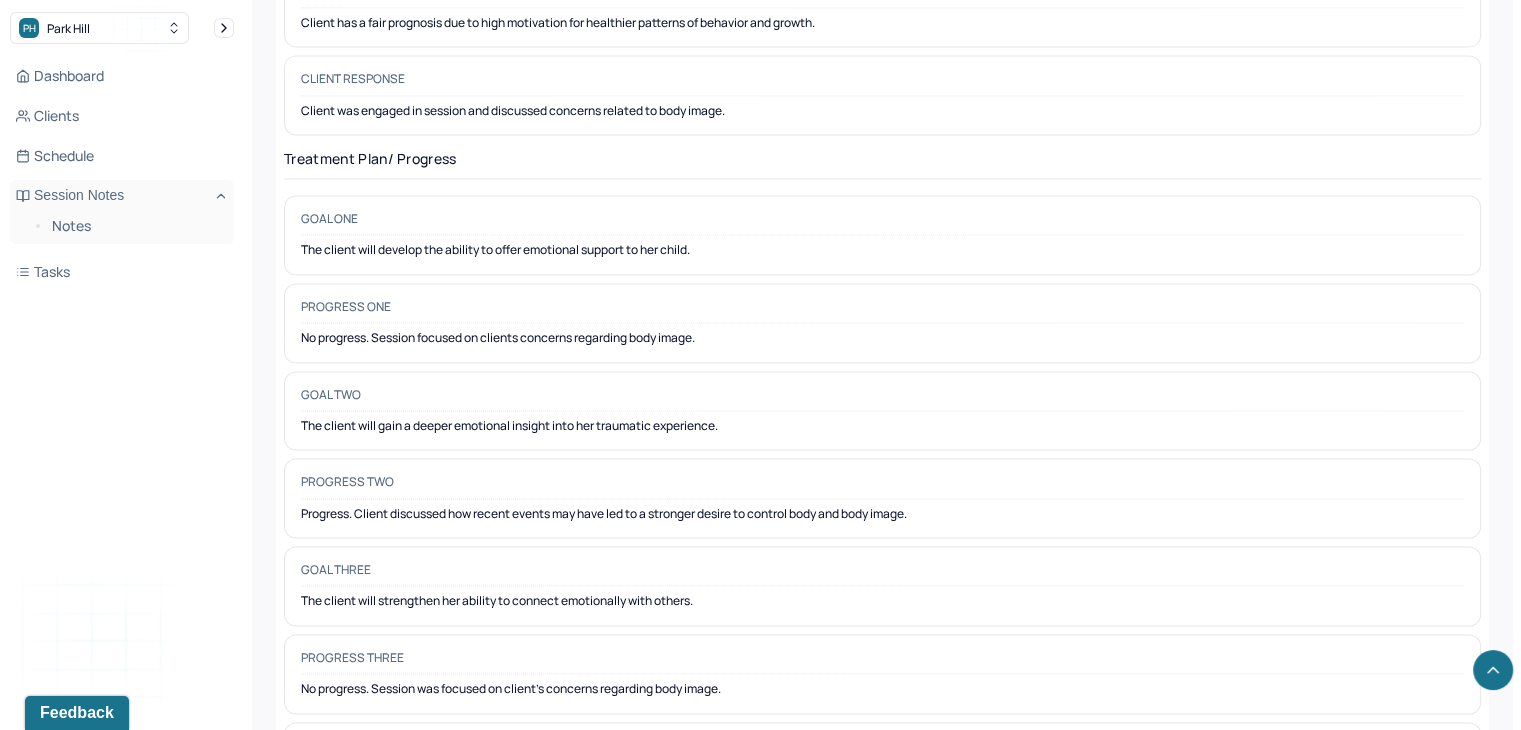 click on "The client will develop the ability to offer emotional support to her child." at bounding box center (882, 250) 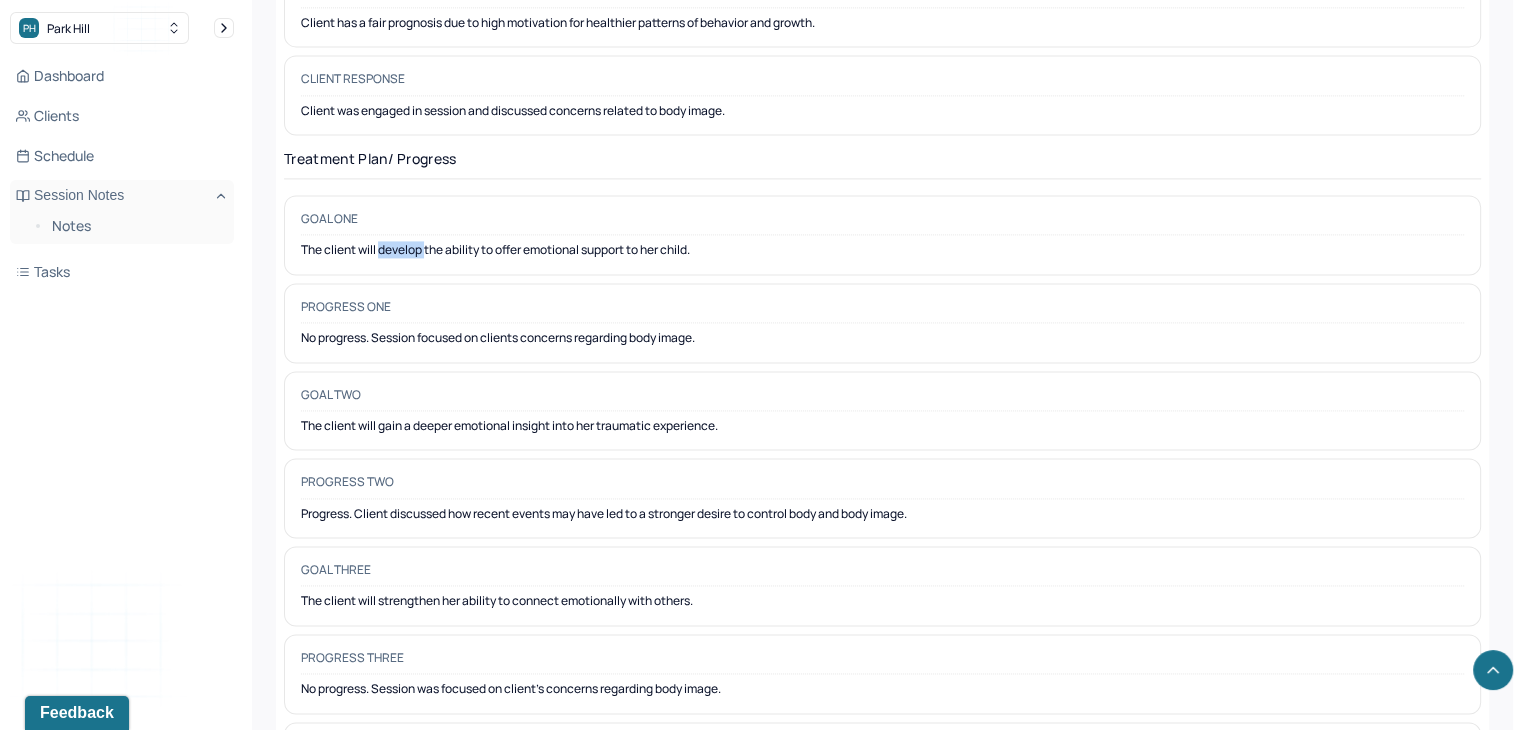 click on "The client will develop the ability to offer emotional support to her child." at bounding box center [882, 250] 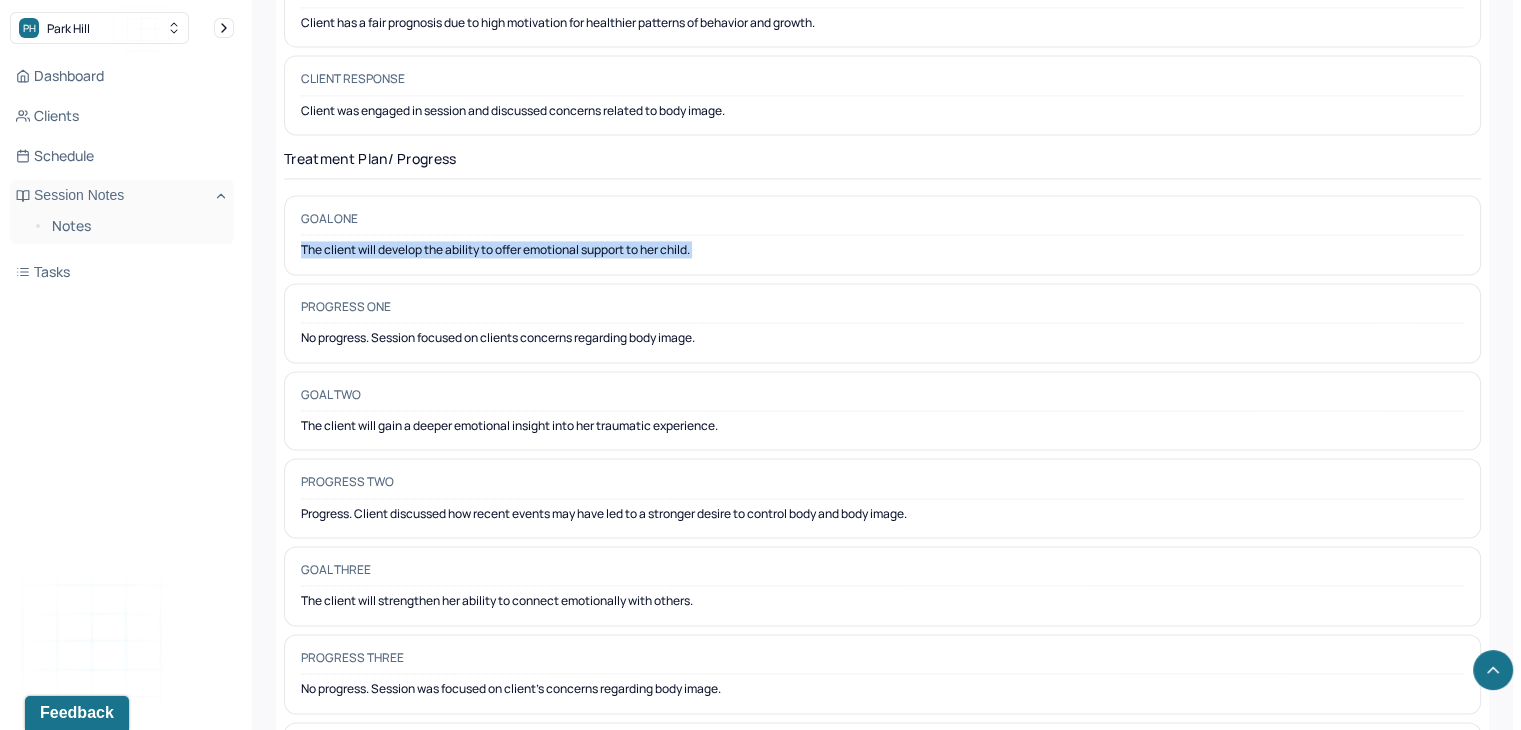 click on "The client will develop the ability to offer emotional support to her child." at bounding box center [882, 250] 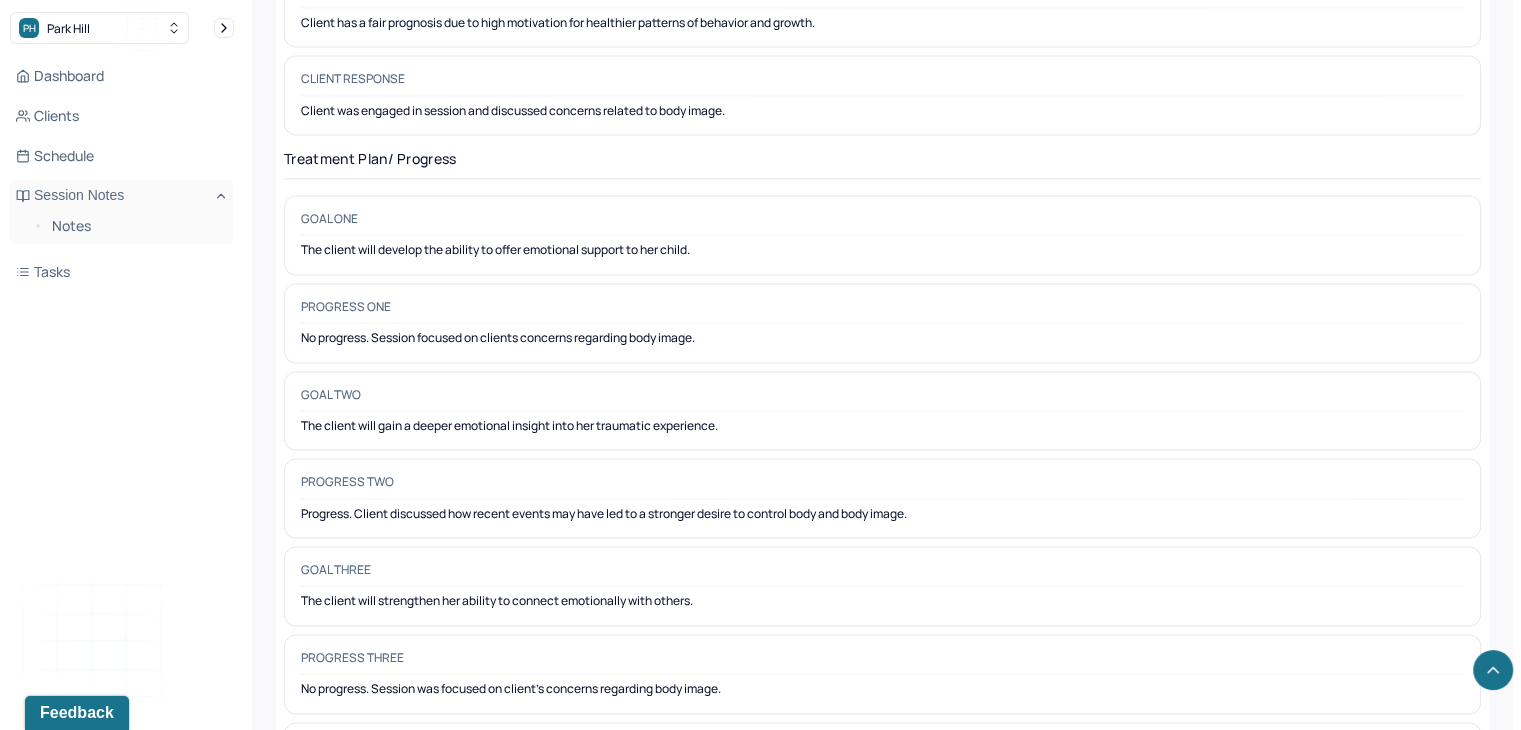 click on "The client will gain a deeper emotional insight into her traumatic experience." at bounding box center [882, 426] 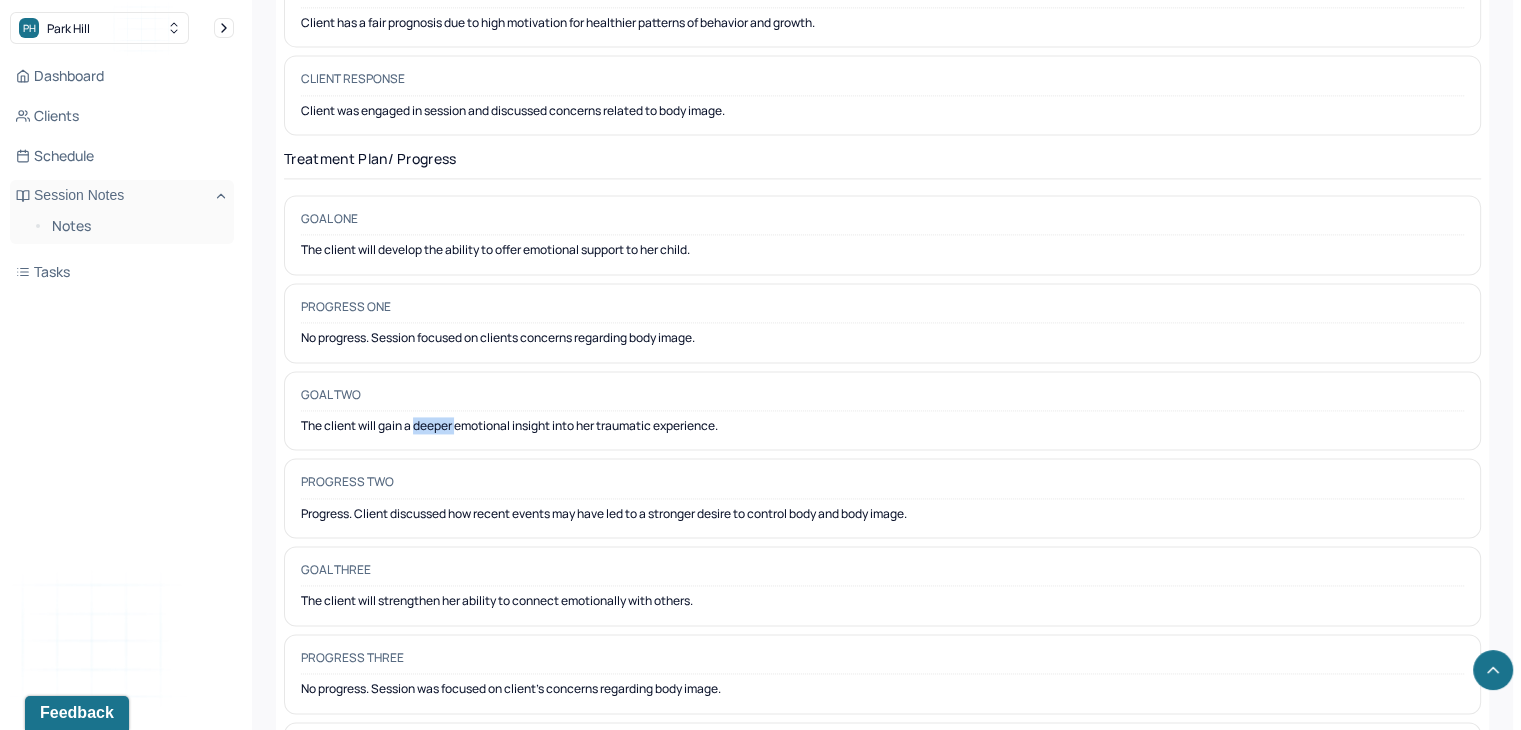 click on "The client will gain a deeper emotional insight into her traumatic experience." at bounding box center [882, 426] 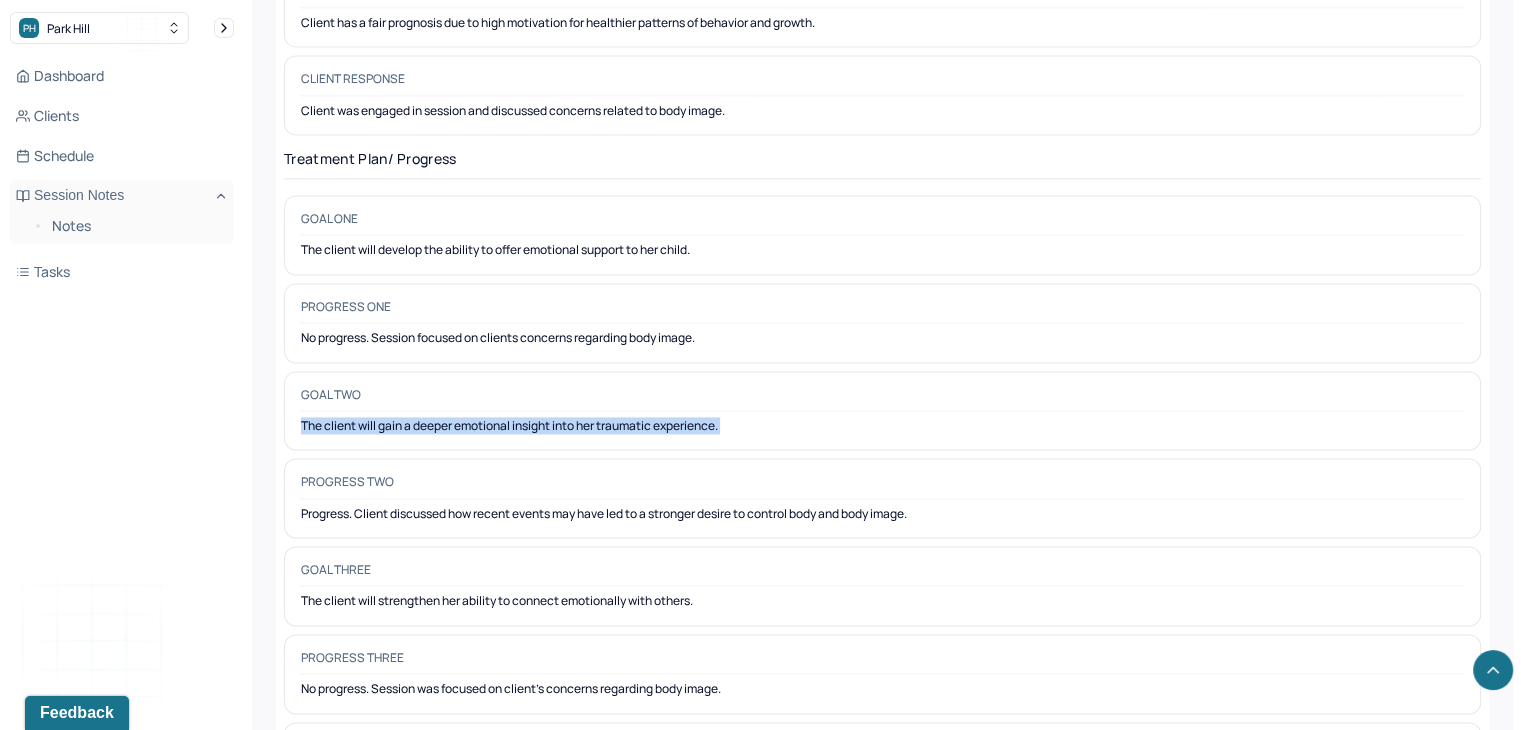 click on "The client will gain a deeper emotional insight into her traumatic experience." at bounding box center (882, 426) 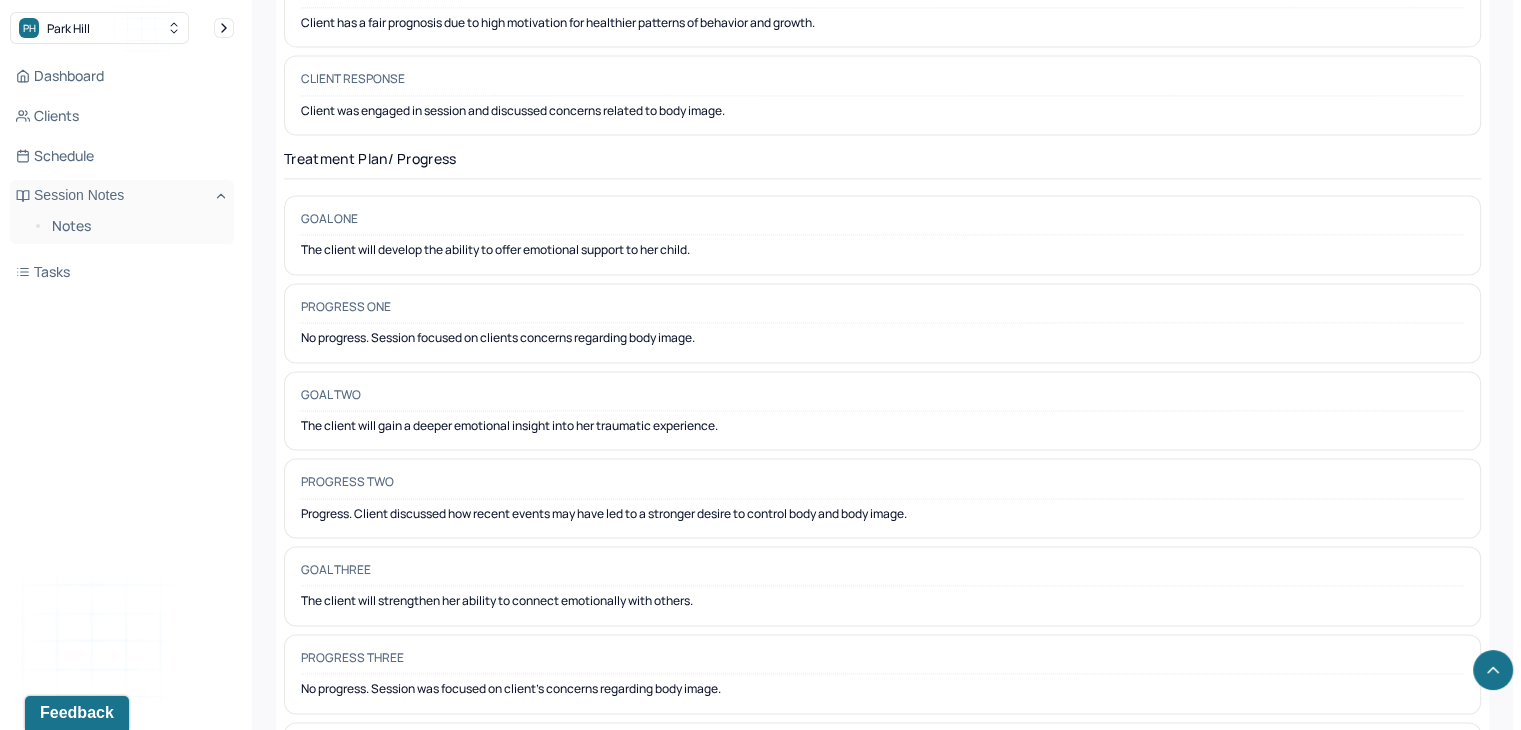 click on "The client will strengthen her ability to connect emotionally with others." at bounding box center (882, 601) 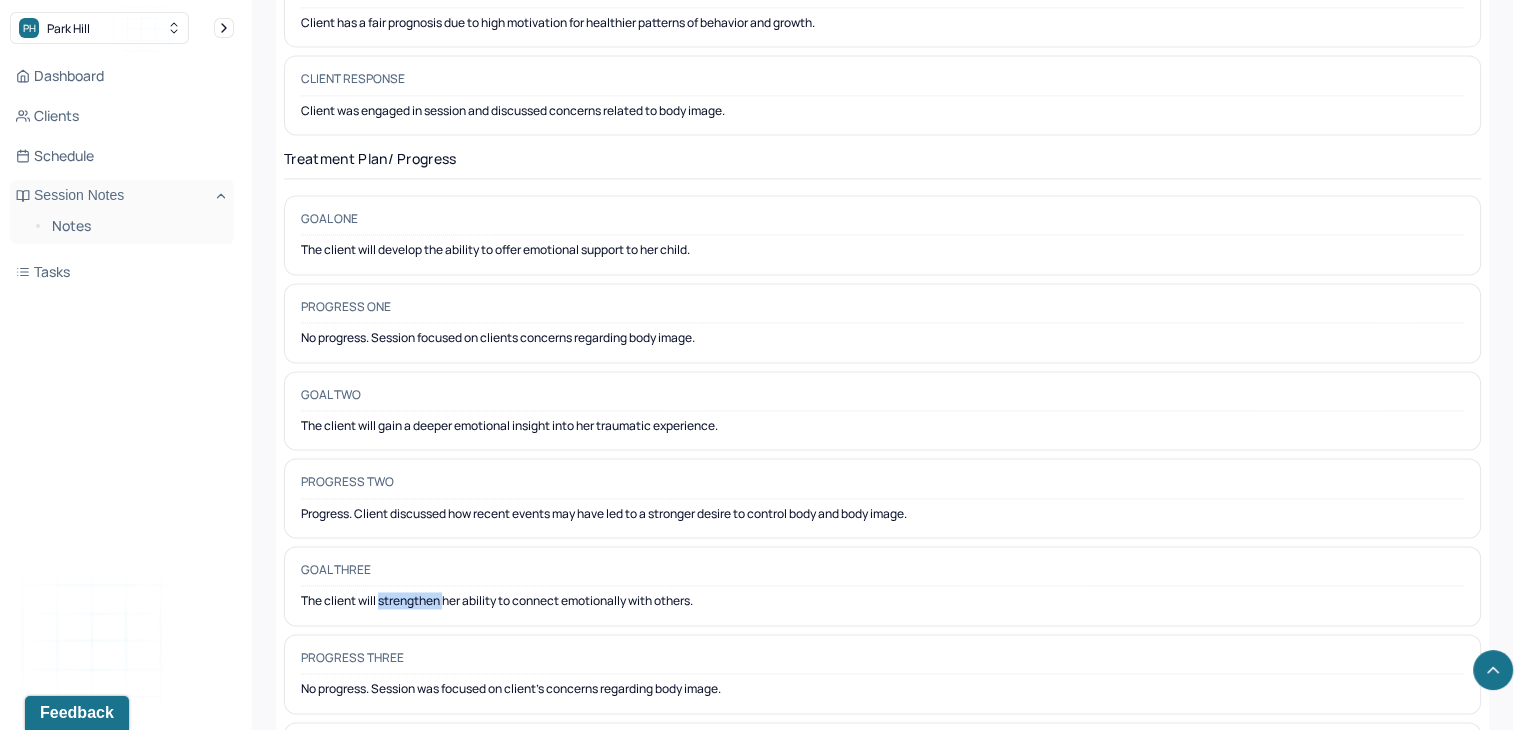 click on "The client will strengthen her ability to connect emotionally with others." at bounding box center [882, 601] 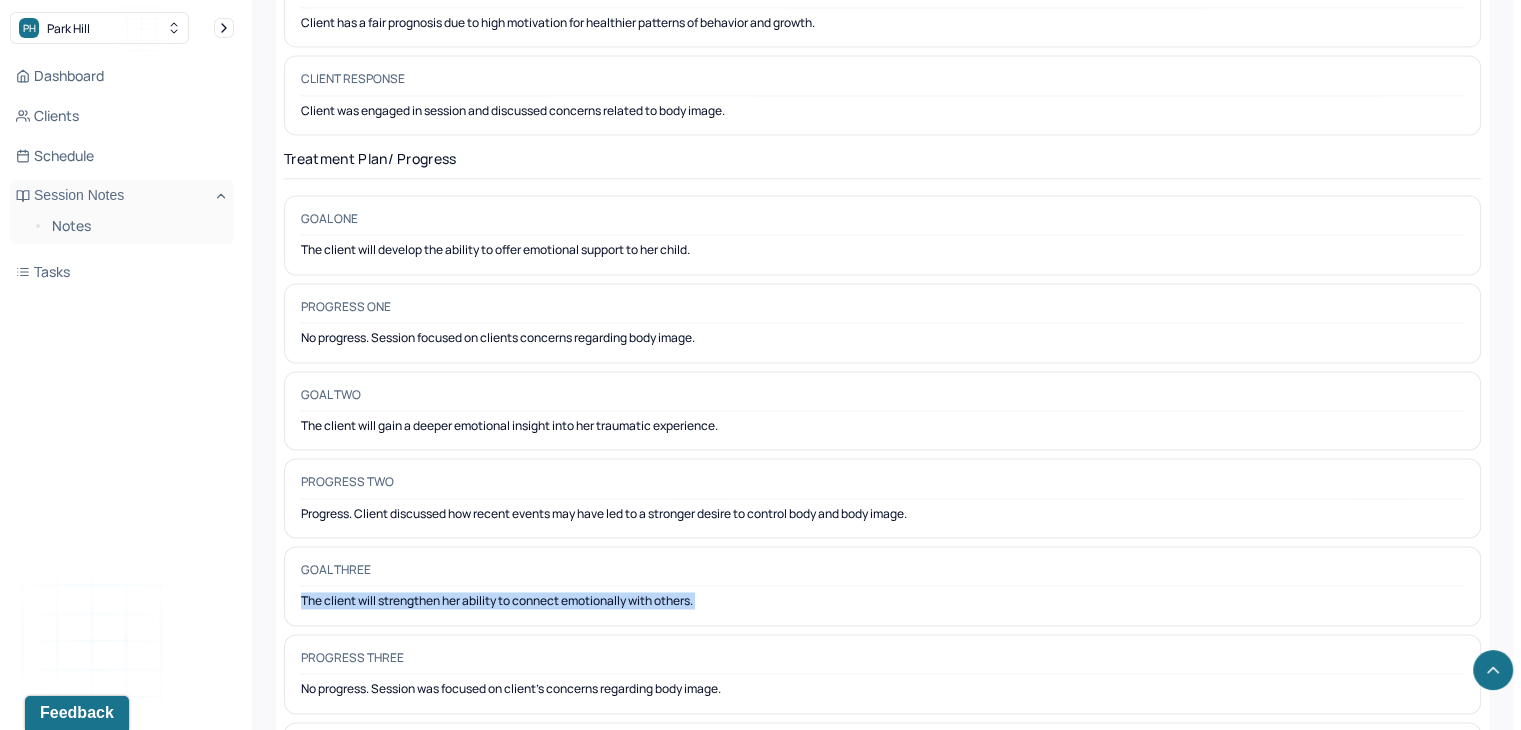 click on "The client will strengthen her ability to connect emotionally with others." at bounding box center (882, 601) 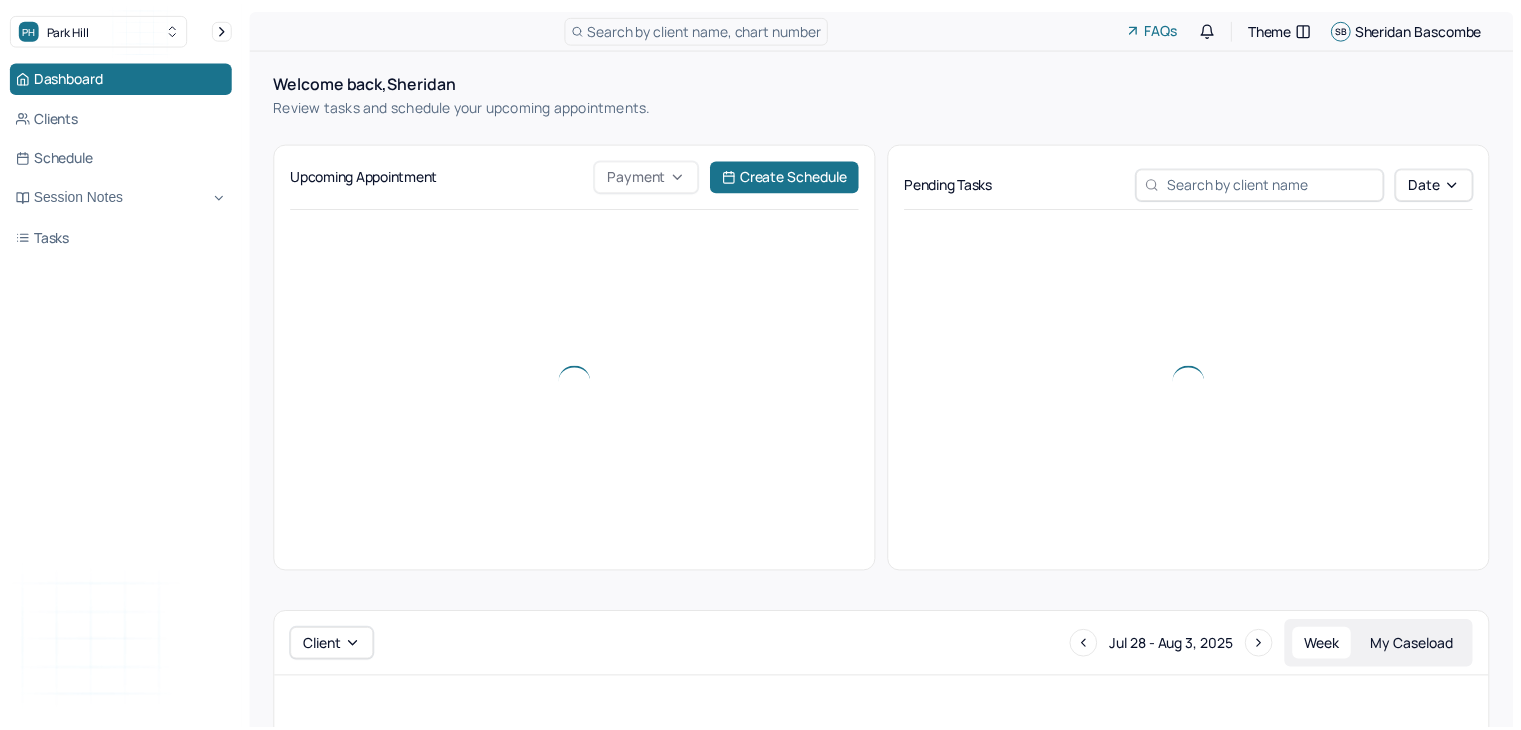 scroll, scrollTop: 0, scrollLeft: 0, axis: both 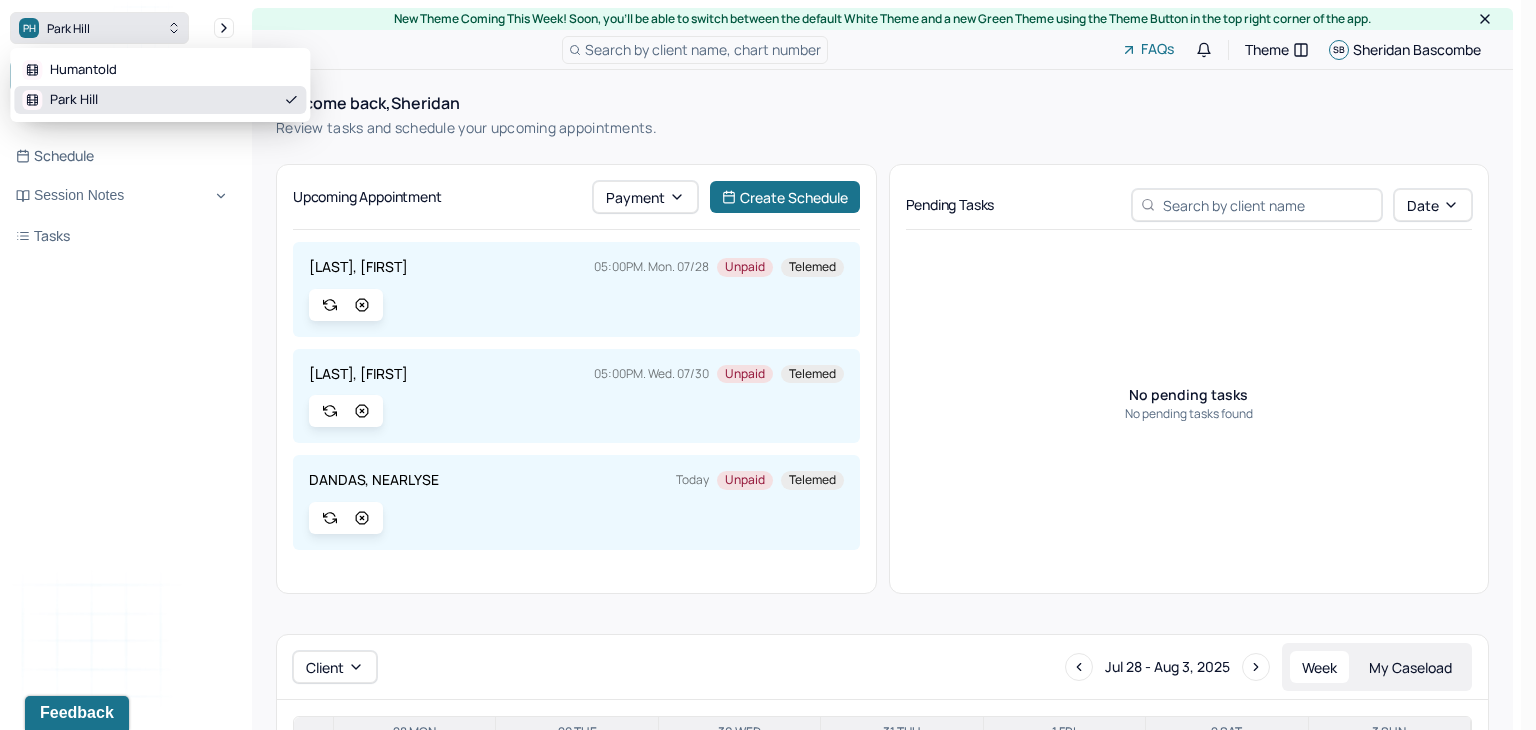 click on "PH Park Hill" at bounding box center (99, 28) 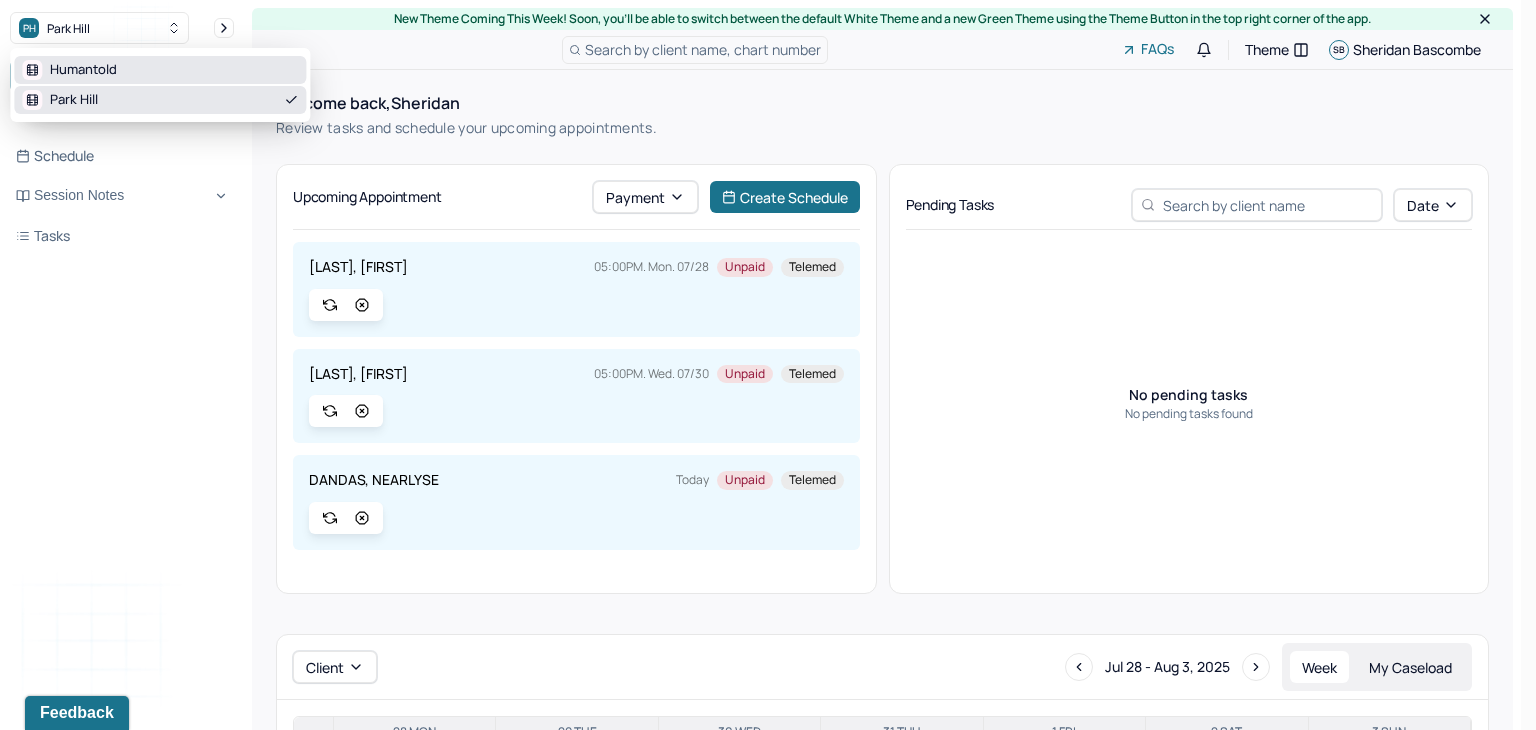click on "Humantold" at bounding box center (83, 70) 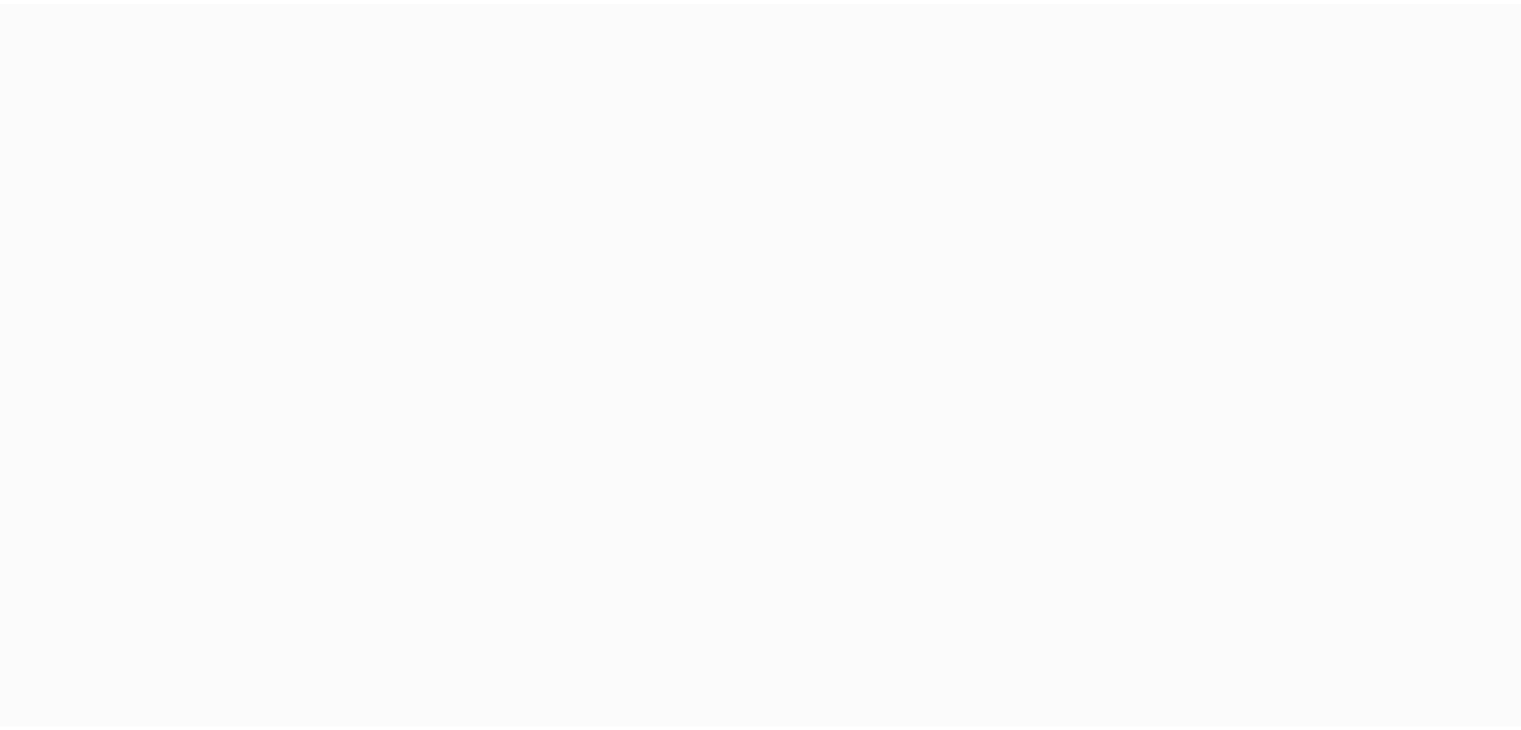 scroll, scrollTop: 0, scrollLeft: 0, axis: both 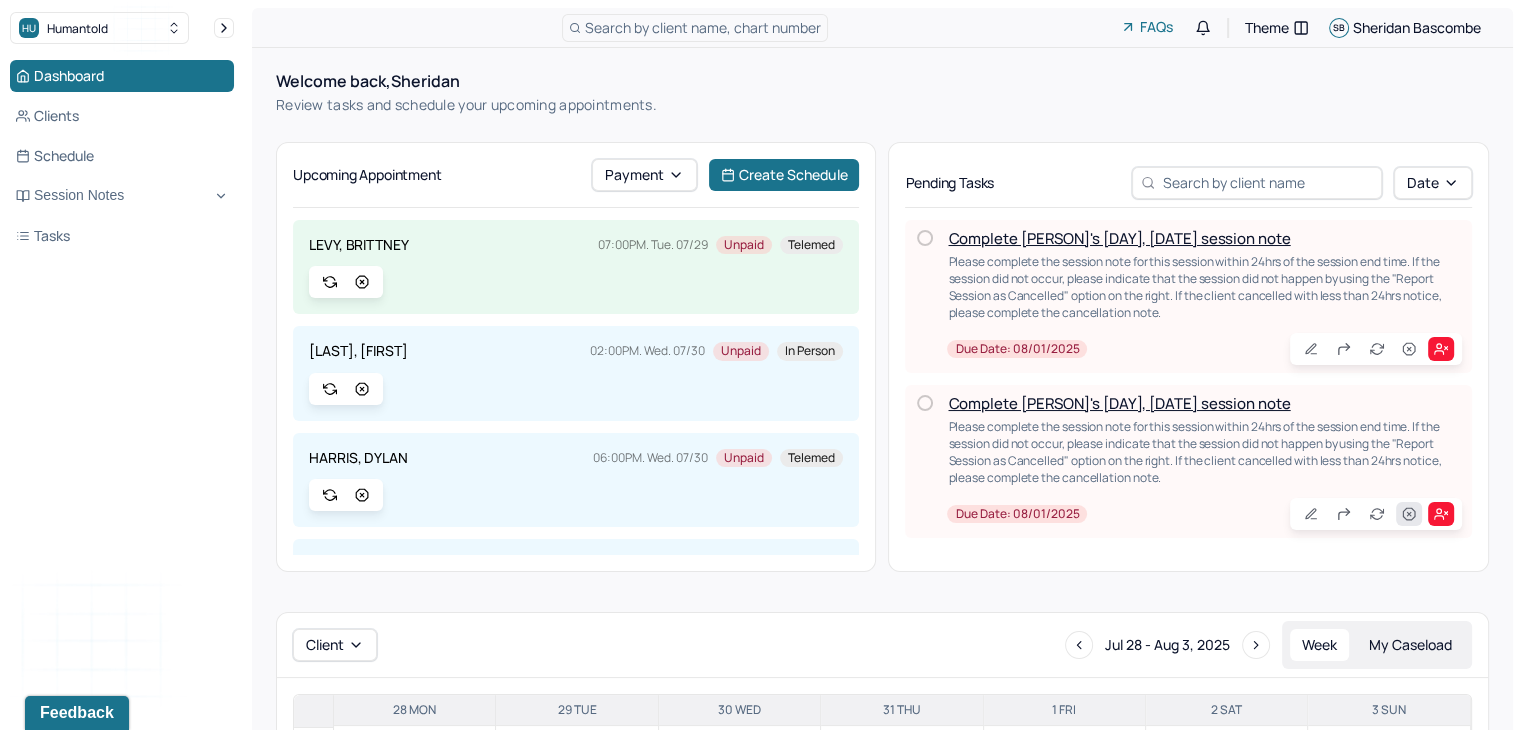 click 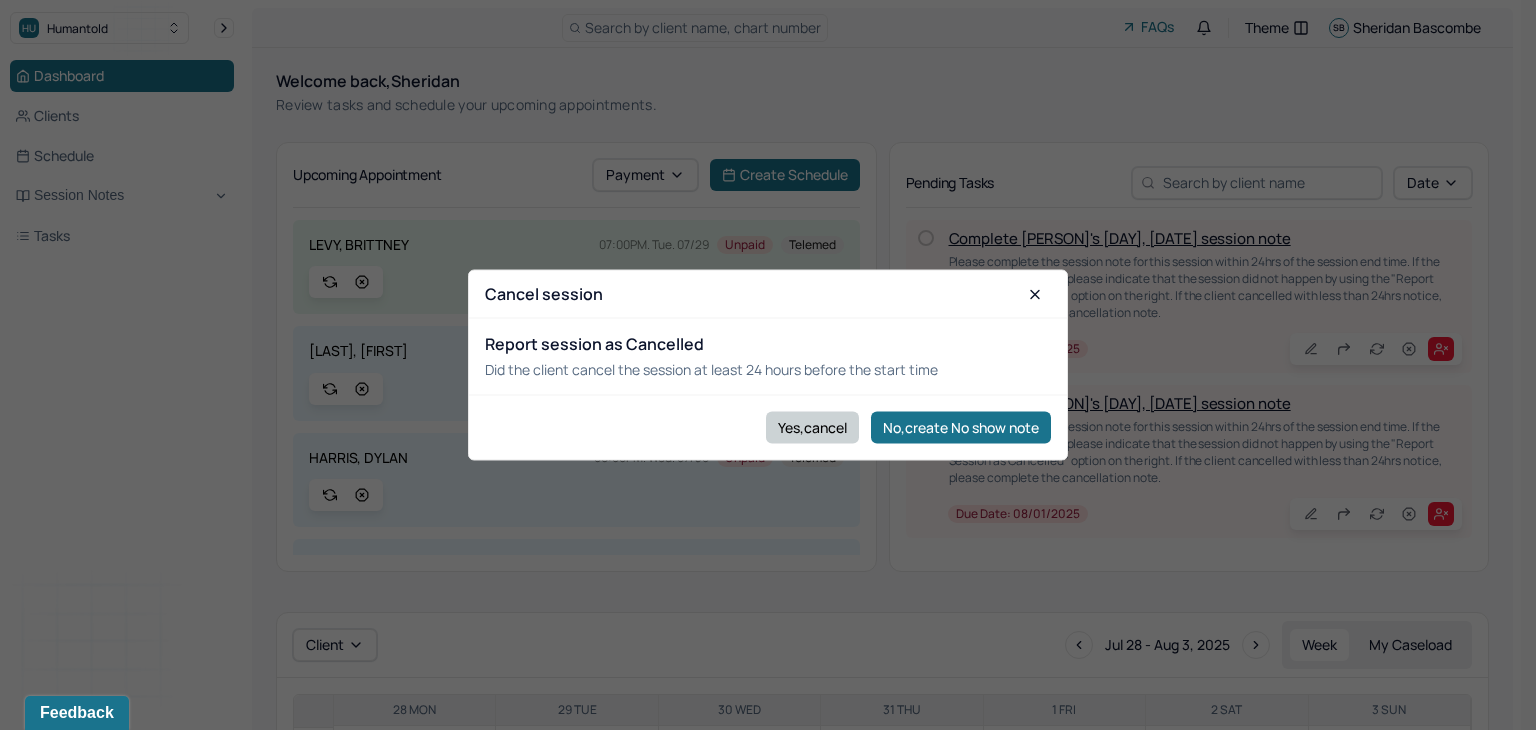 click on "Yes,cancel" at bounding box center (812, 427) 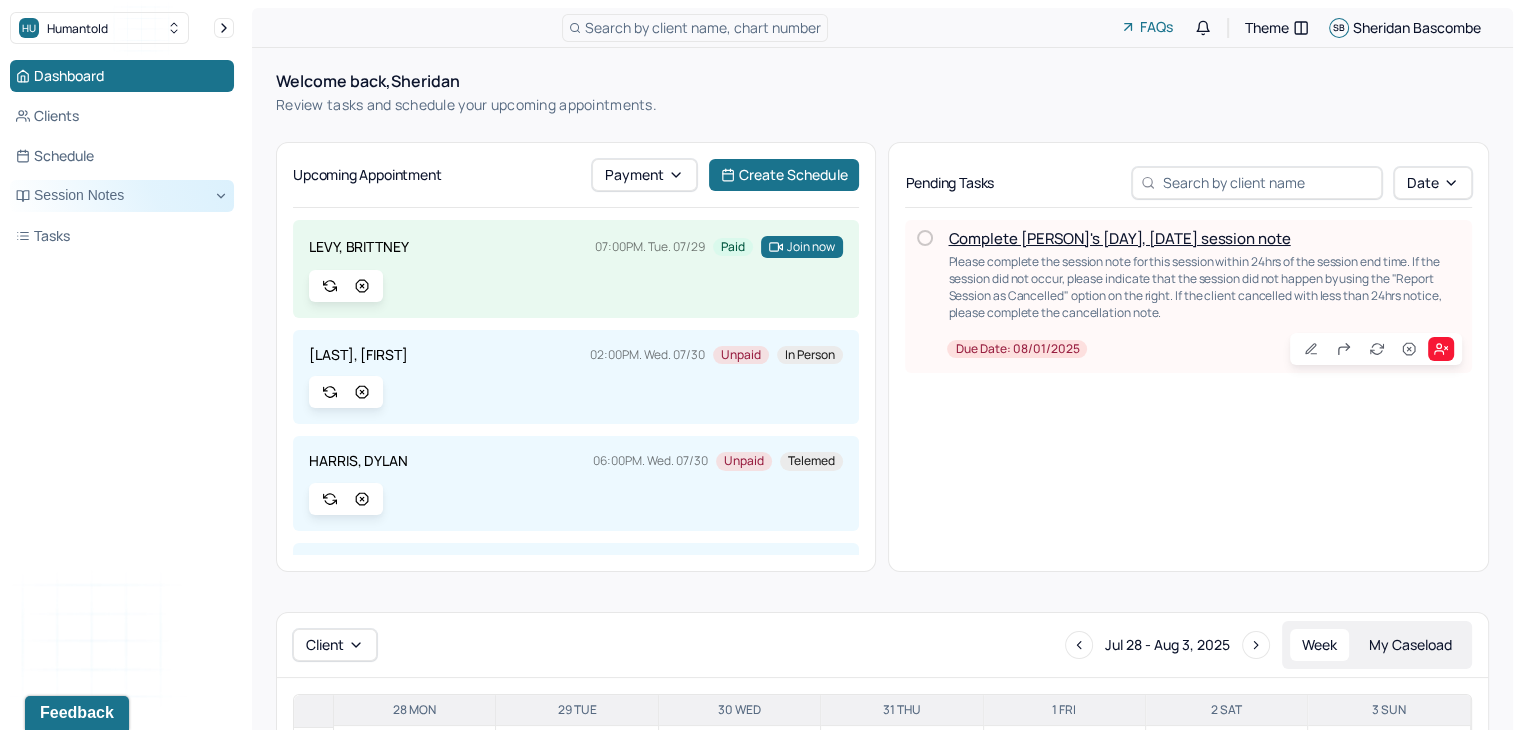 click on "Session Notes" at bounding box center (122, 196) 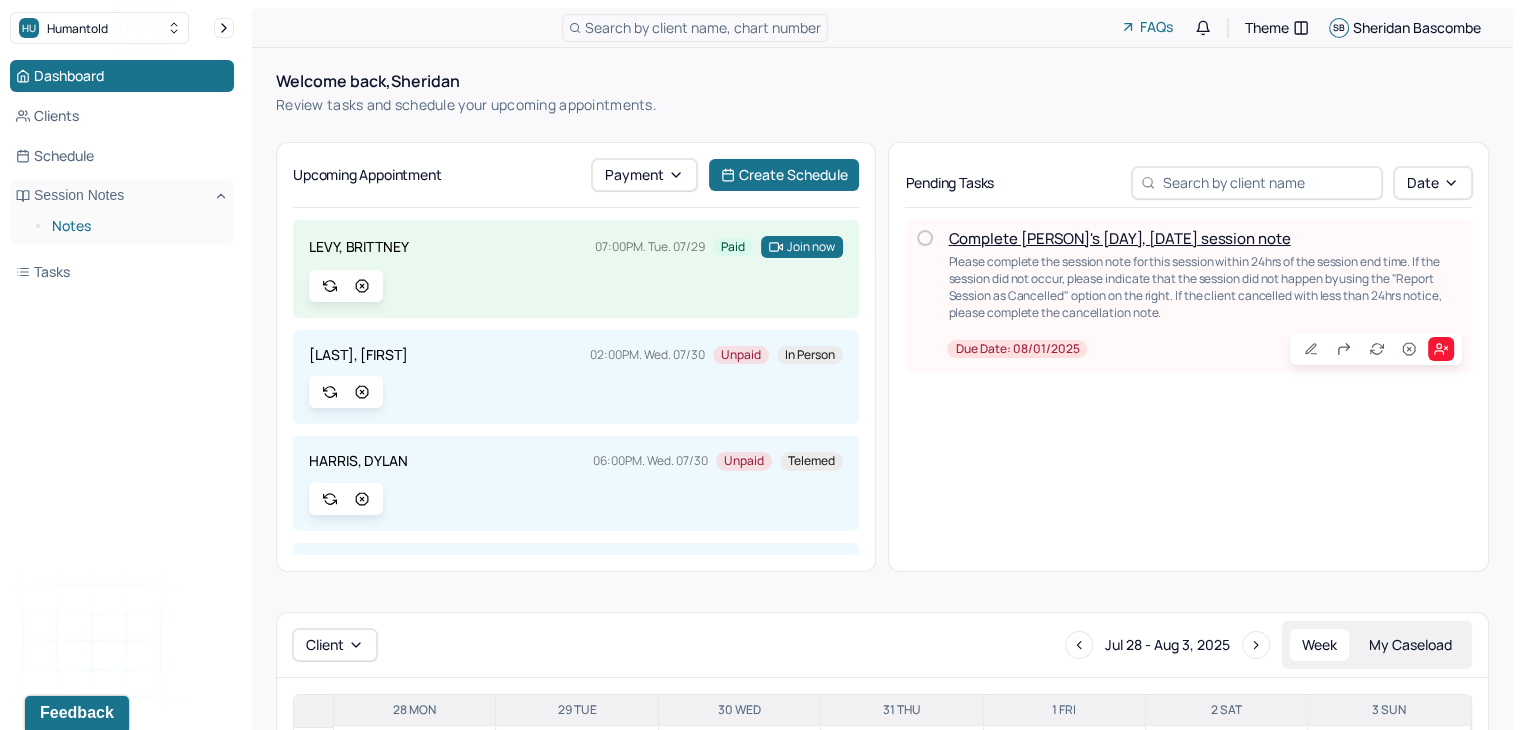 click on "Notes" at bounding box center (135, 226) 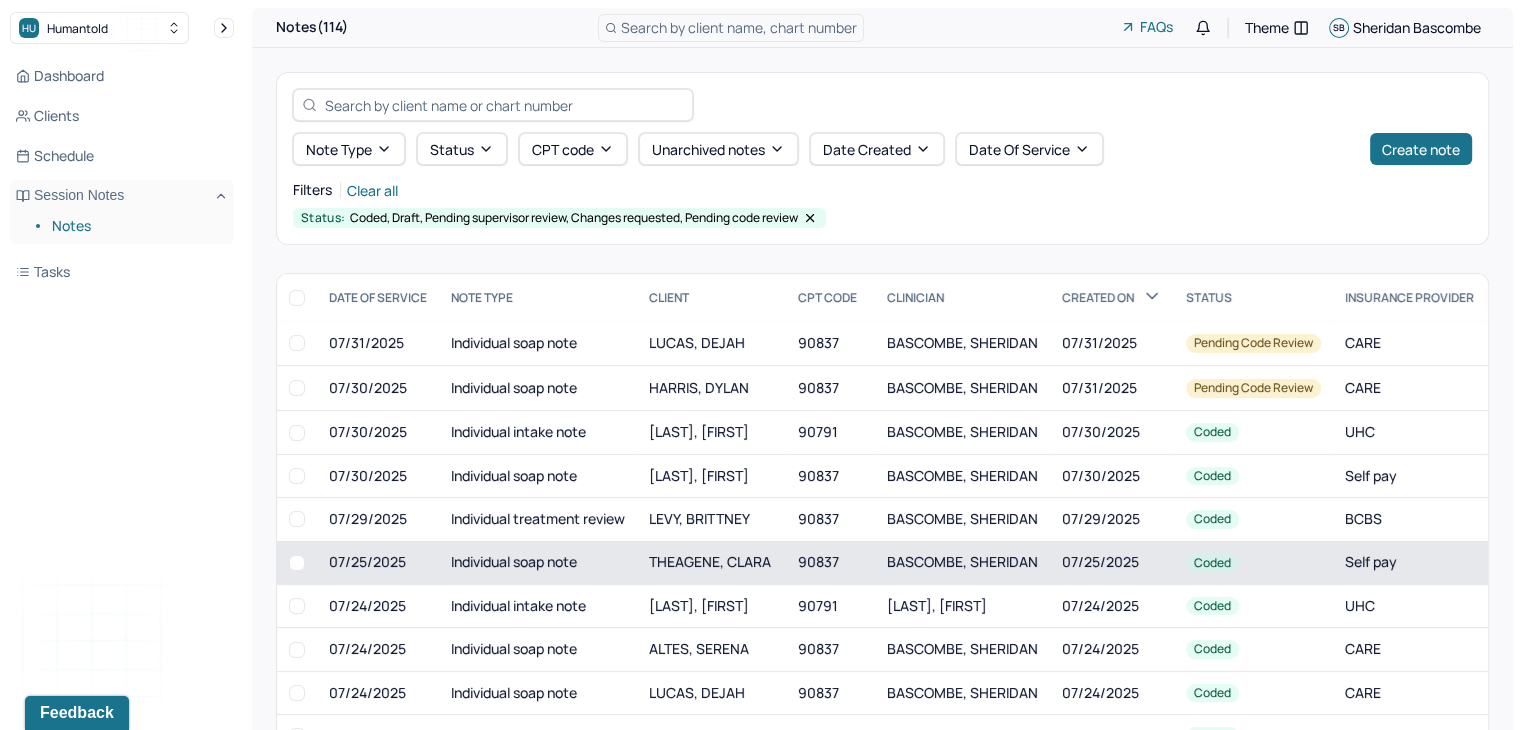 click on "THEAGENE, CLARA" at bounding box center (711, 562) 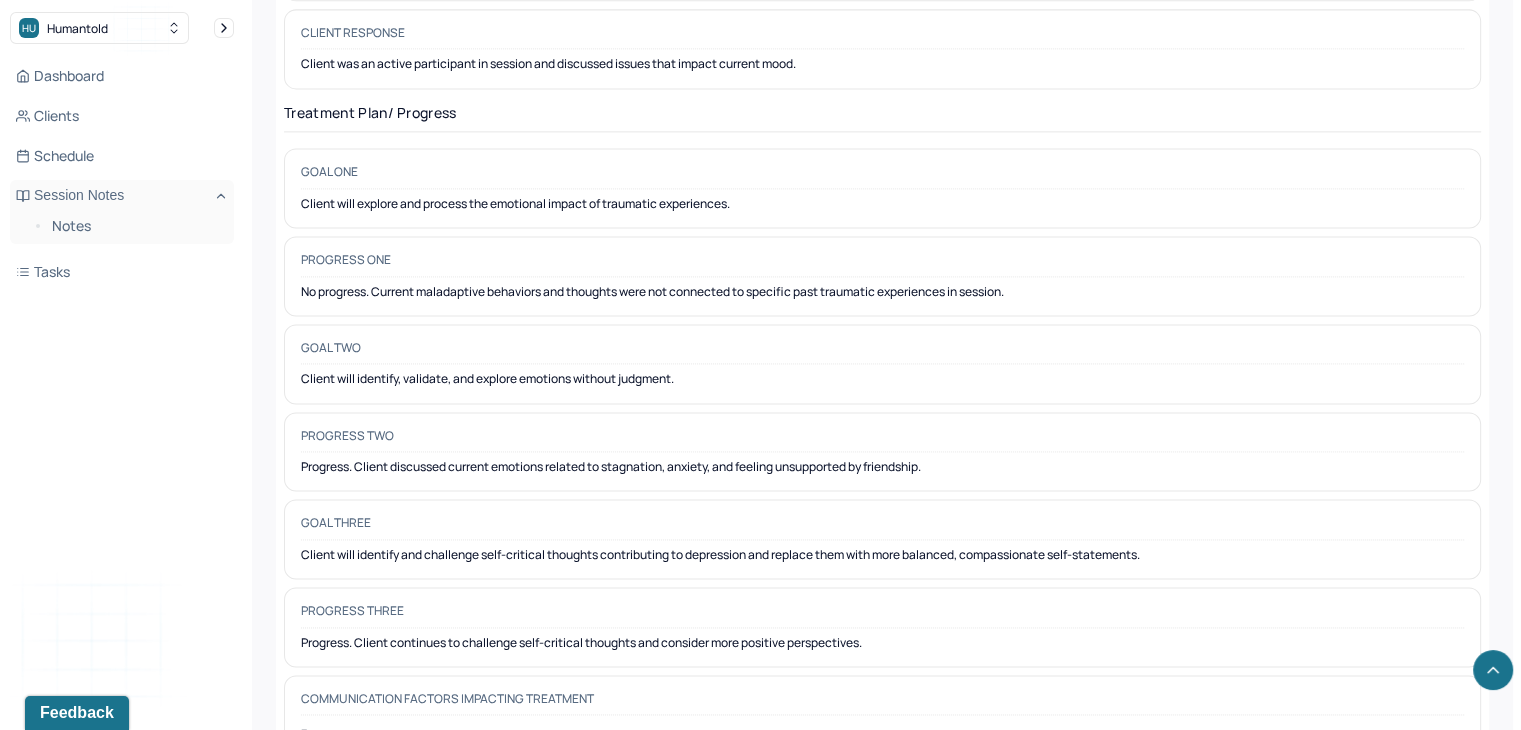 scroll, scrollTop: 2884, scrollLeft: 0, axis: vertical 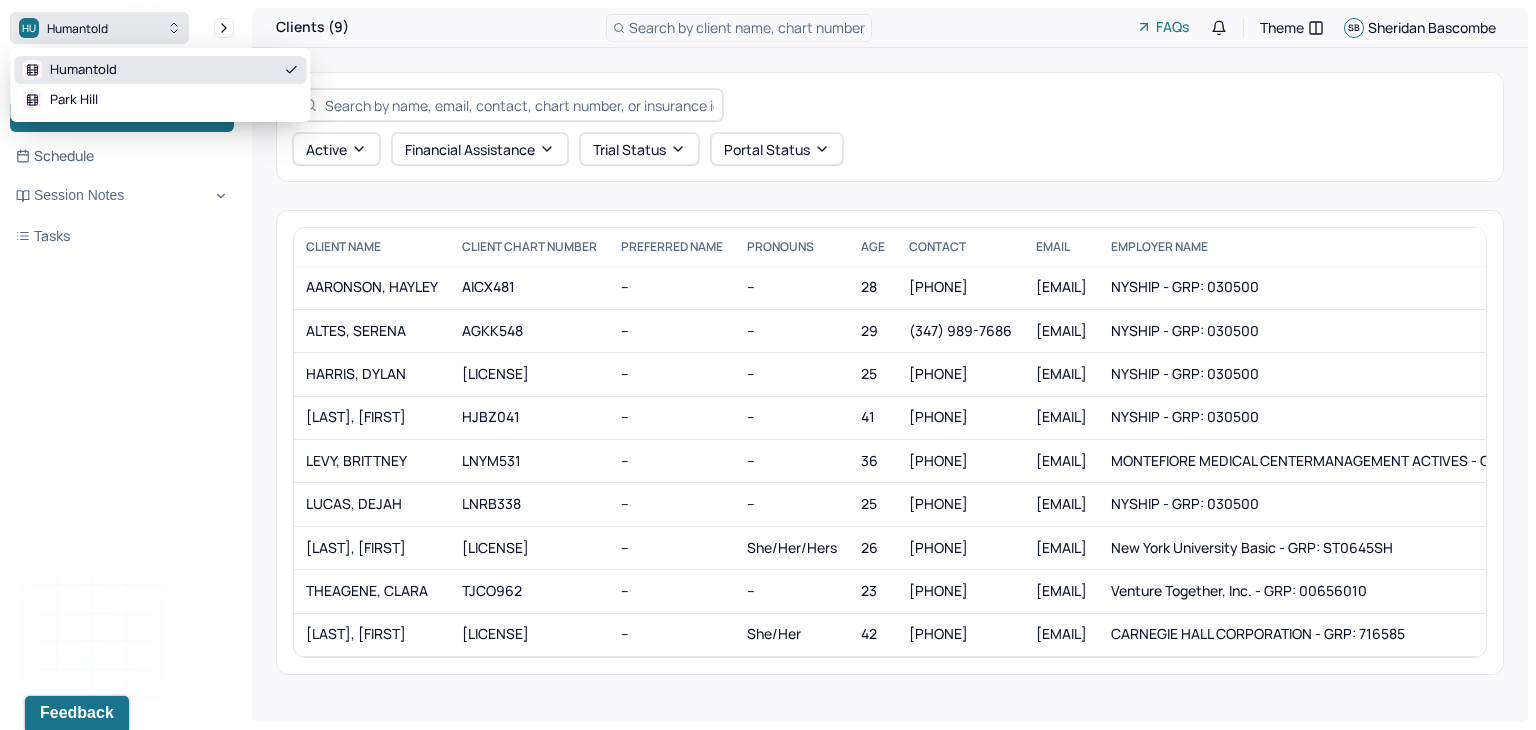 click on "HU Humantold" at bounding box center [99, 28] 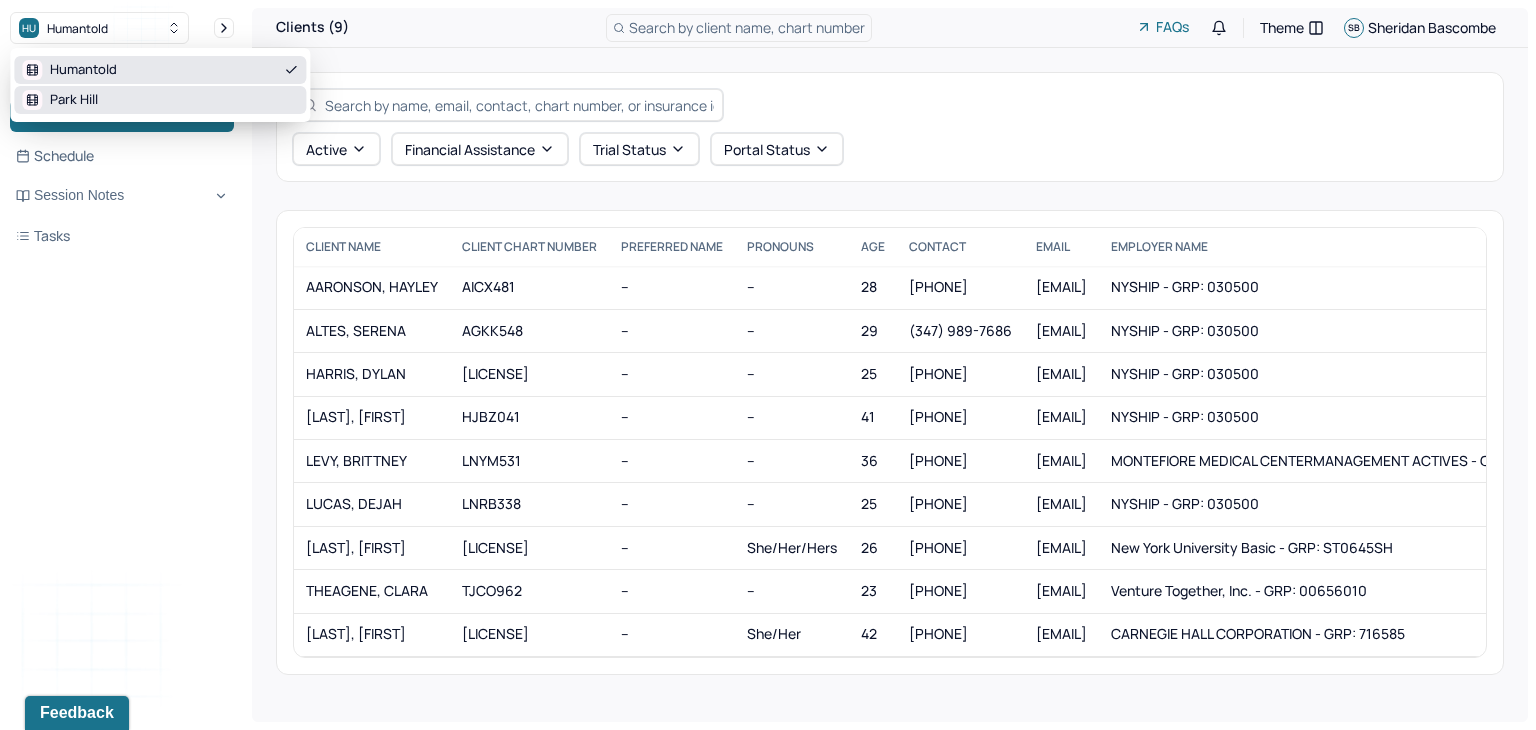click on "Park Hill" at bounding box center [74, 100] 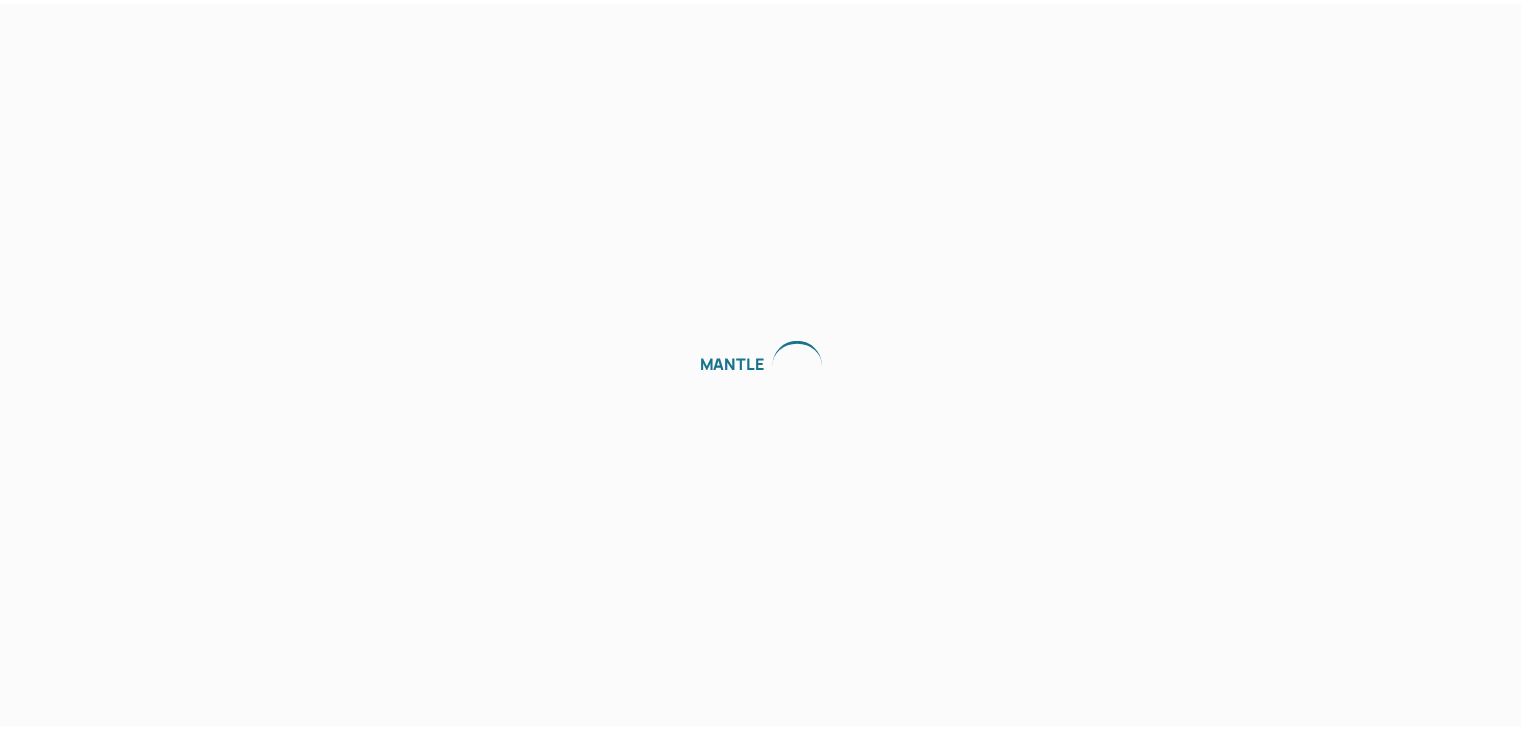 scroll, scrollTop: 0, scrollLeft: 0, axis: both 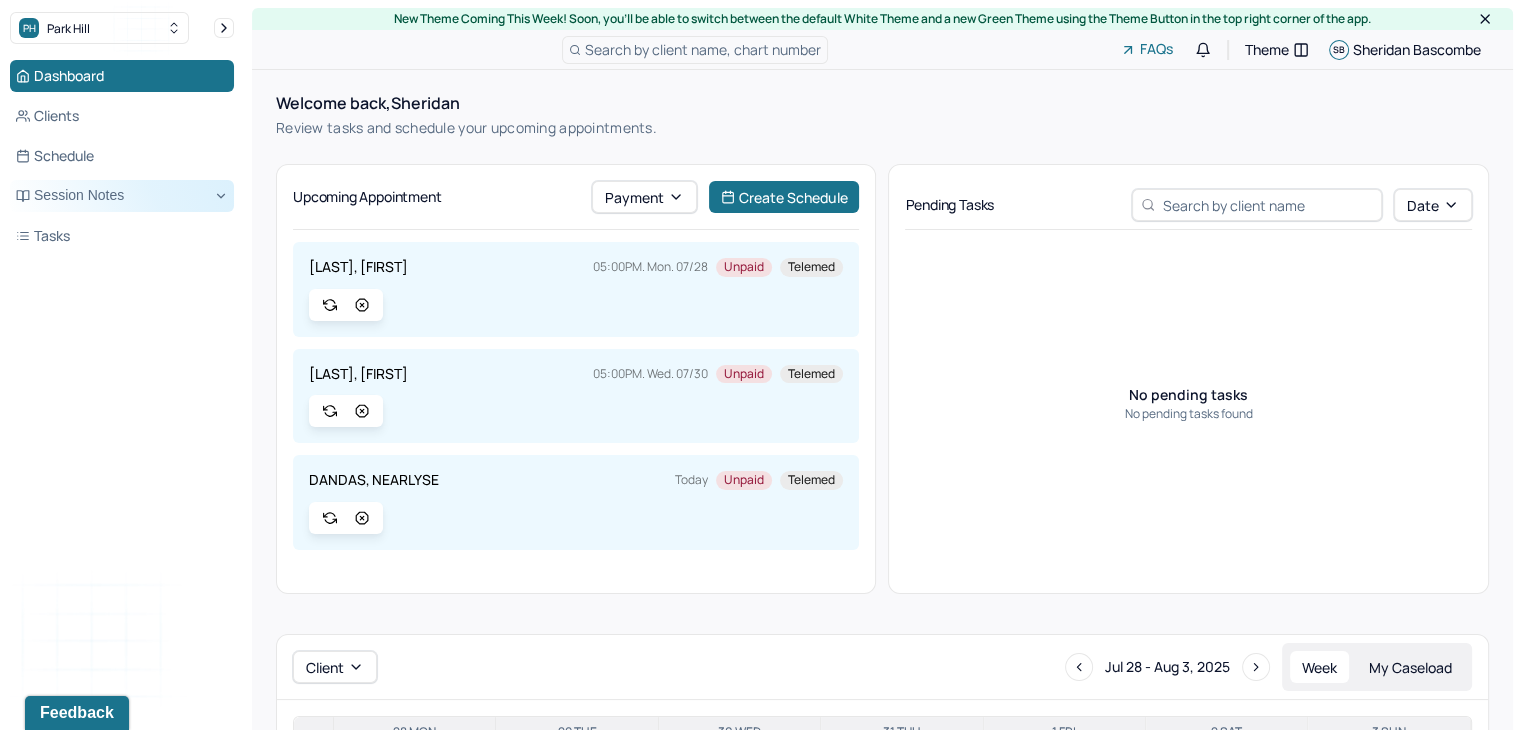 click on "Session Notes" at bounding box center [122, 196] 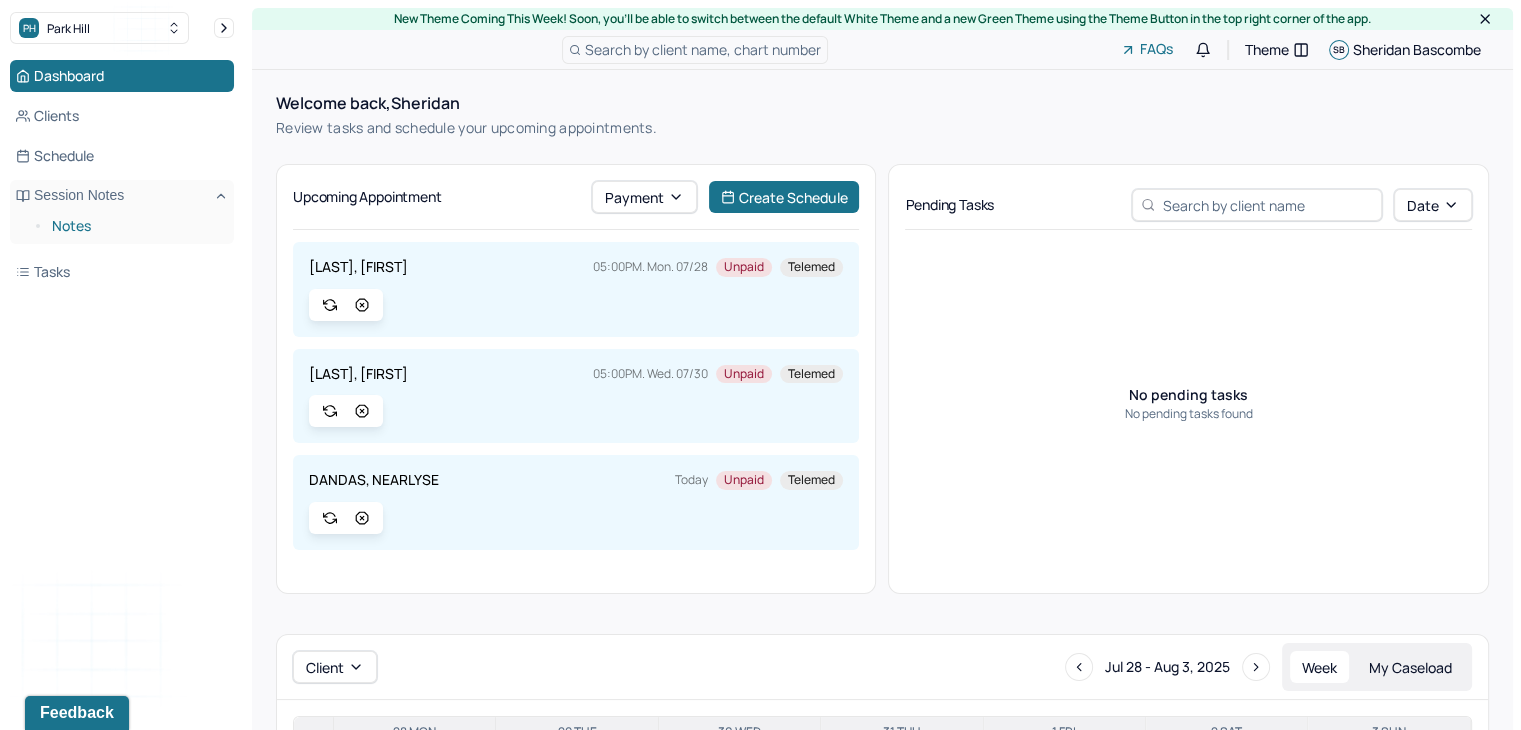 click on "Notes" at bounding box center (135, 226) 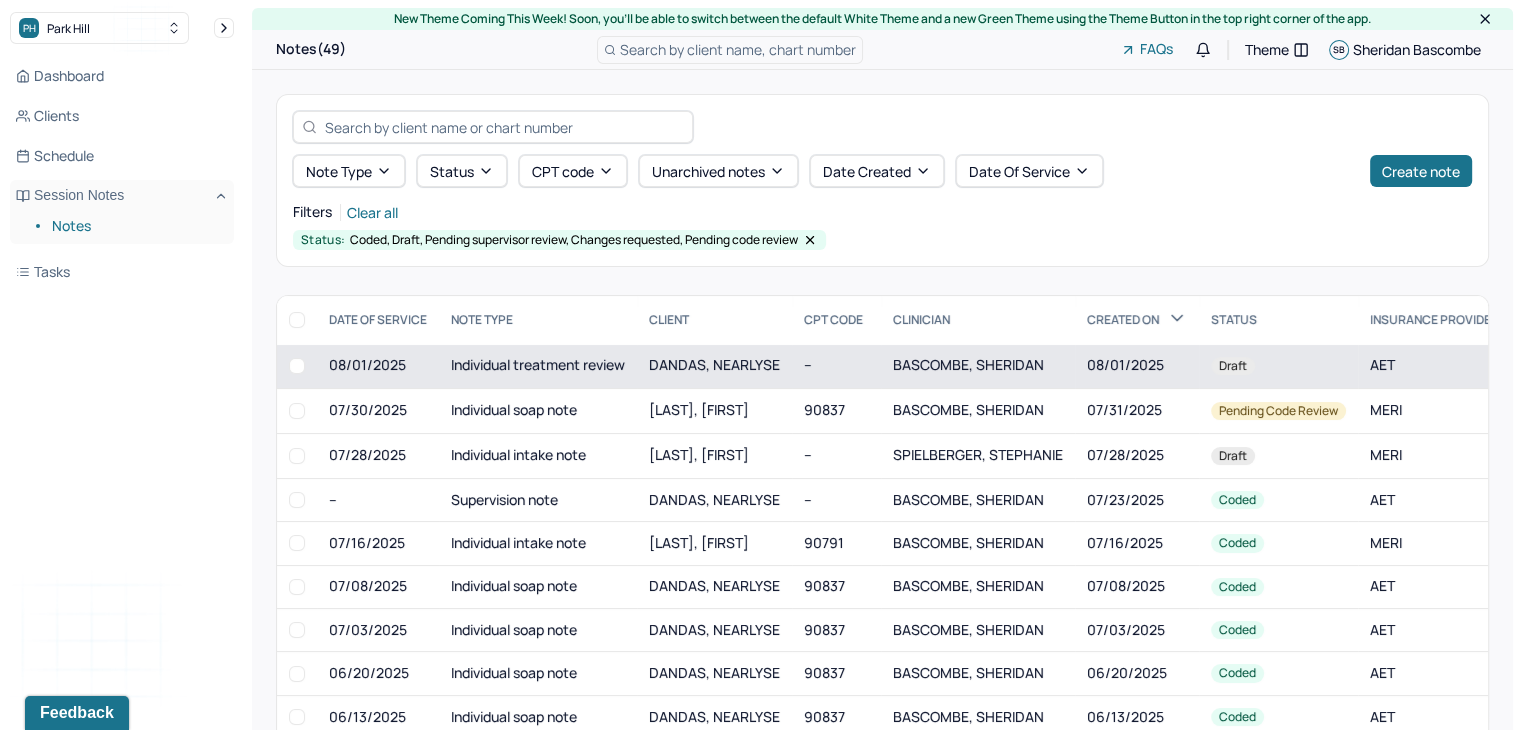 click on "Individual treatment review" at bounding box center [538, 366] 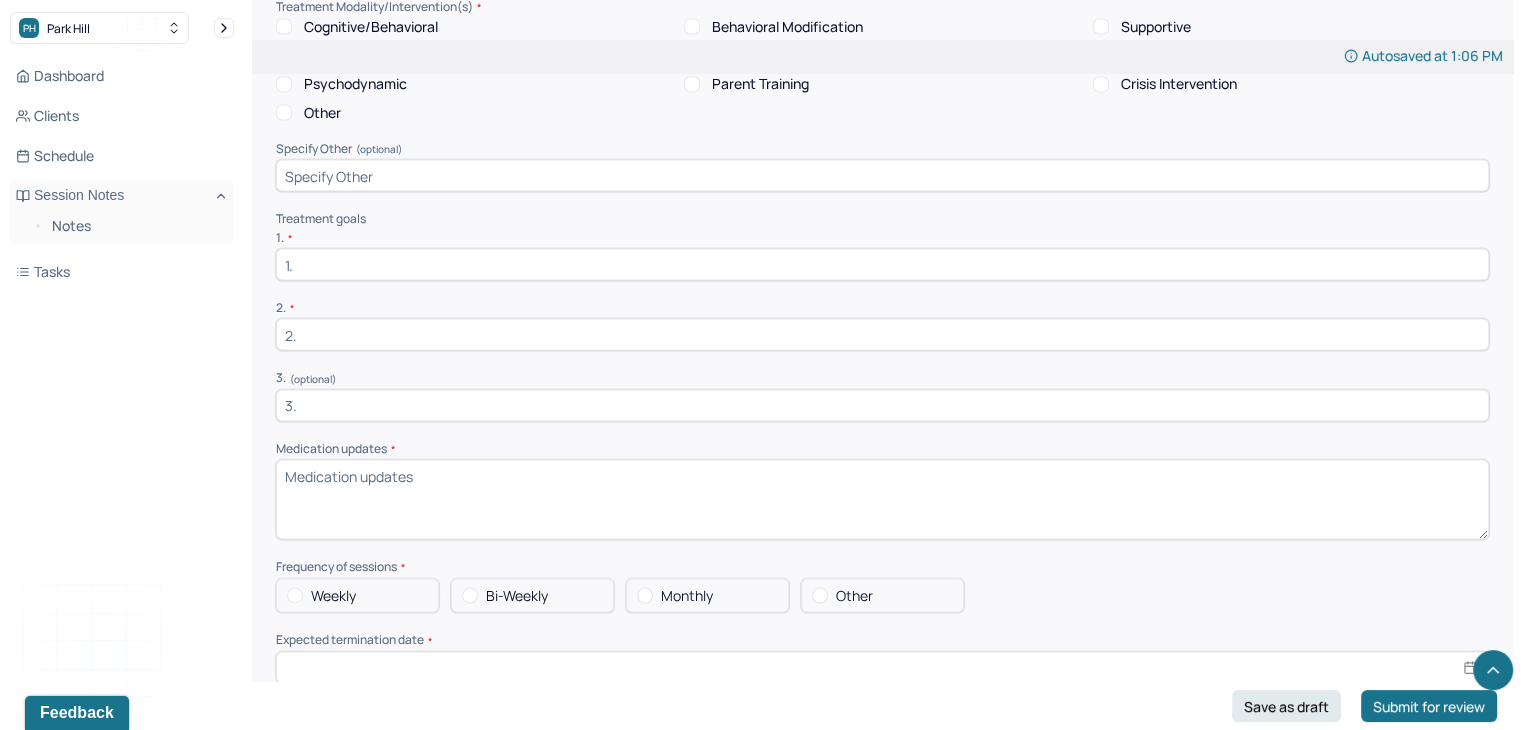 scroll, scrollTop: 4002, scrollLeft: 0, axis: vertical 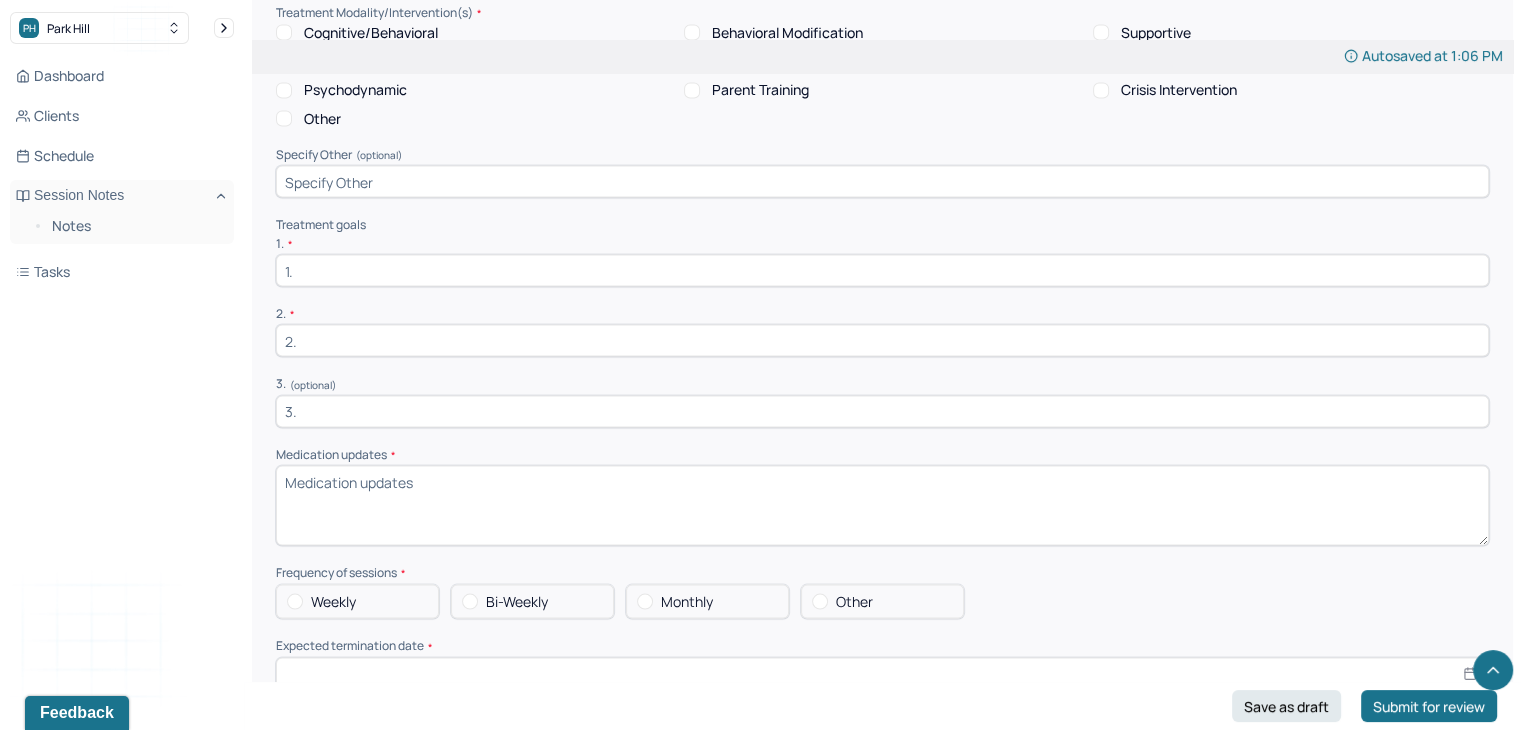 click at bounding box center (882, 271) 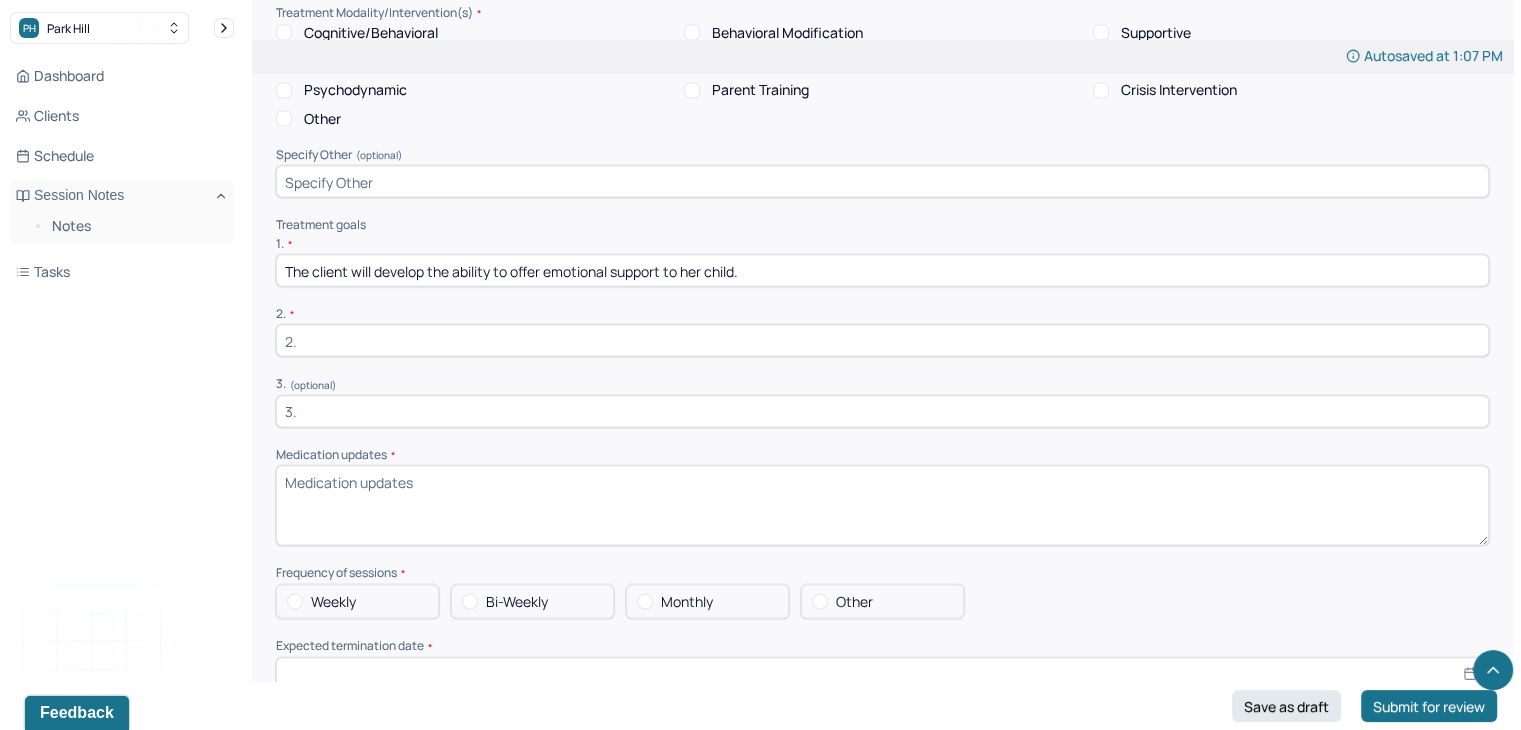 type on "The client will develop the ability to offer emotional support to her child." 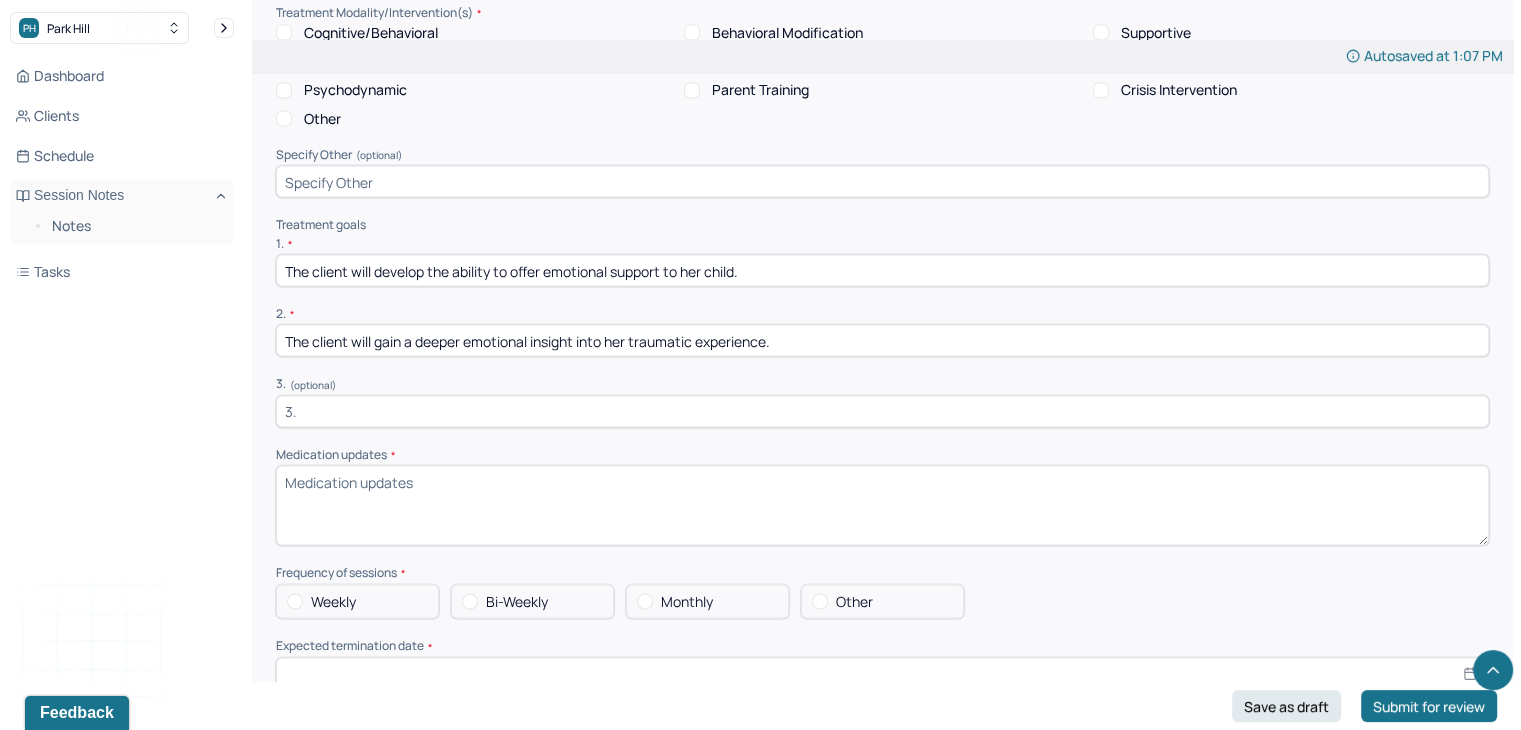 type on "The client will gain a deeper emotional insight into her traumatic experience." 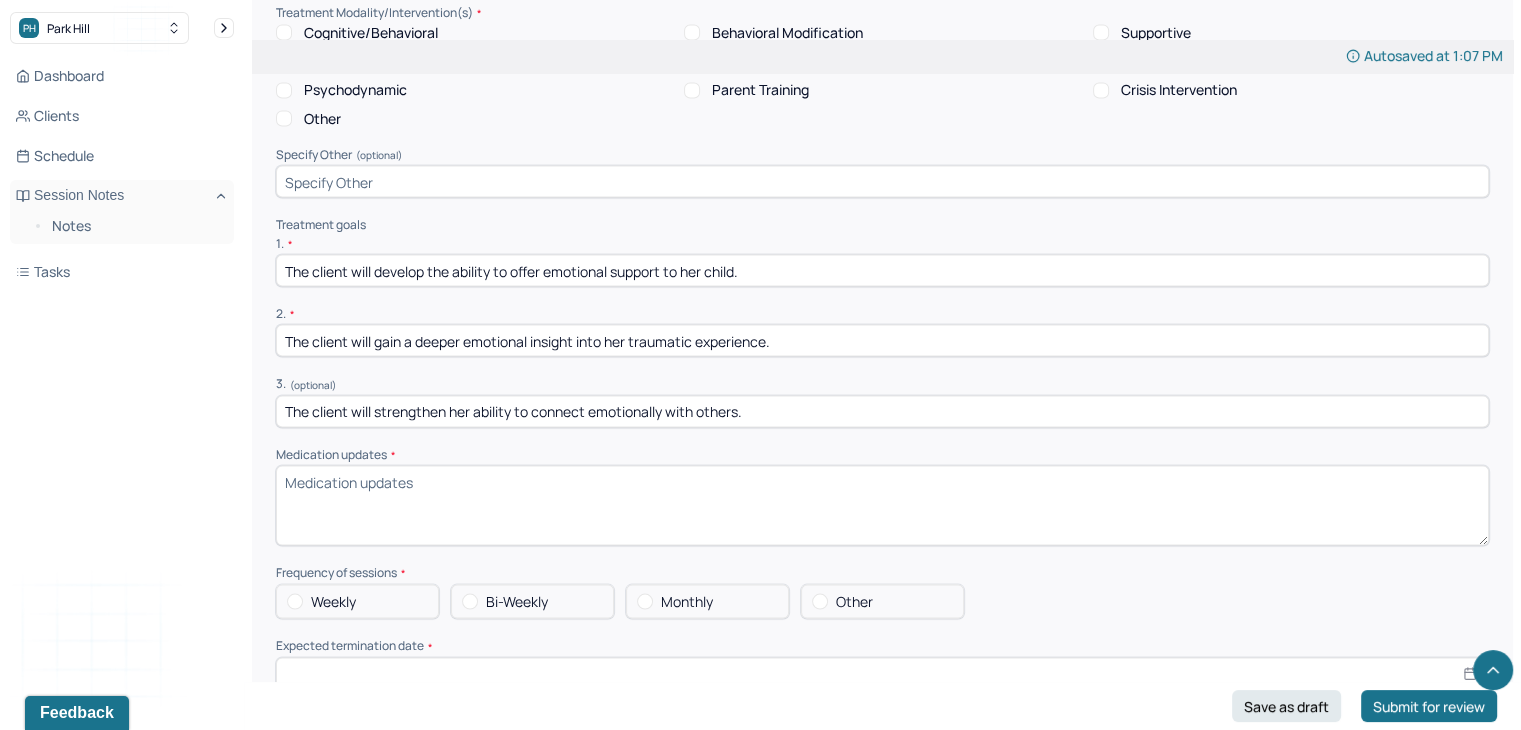 type on "The client will strengthen her ability to connect emotionally with others." 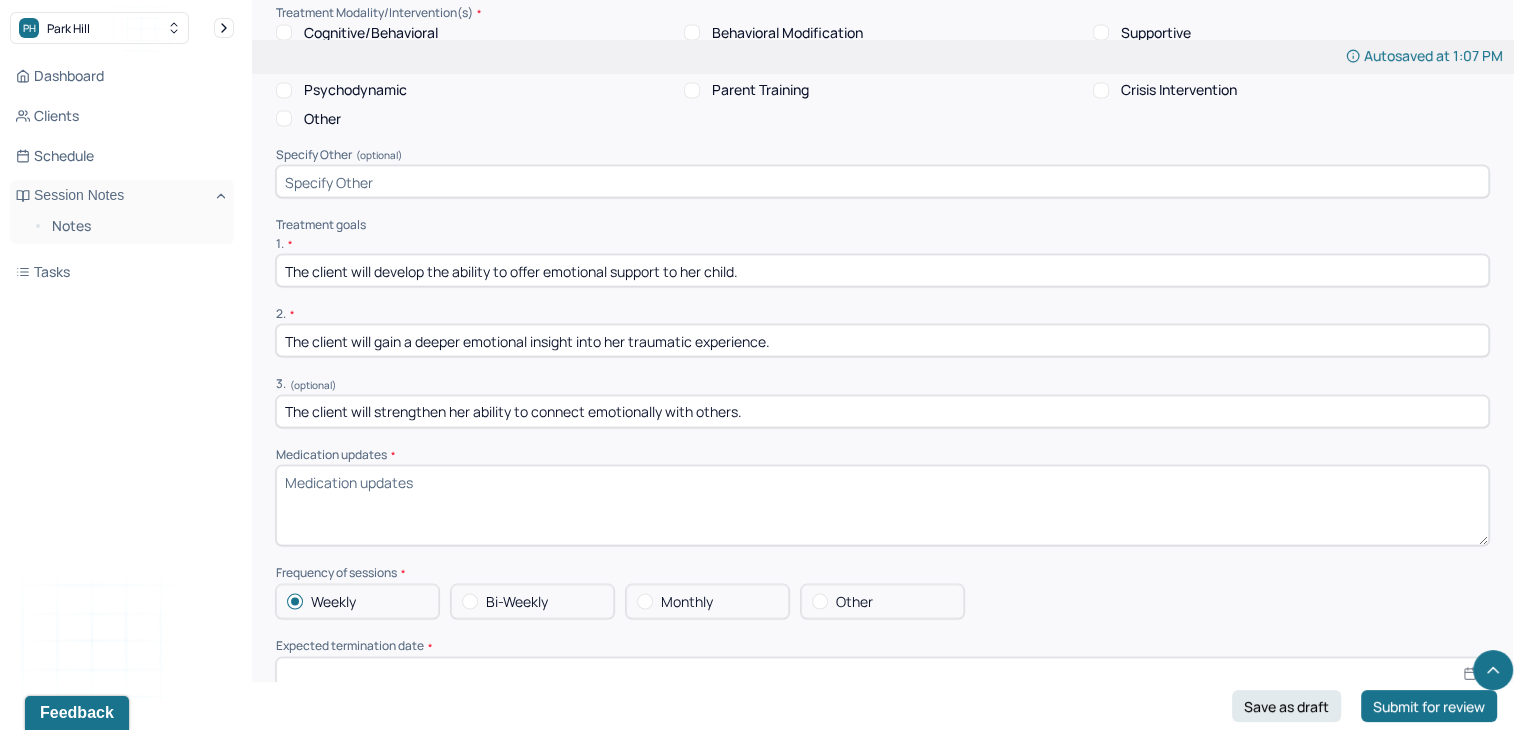 click 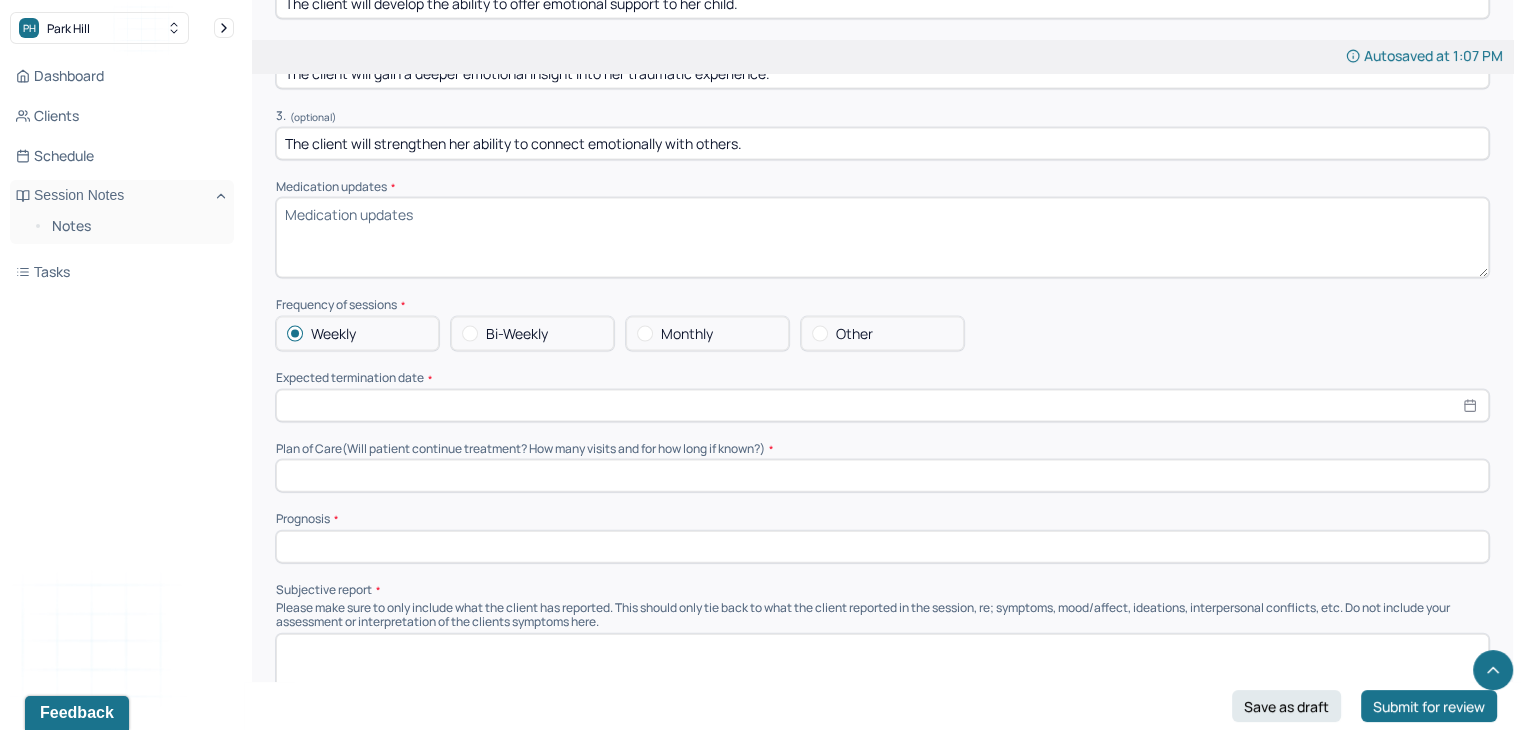 select on "7" 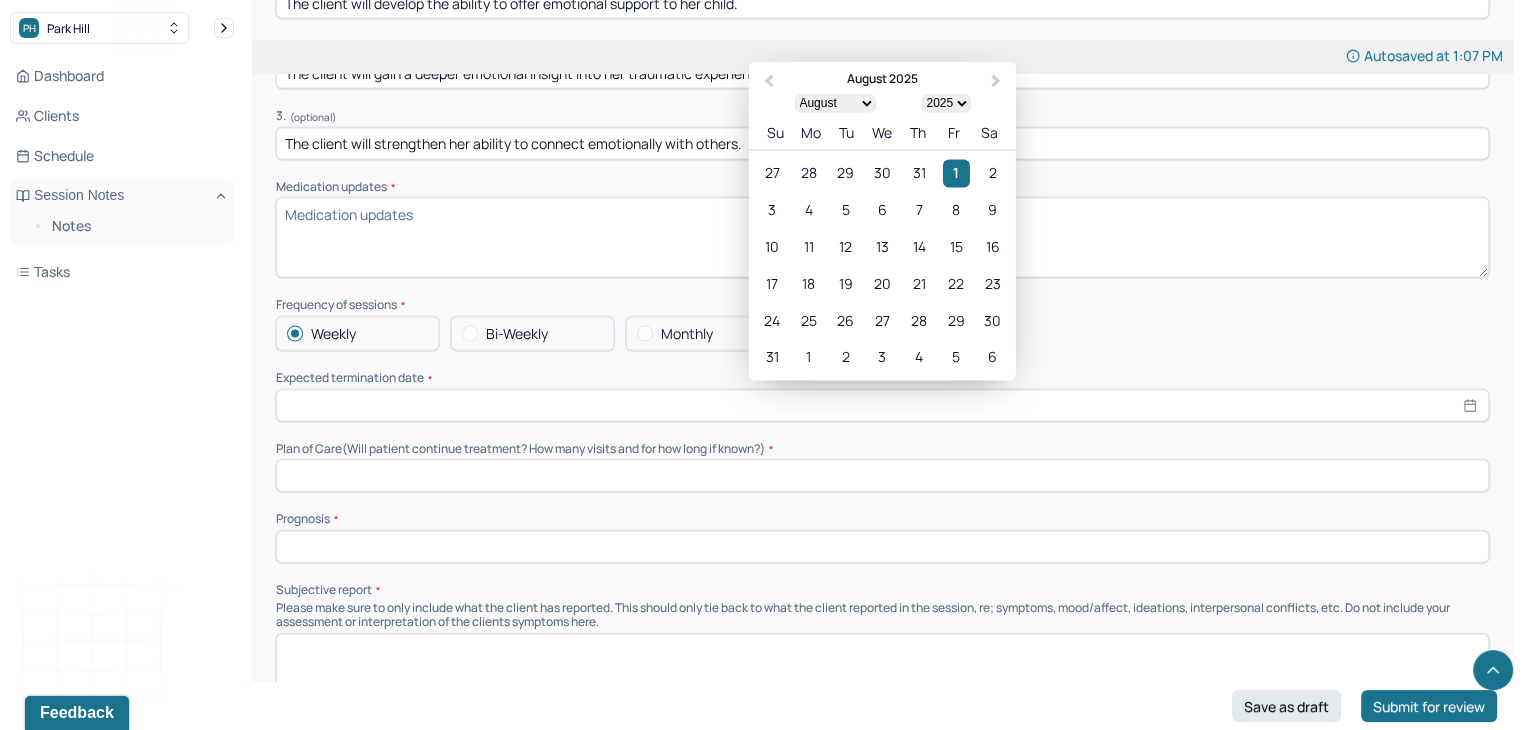 click at bounding box center [882, 406] 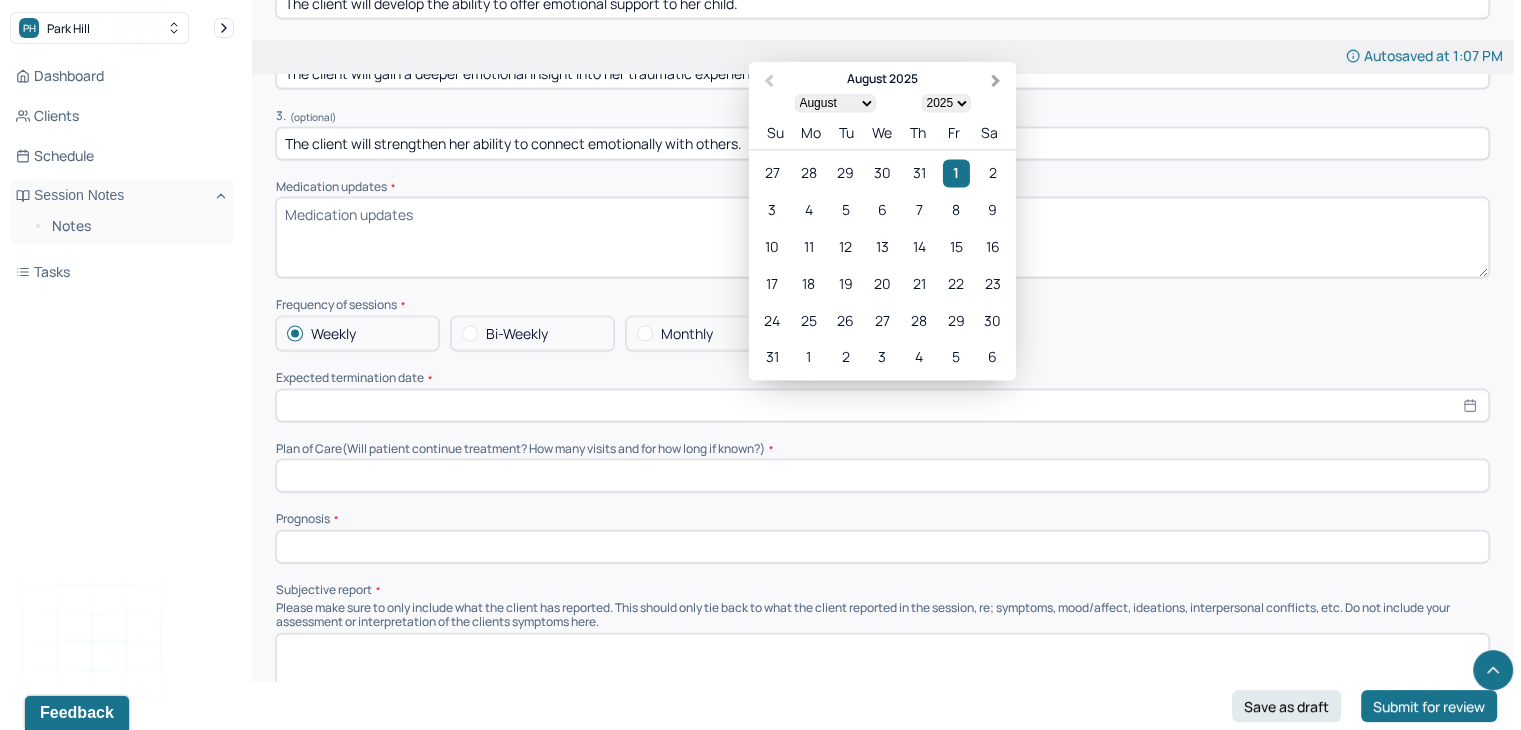 click on "Next Month" at bounding box center [996, 82] 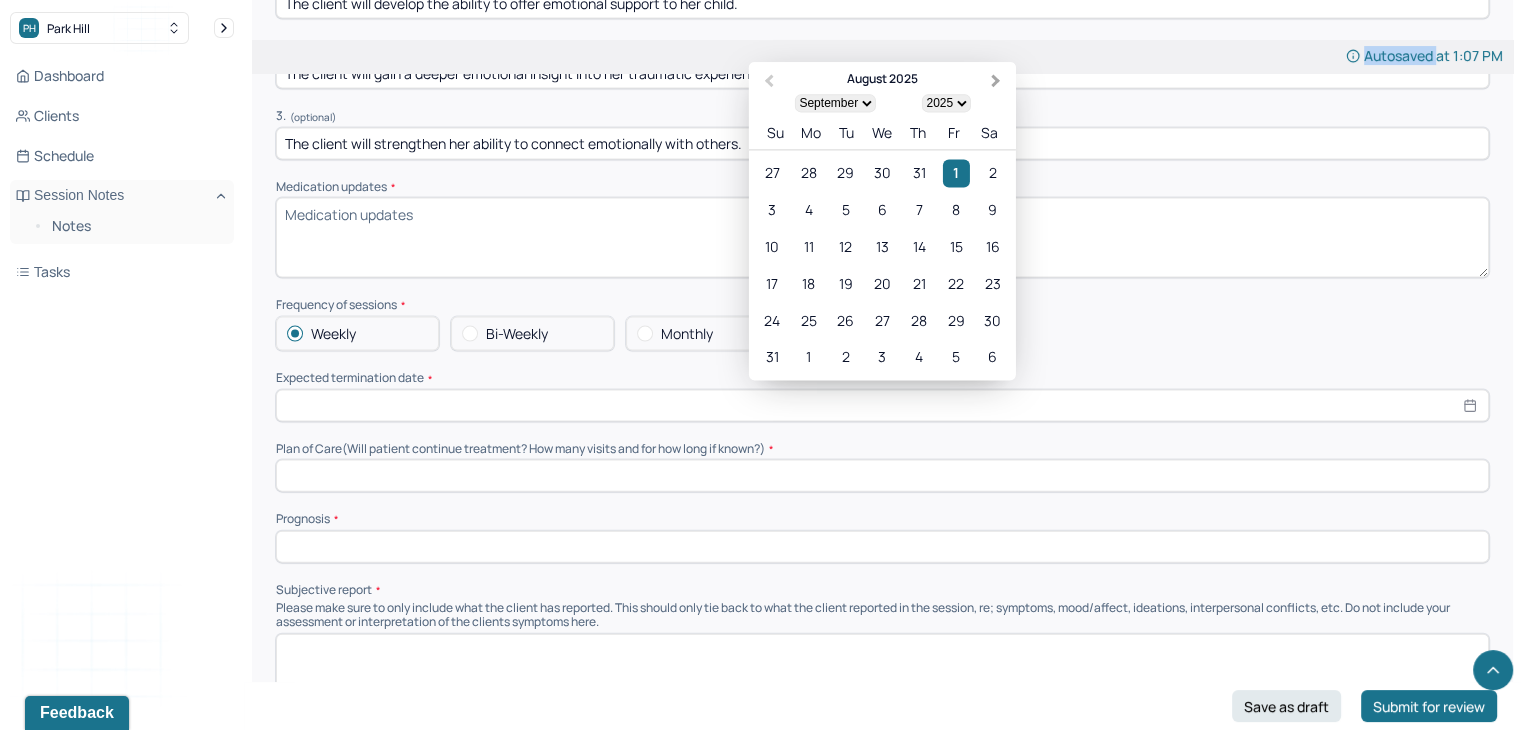 click on "Autosaved at 1:07 PM" at bounding box center (882, 56) 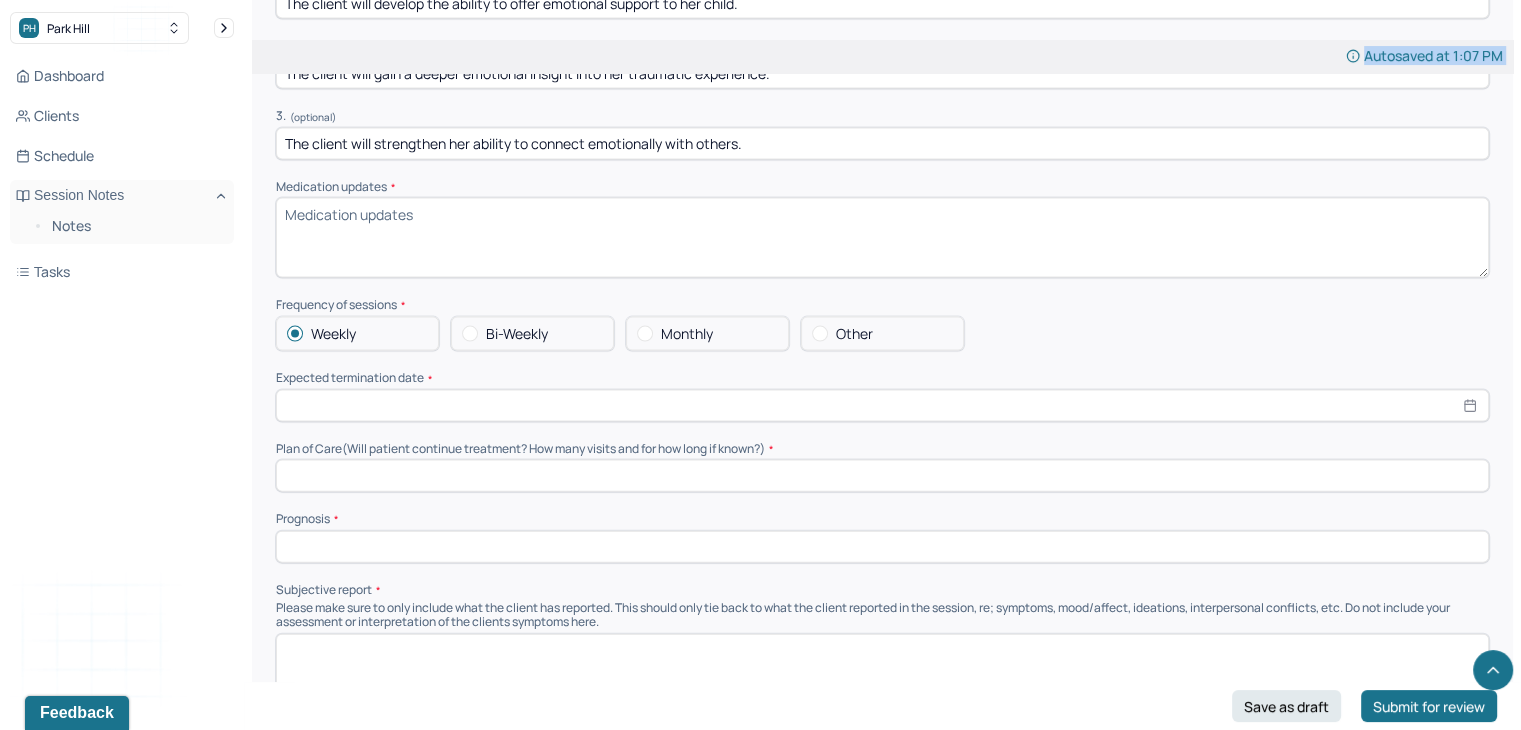 click on "Autosaved at 1:07 PM" at bounding box center (882, 56) 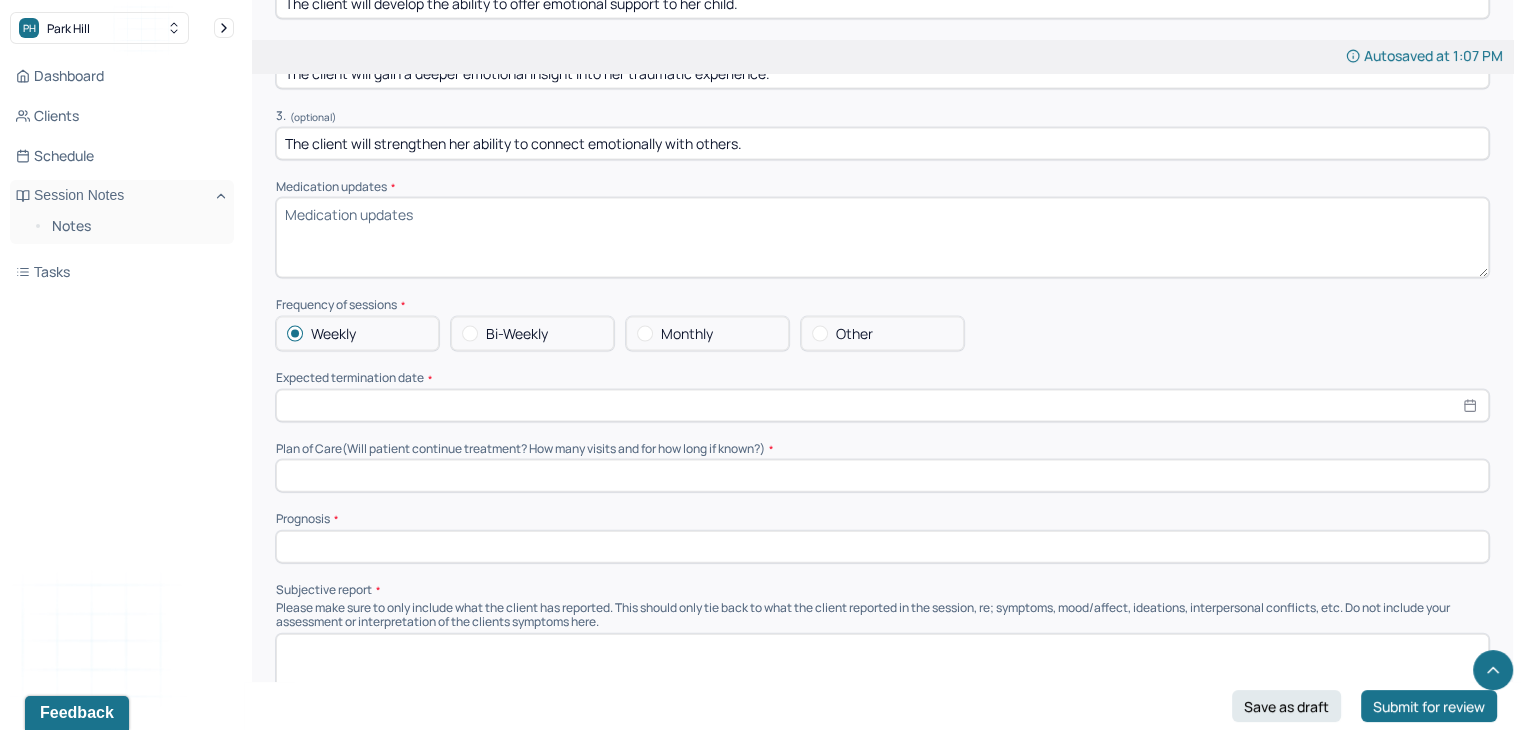 select on "7" 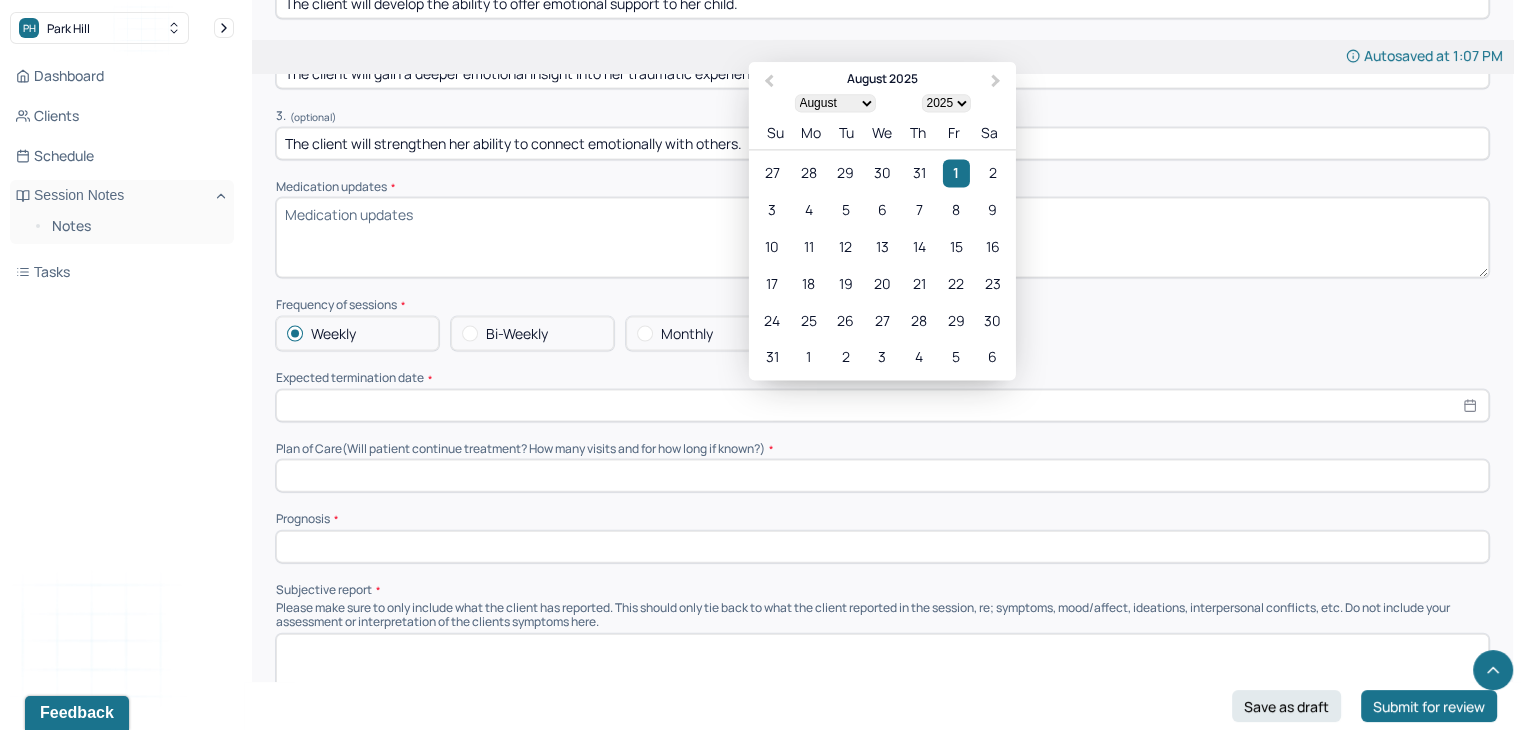 click at bounding box center [882, 406] 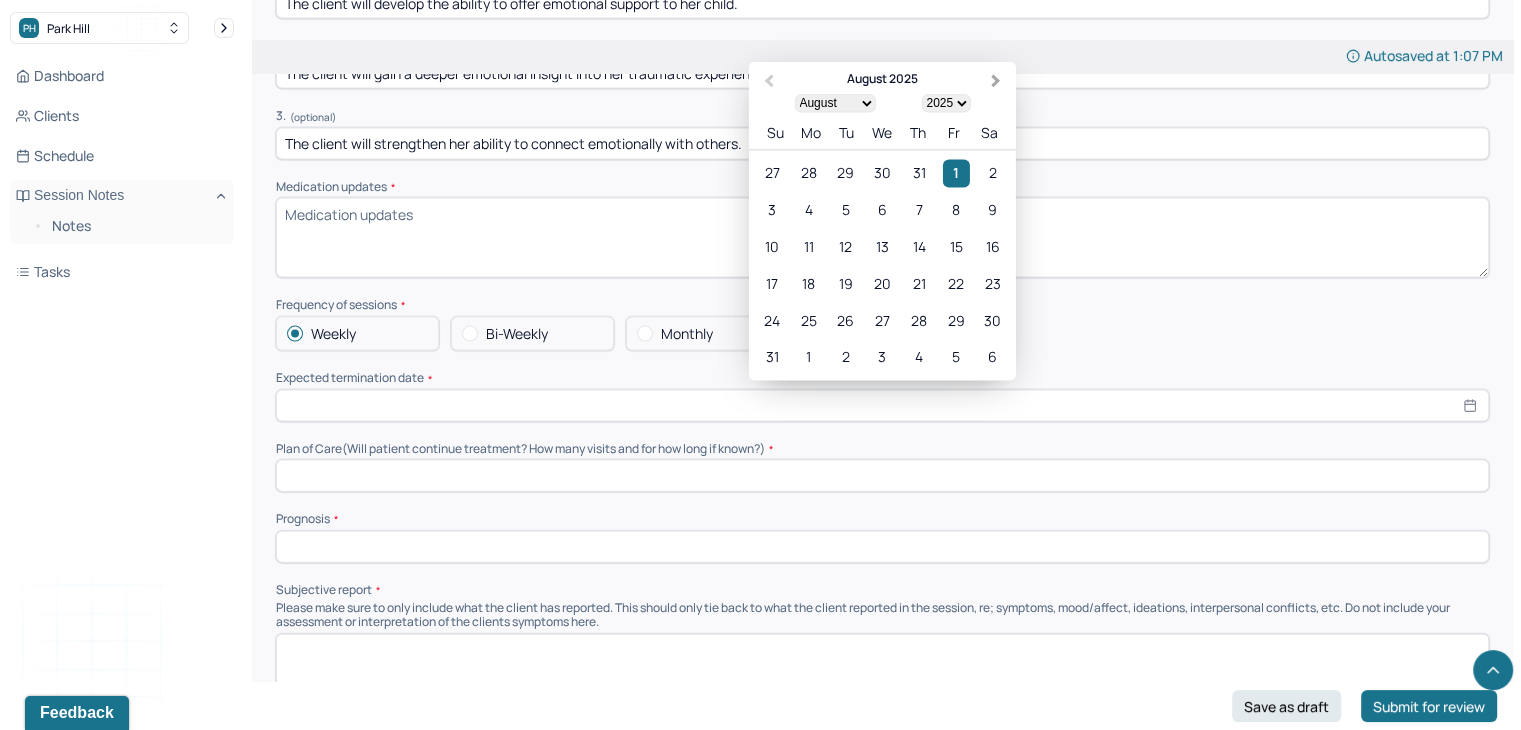 click on "Next Month" at bounding box center [998, 84] 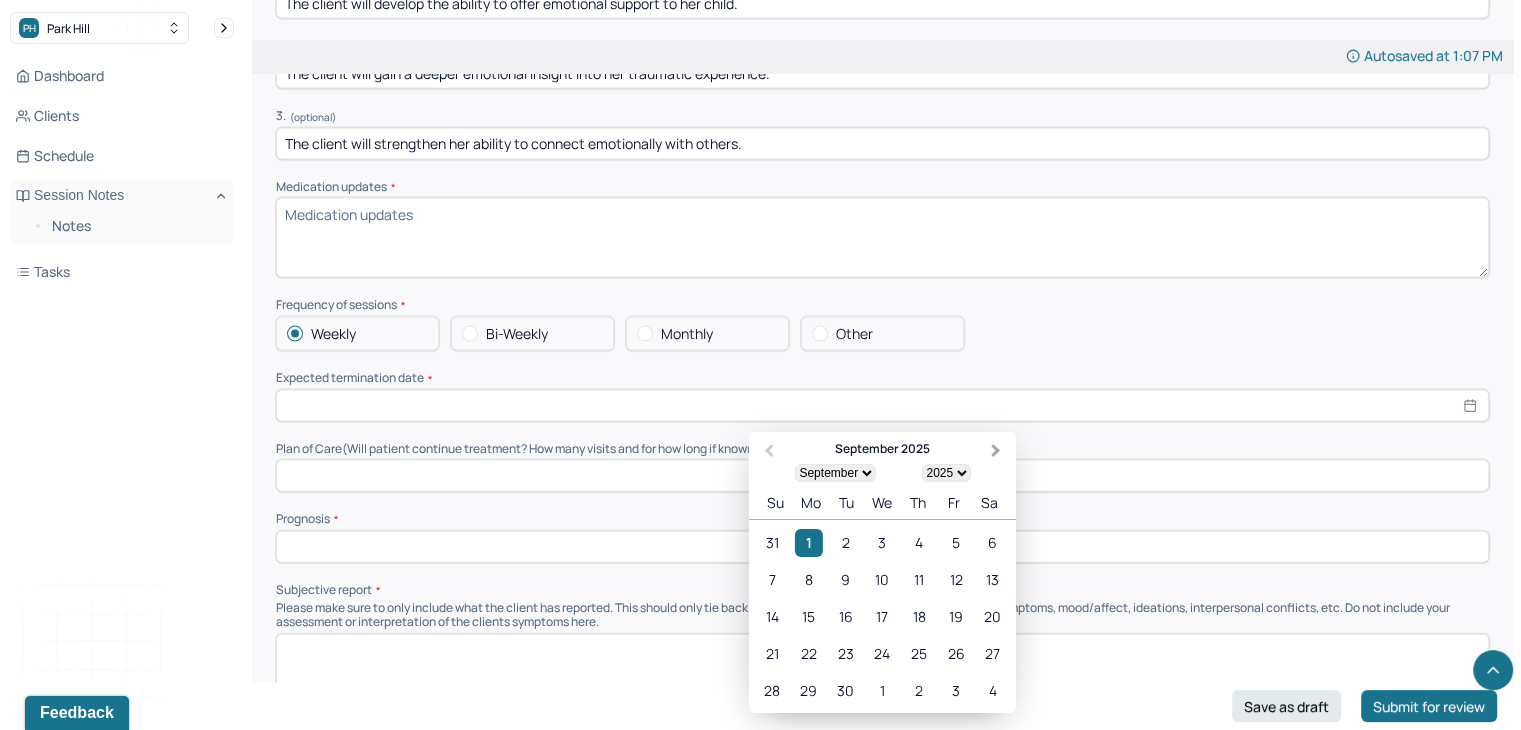 click on "The client will gain a deeper emotional insight into her traumatic experience." at bounding box center (882, 73) 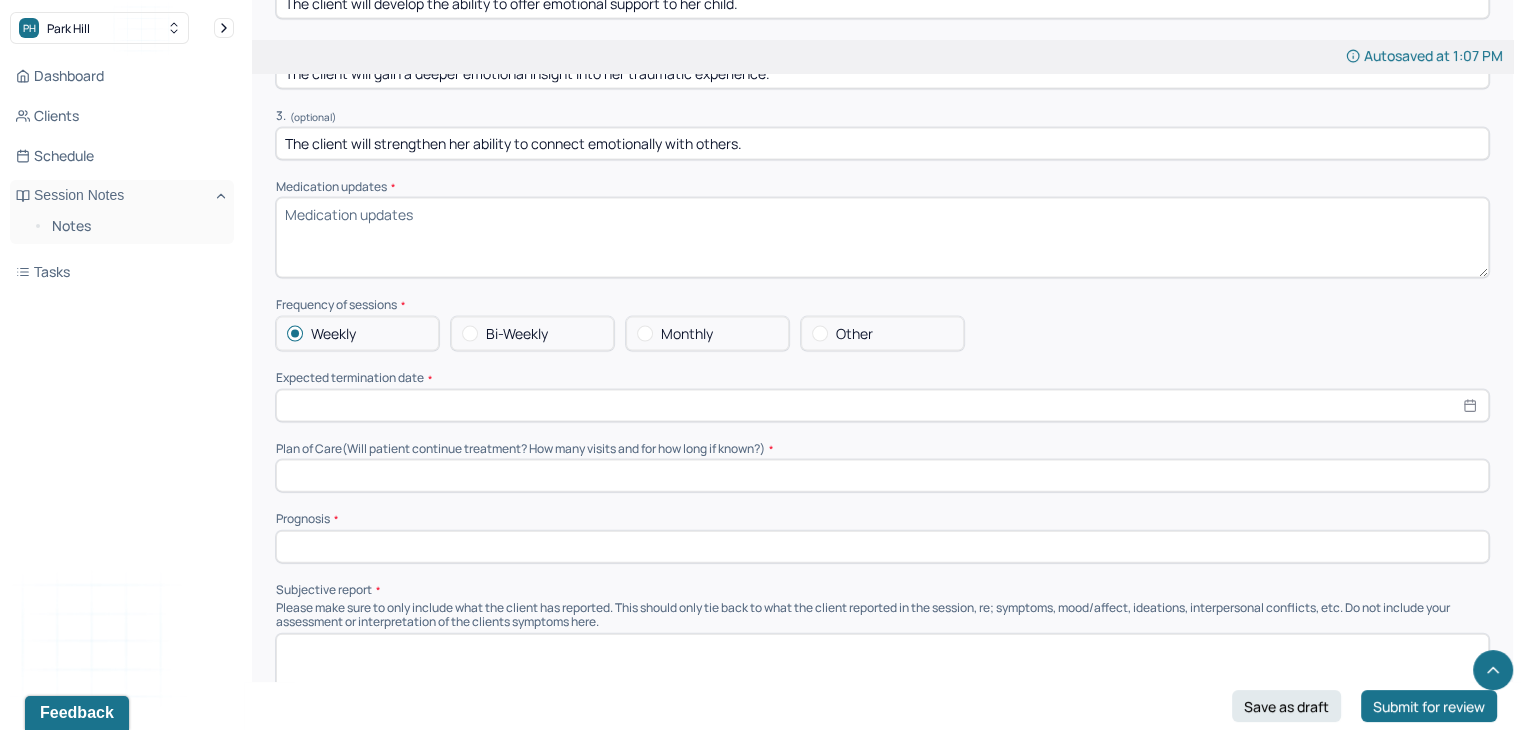 click on "The client will gain a deeper emotional insight into her traumatic experience." at bounding box center (882, 73) 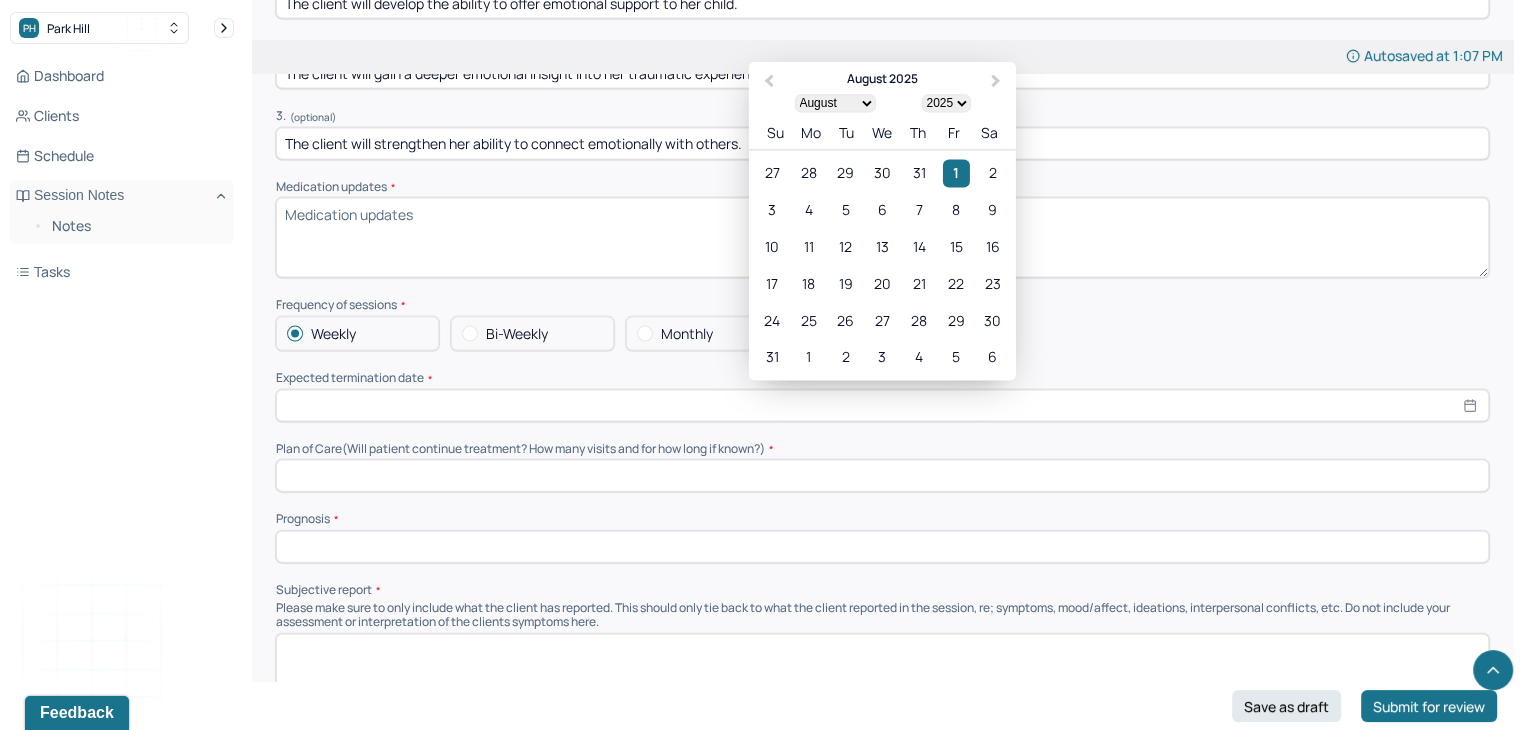 click at bounding box center [882, 406] 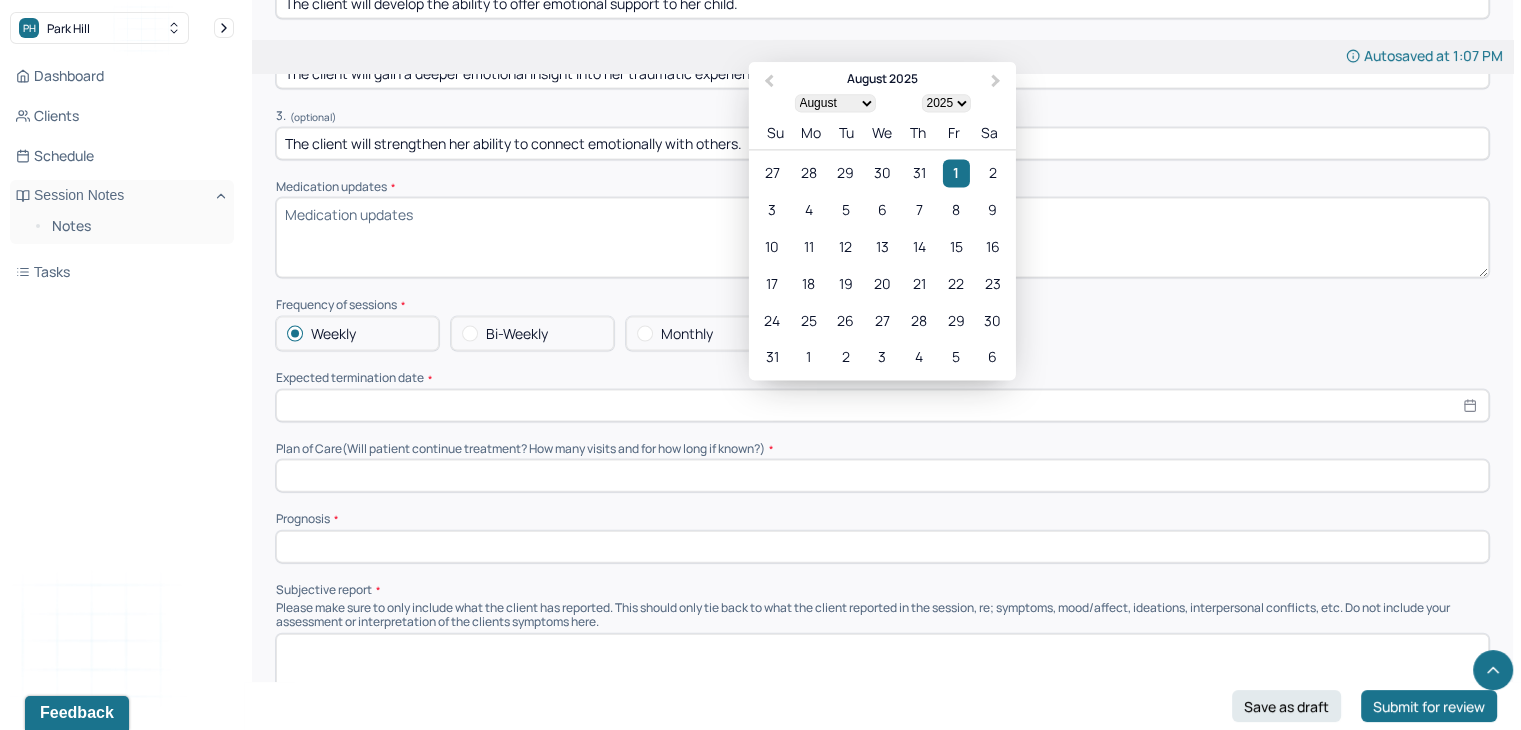 click on "January February March April May June July August September October November December" at bounding box center [834, 103] 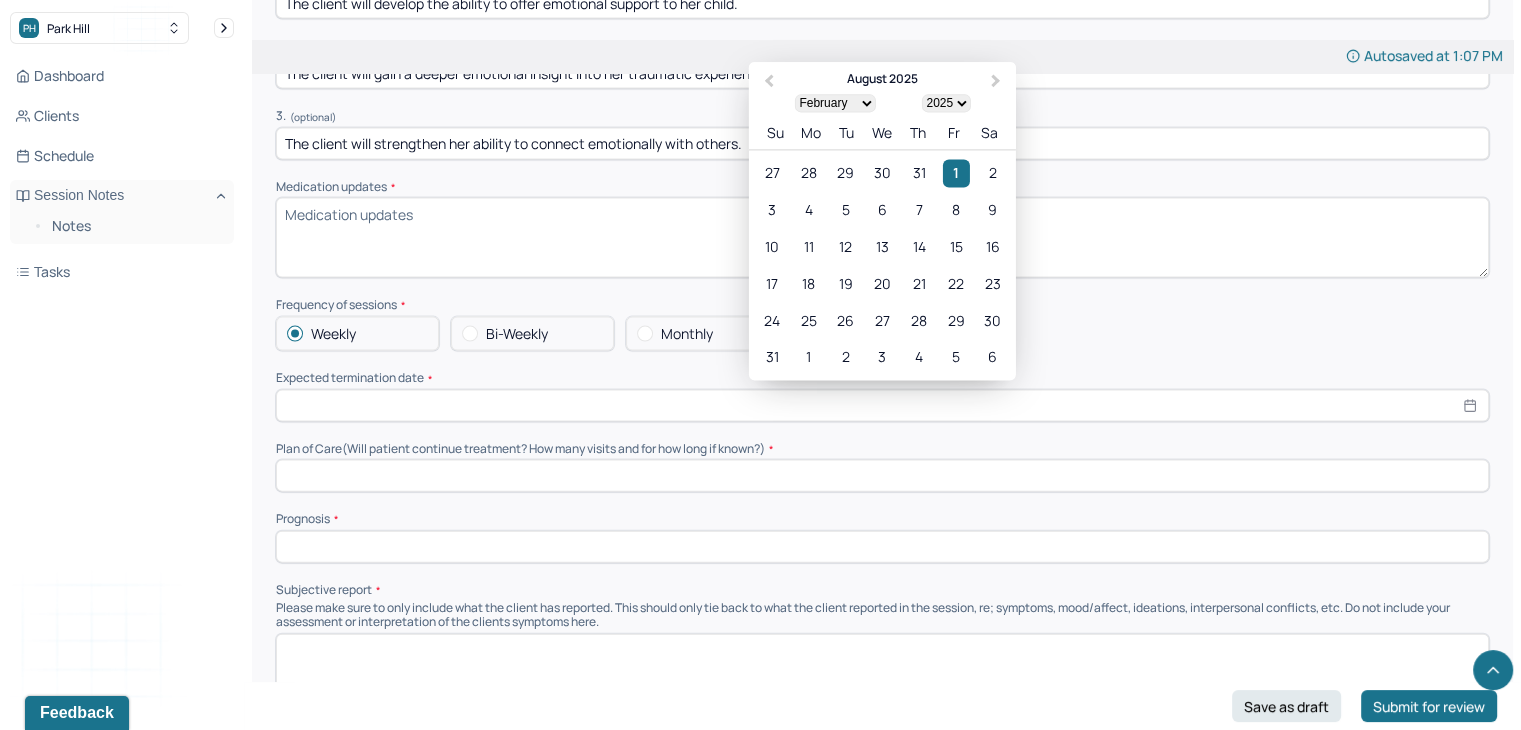 click on "January February March April May June July August September October November December" at bounding box center (834, 103) 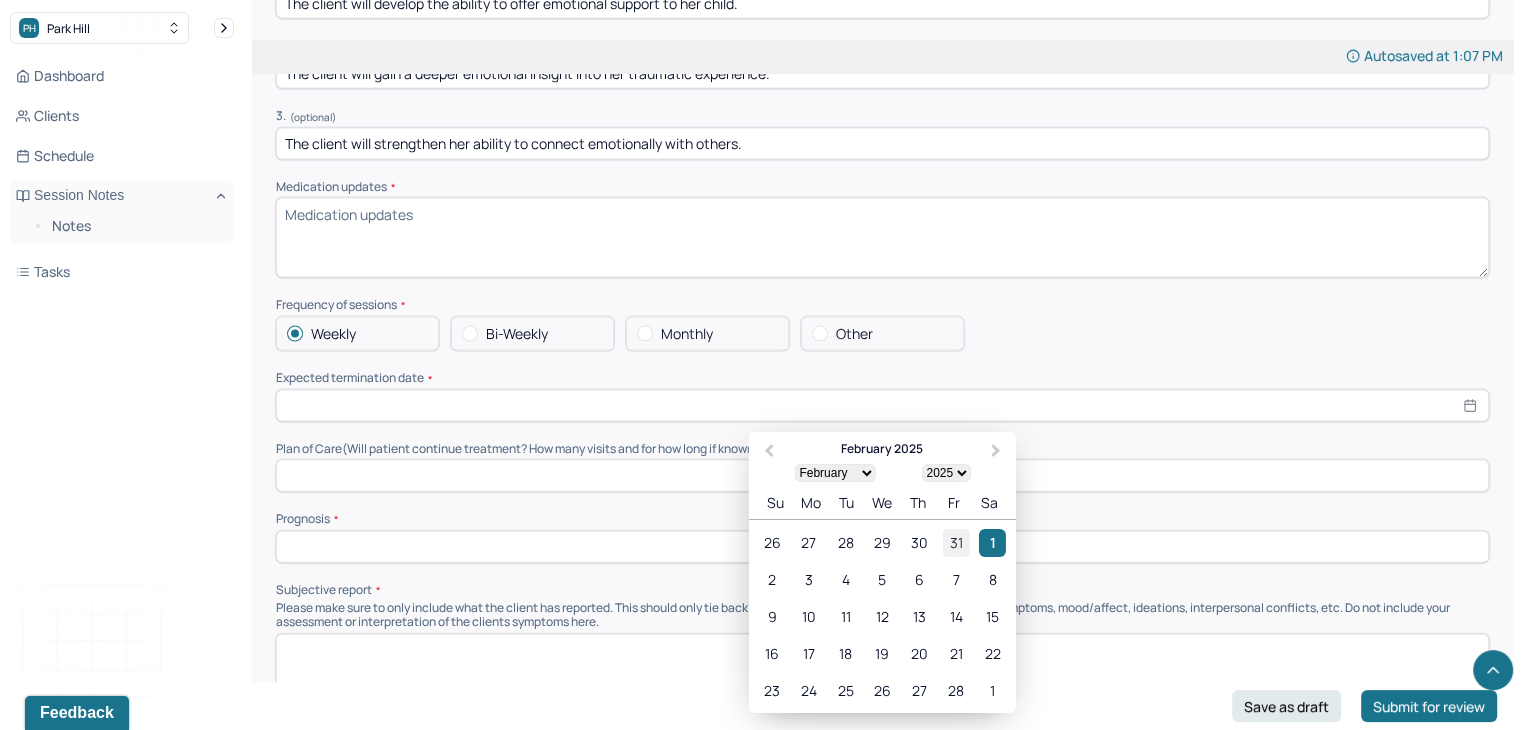 click on "31" at bounding box center [955, 543] 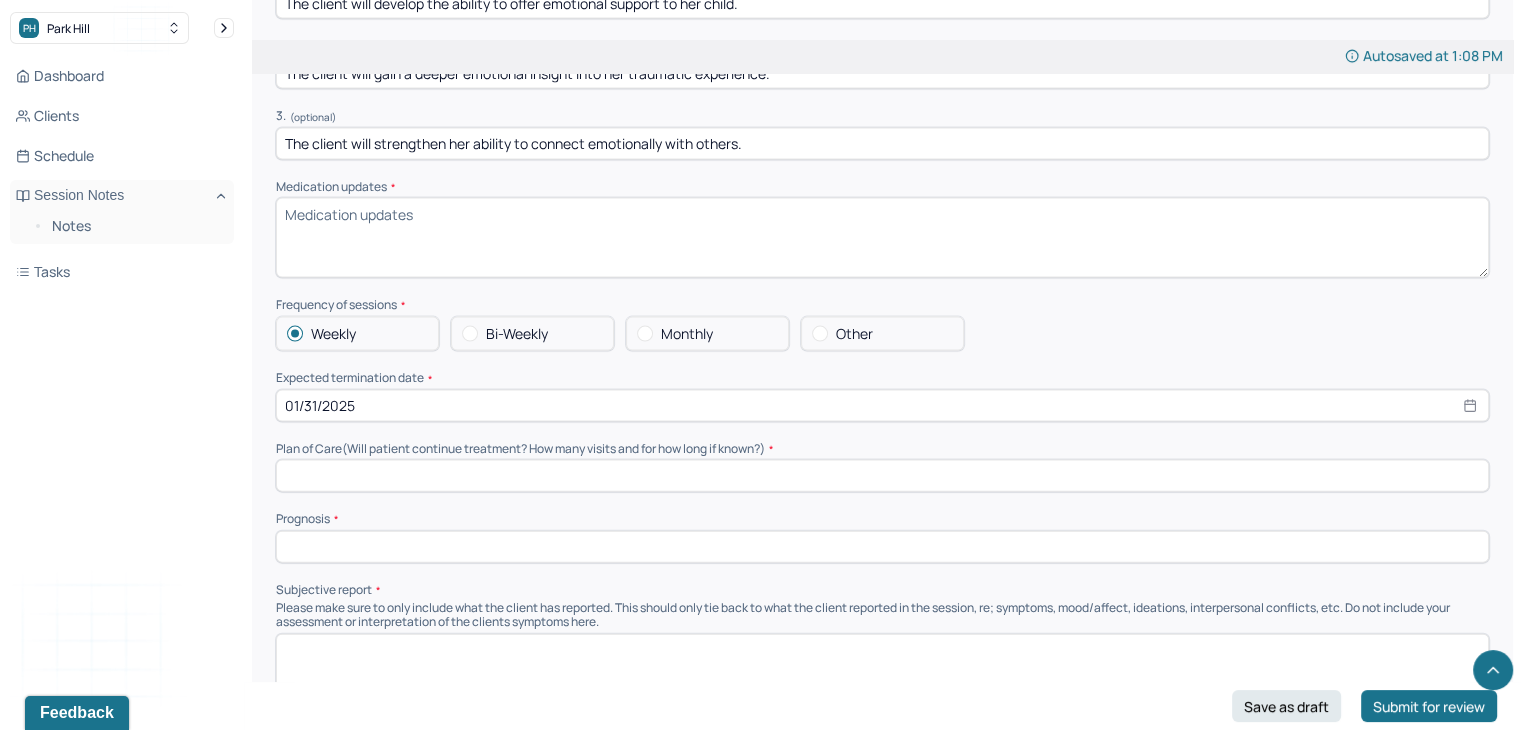 click at bounding box center [882, 476] 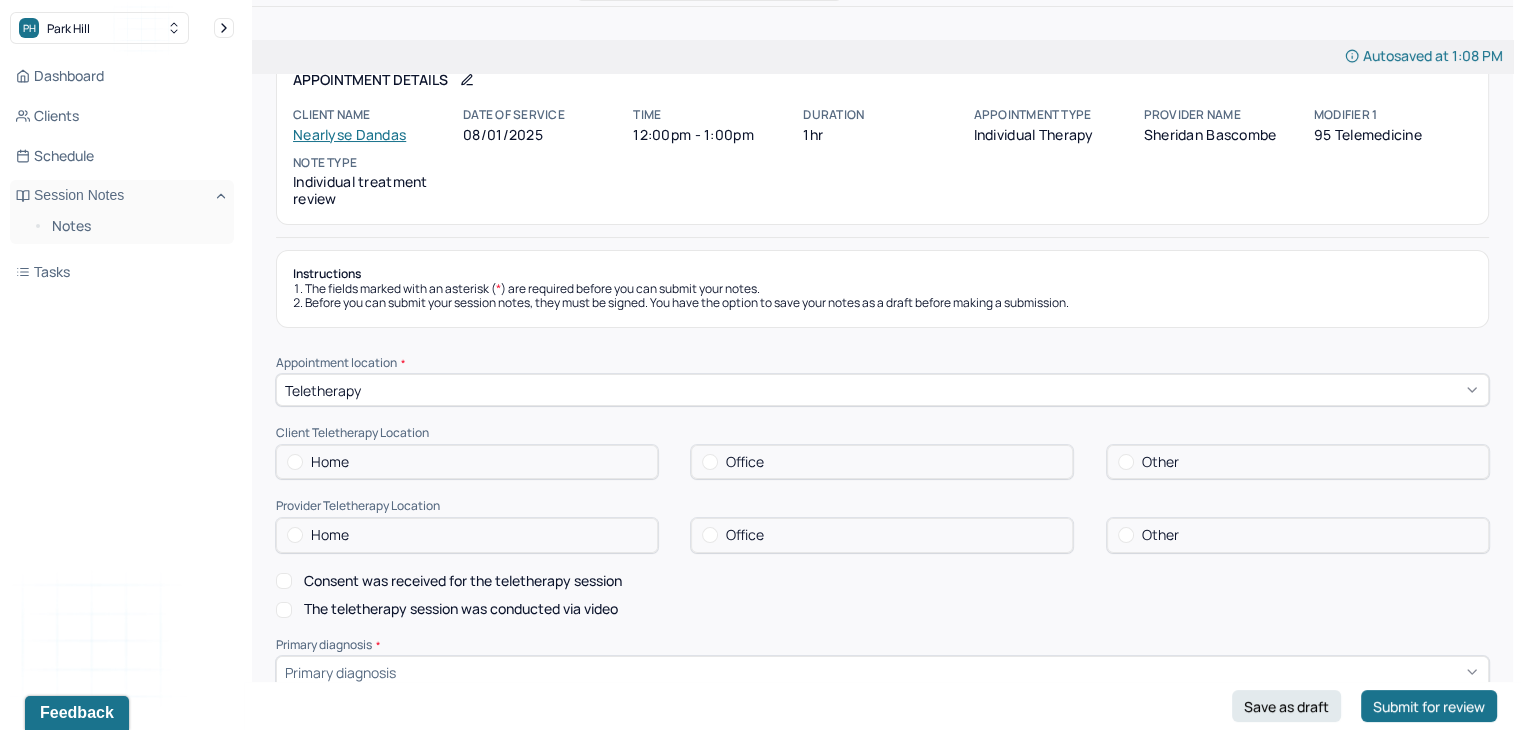 scroll, scrollTop: 0, scrollLeft: 0, axis: both 